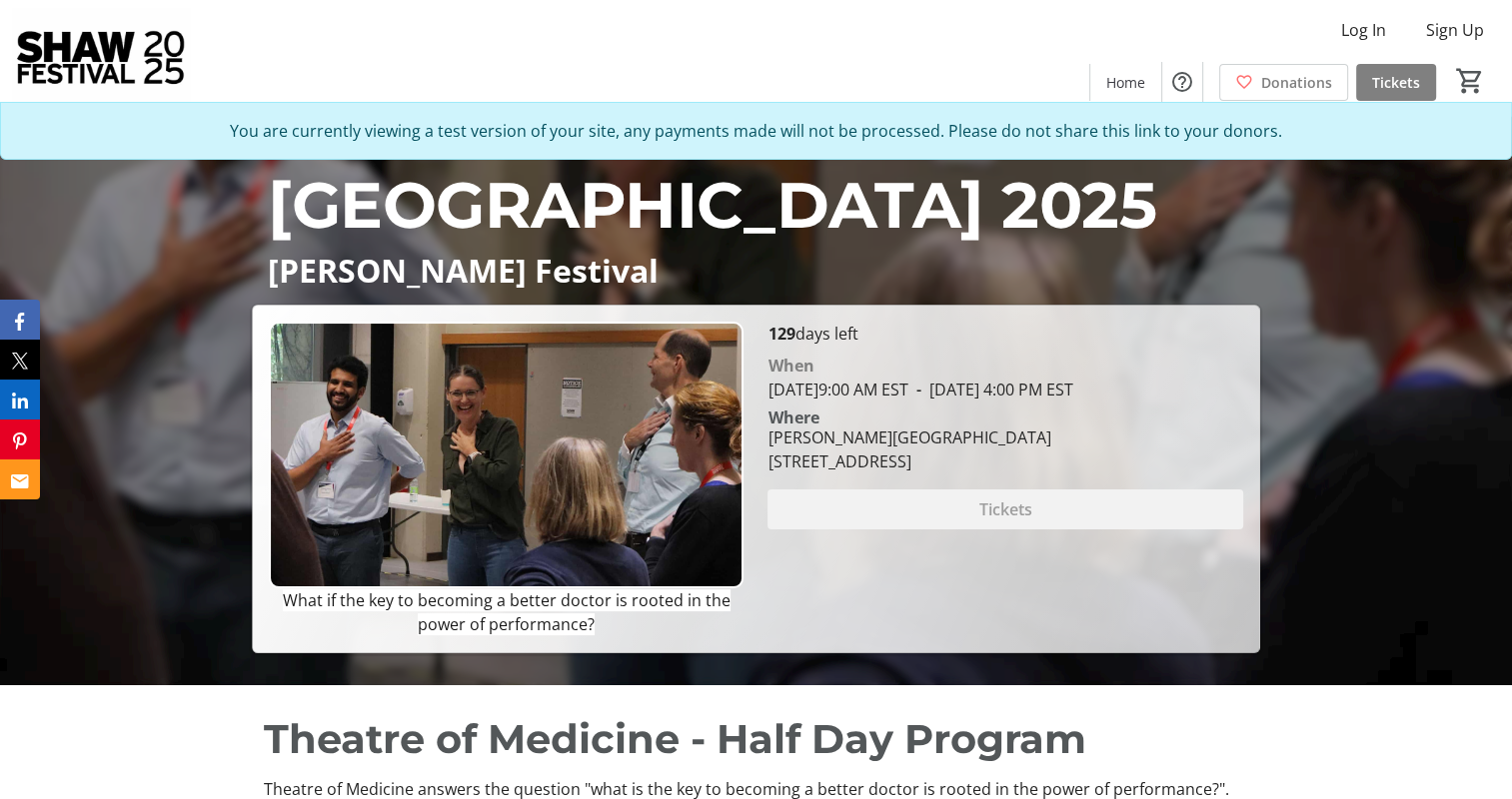 scroll, scrollTop: 0, scrollLeft: 0, axis: both 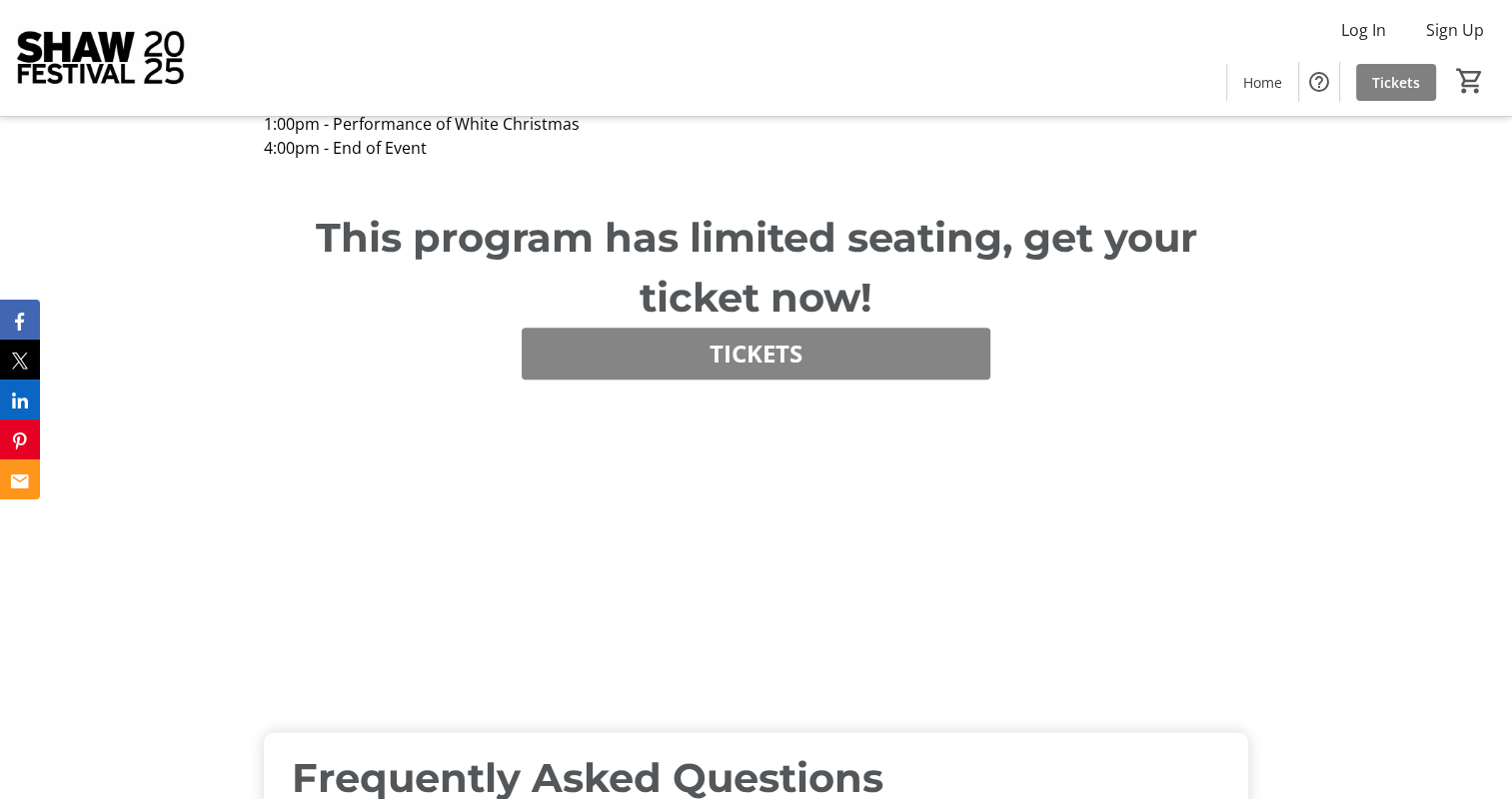 click on "Tickets" at bounding box center [756, 354] 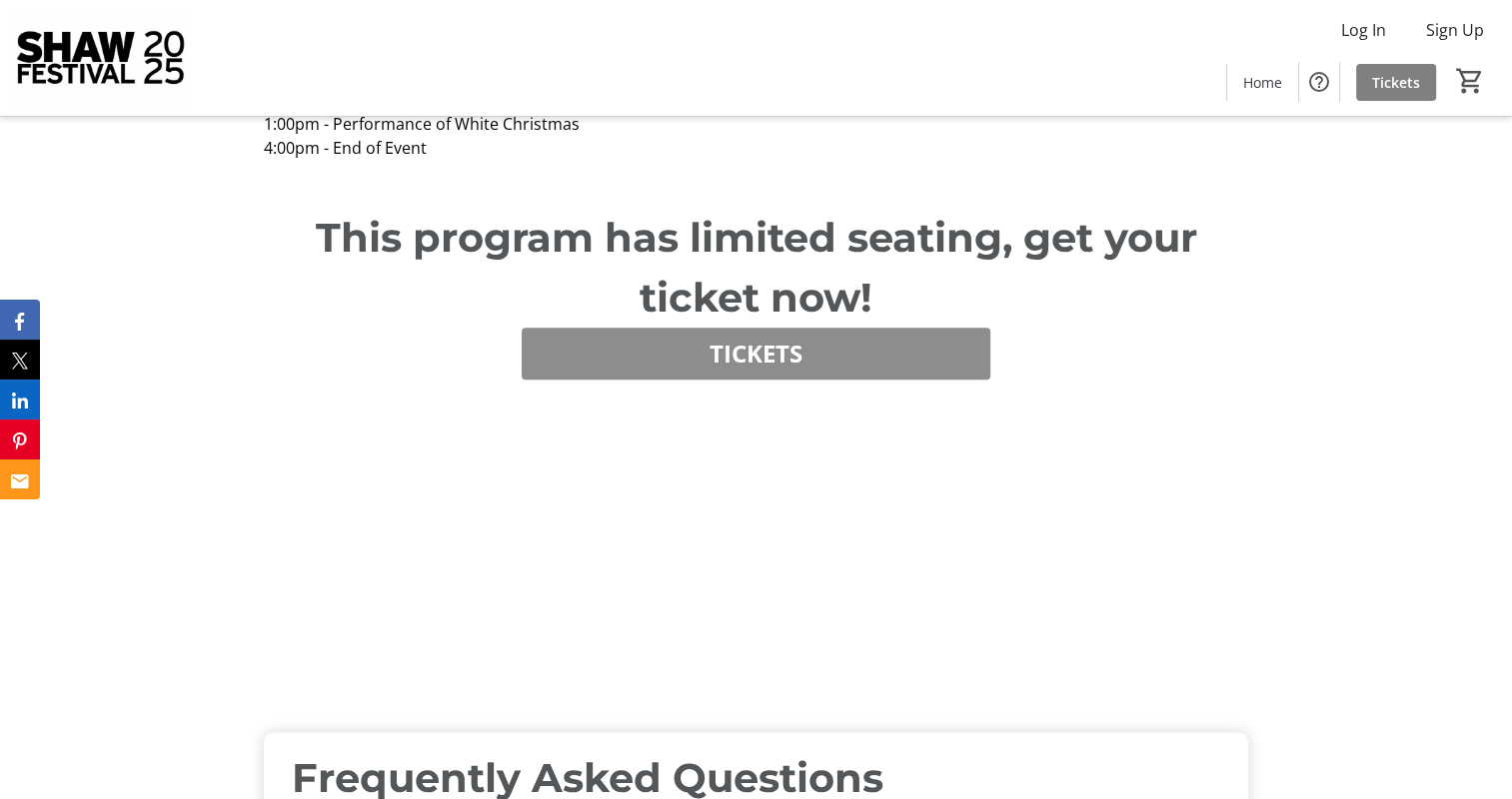 scroll, scrollTop: 0, scrollLeft: 0, axis: both 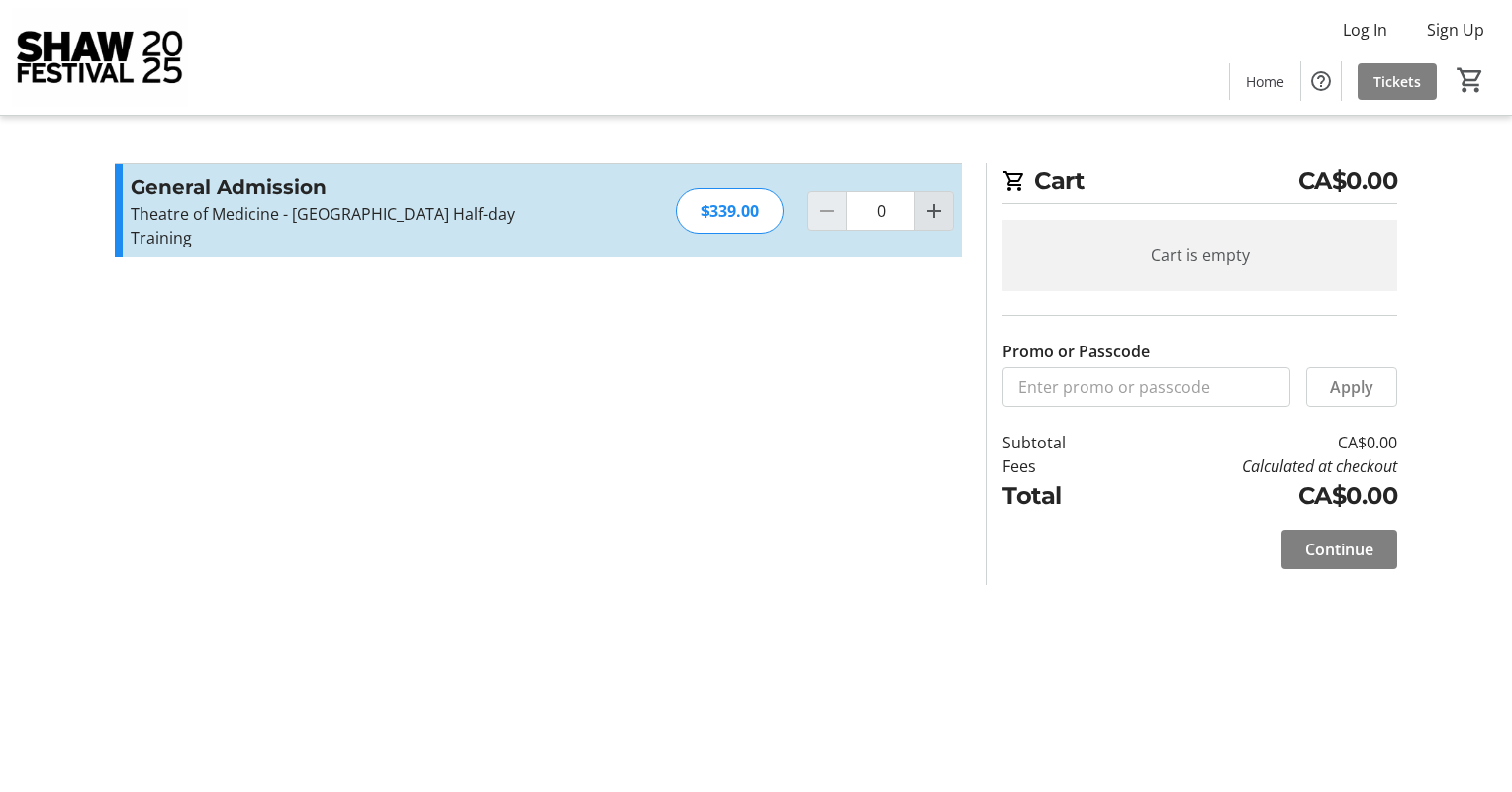 click 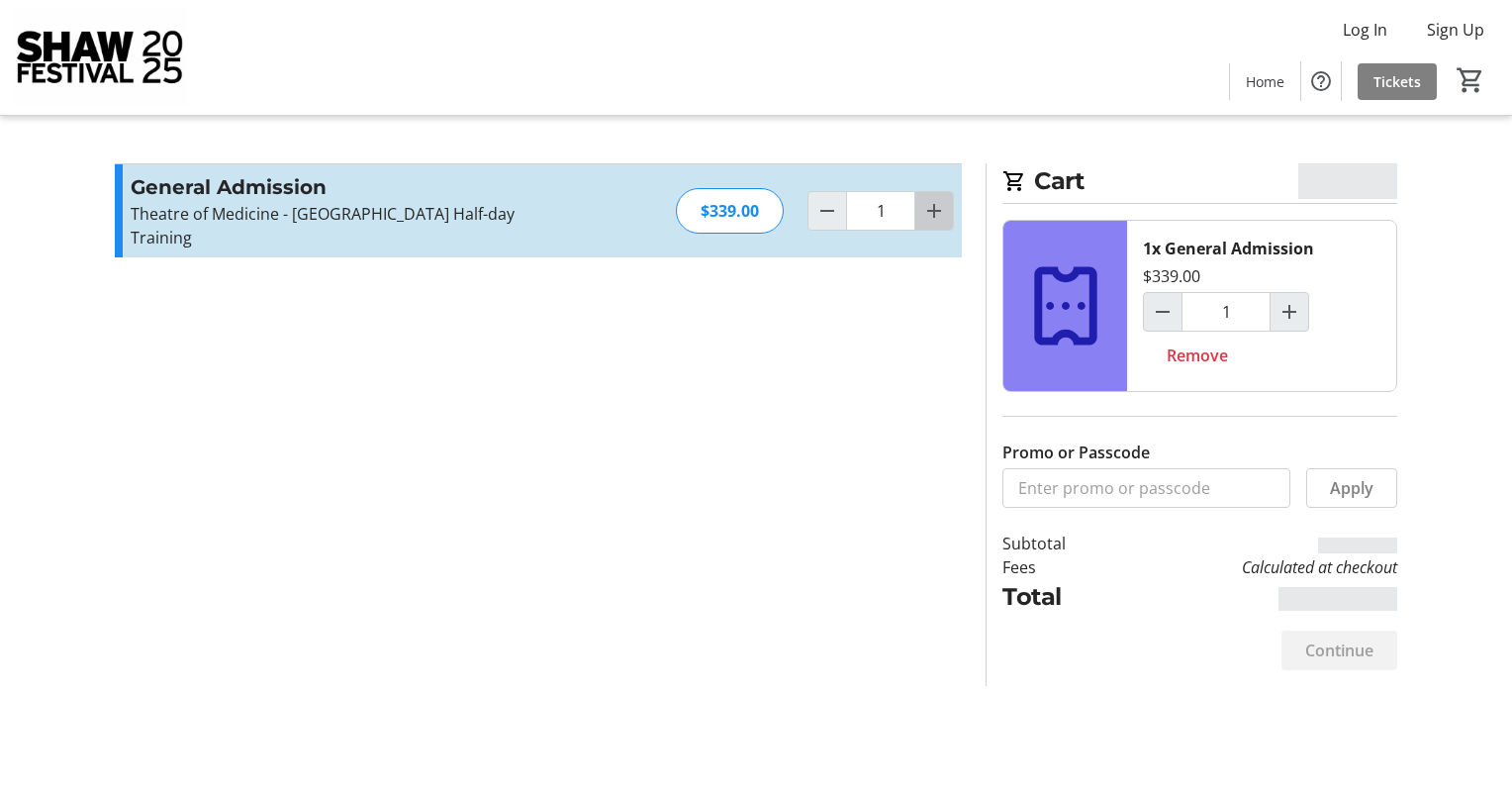 click 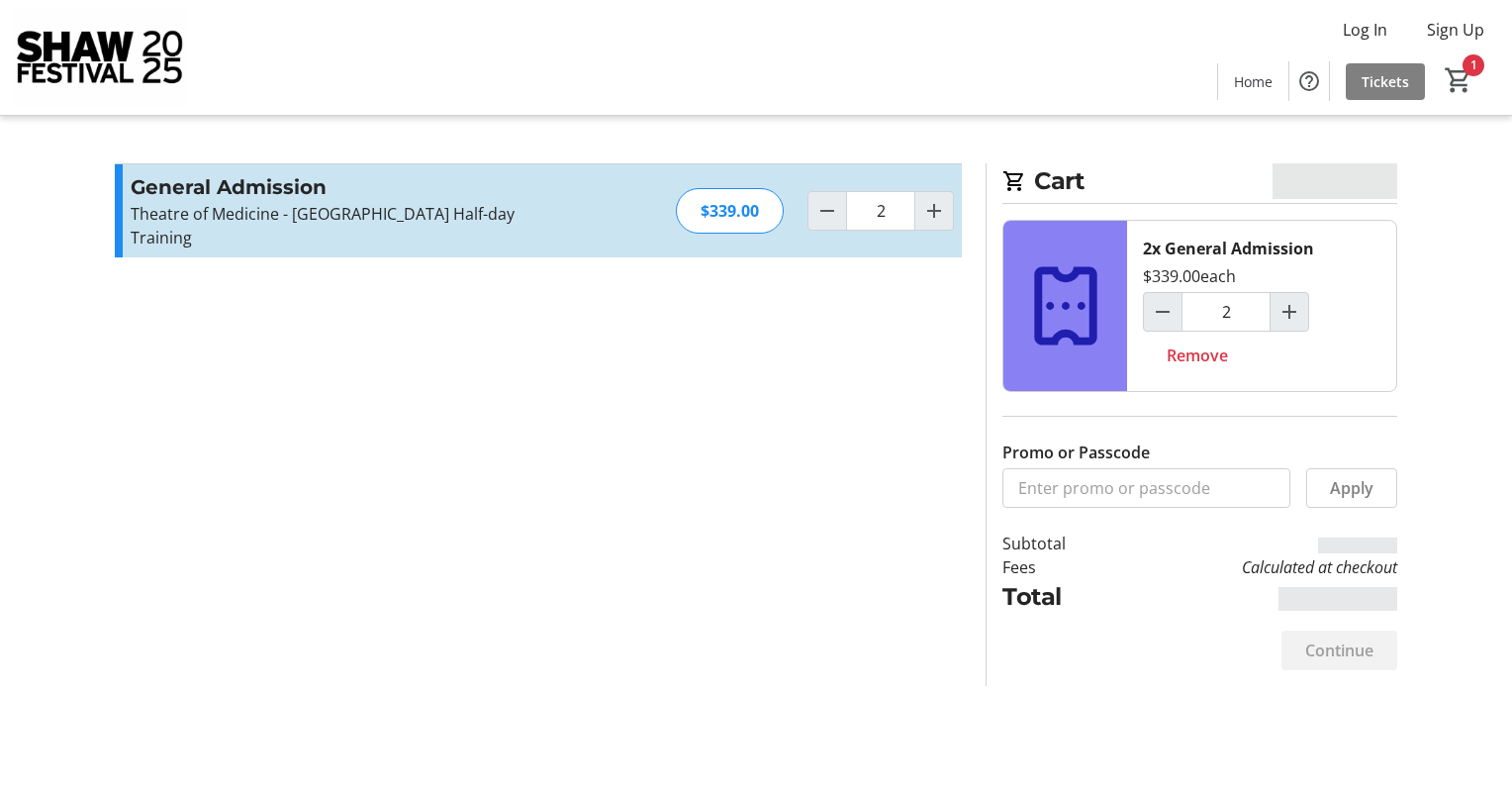 drag, startPoint x: 823, startPoint y: 210, endPoint x: 839, endPoint y: 230, distance: 25.612497 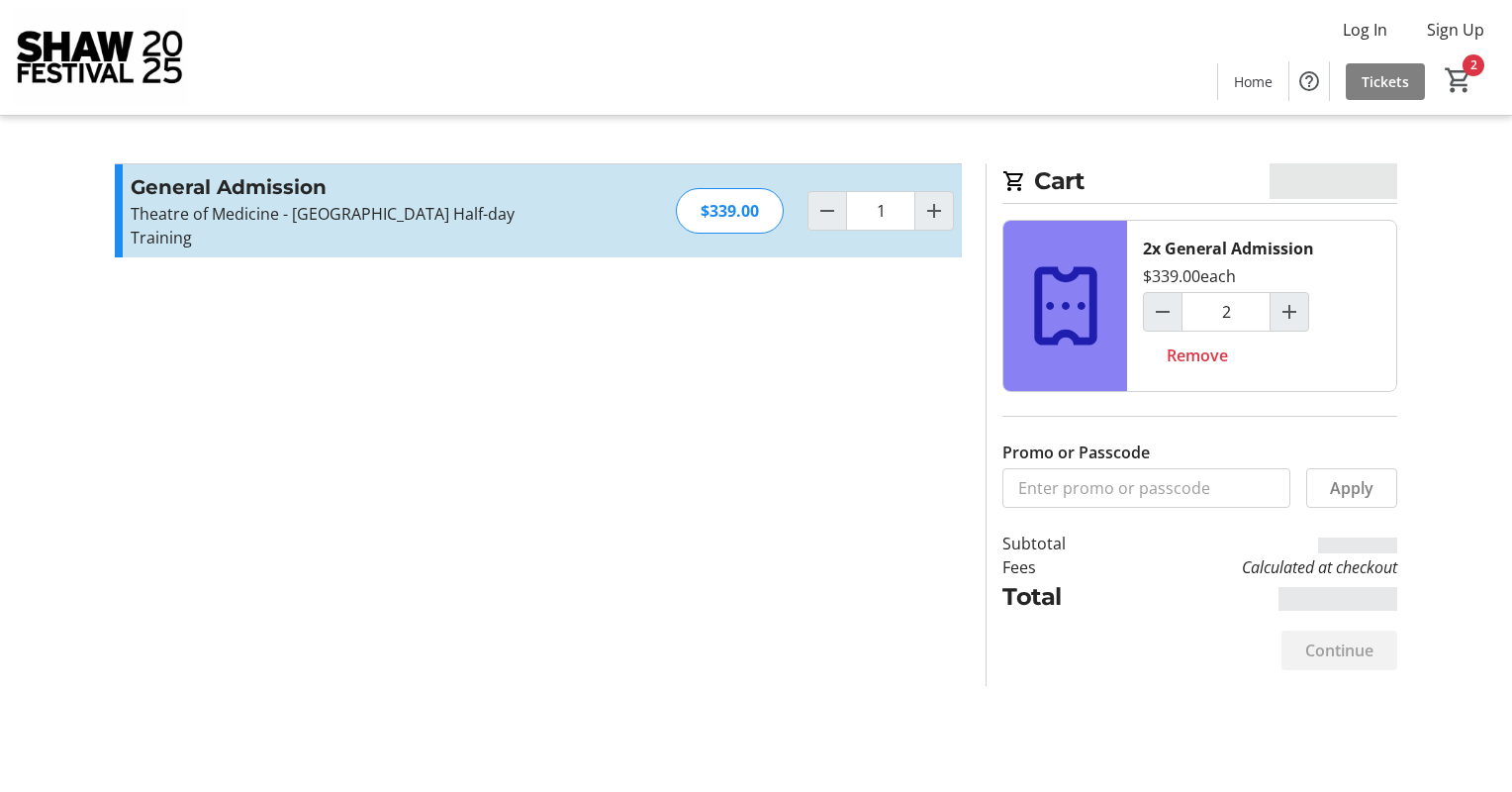 type on "1" 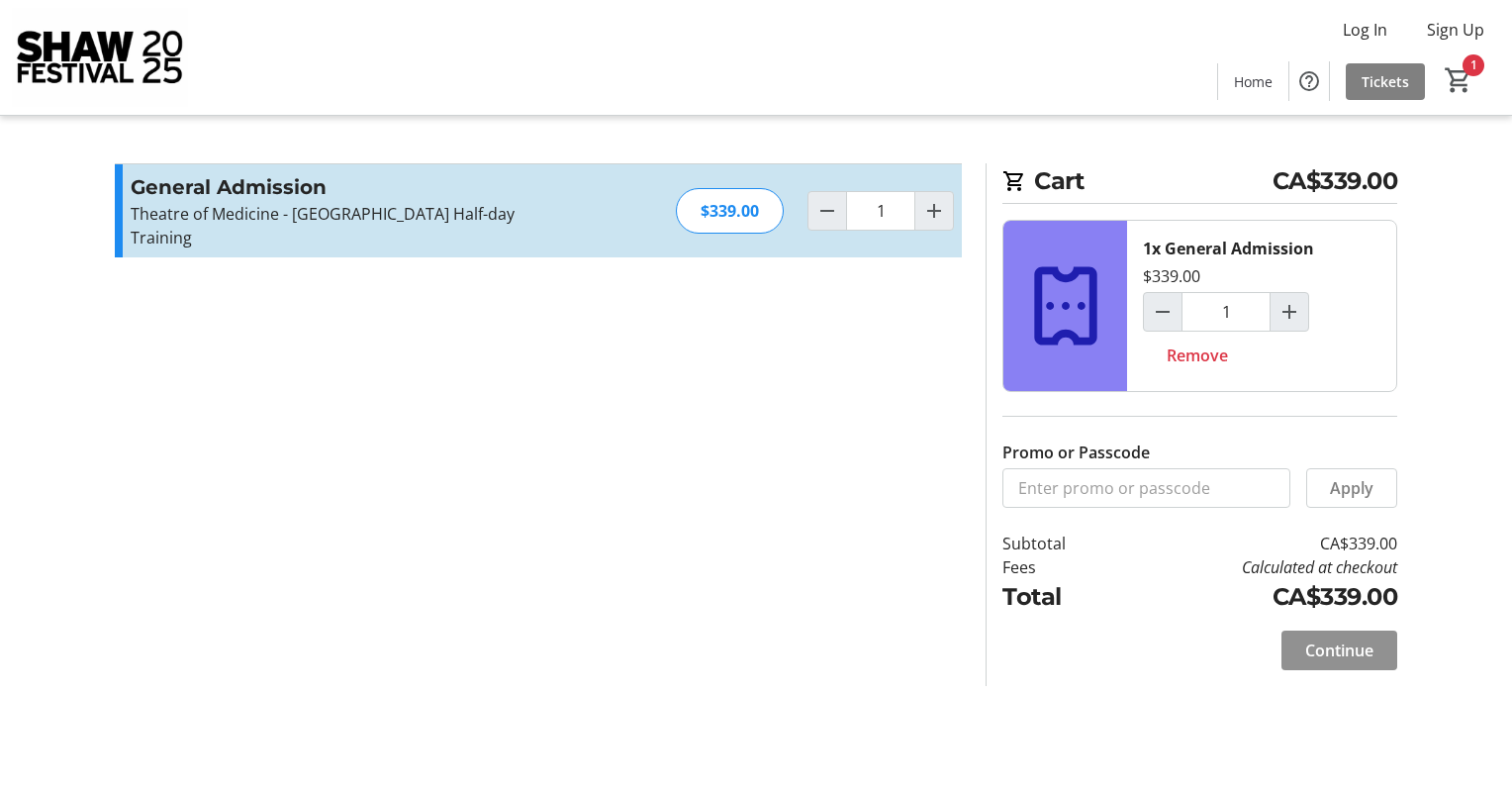 click on "Continue" 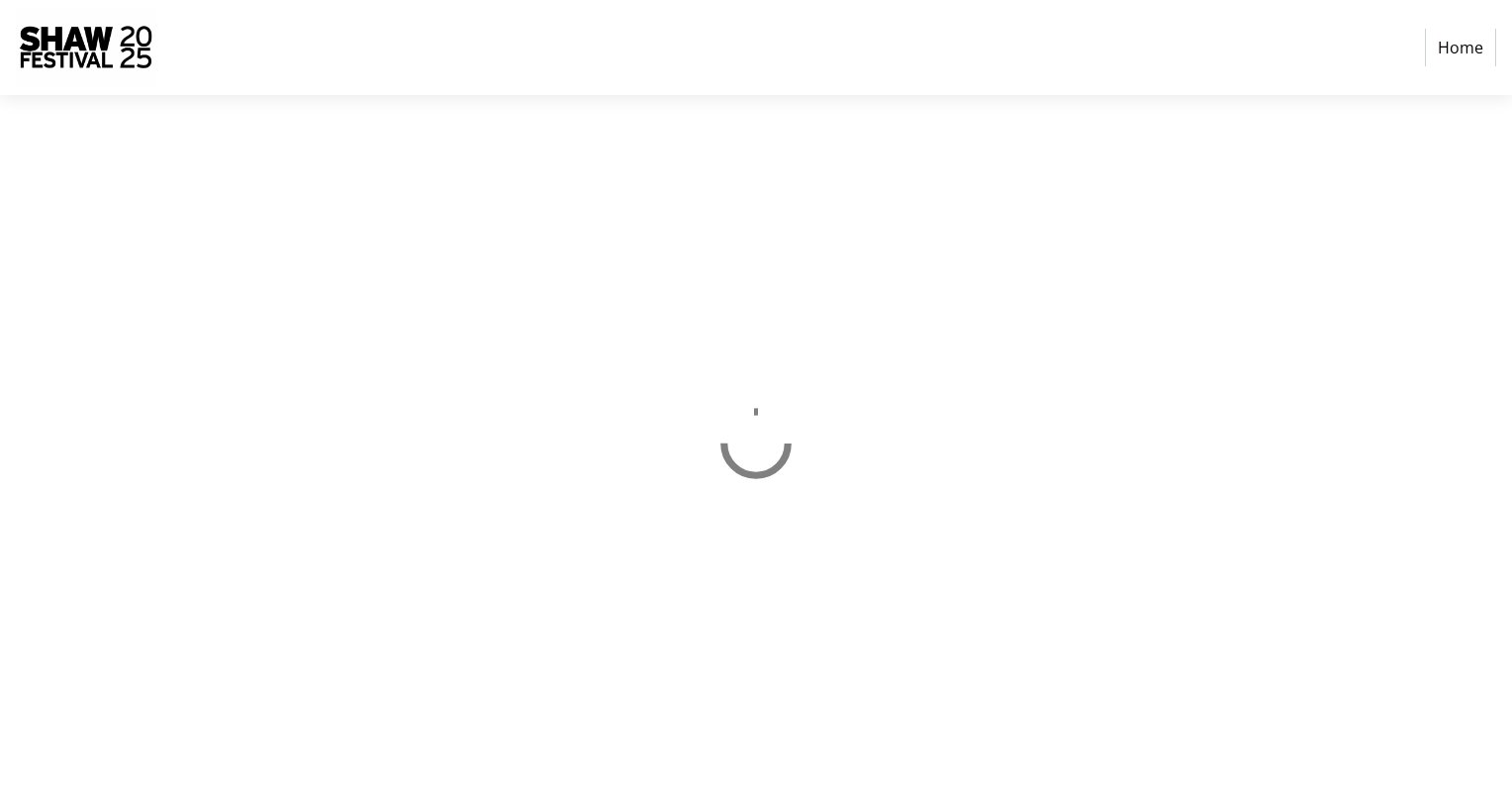 select on "CA" 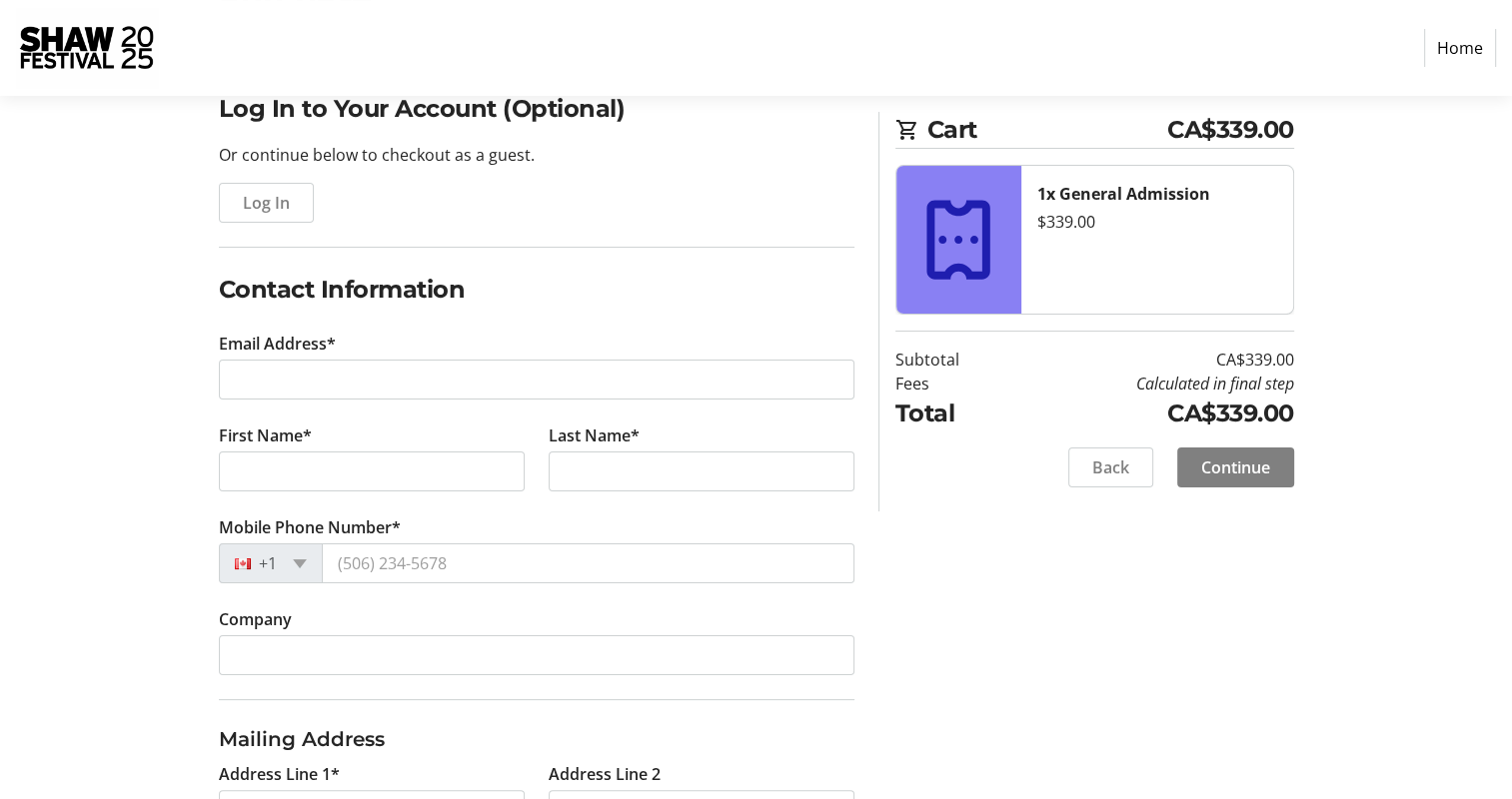 scroll, scrollTop: 131, scrollLeft: 0, axis: vertical 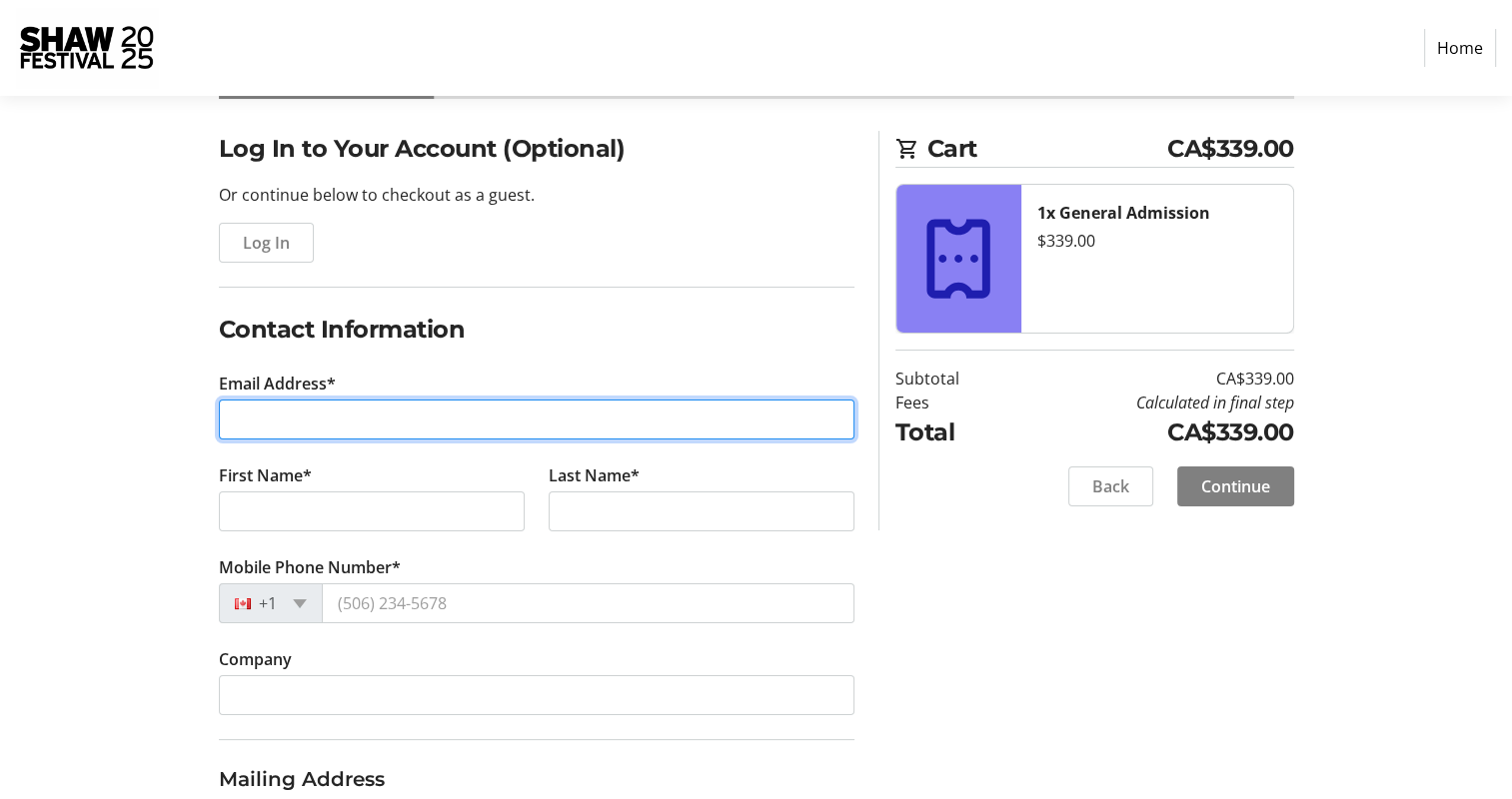click on "Email Address*" at bounding box center [537, 419] 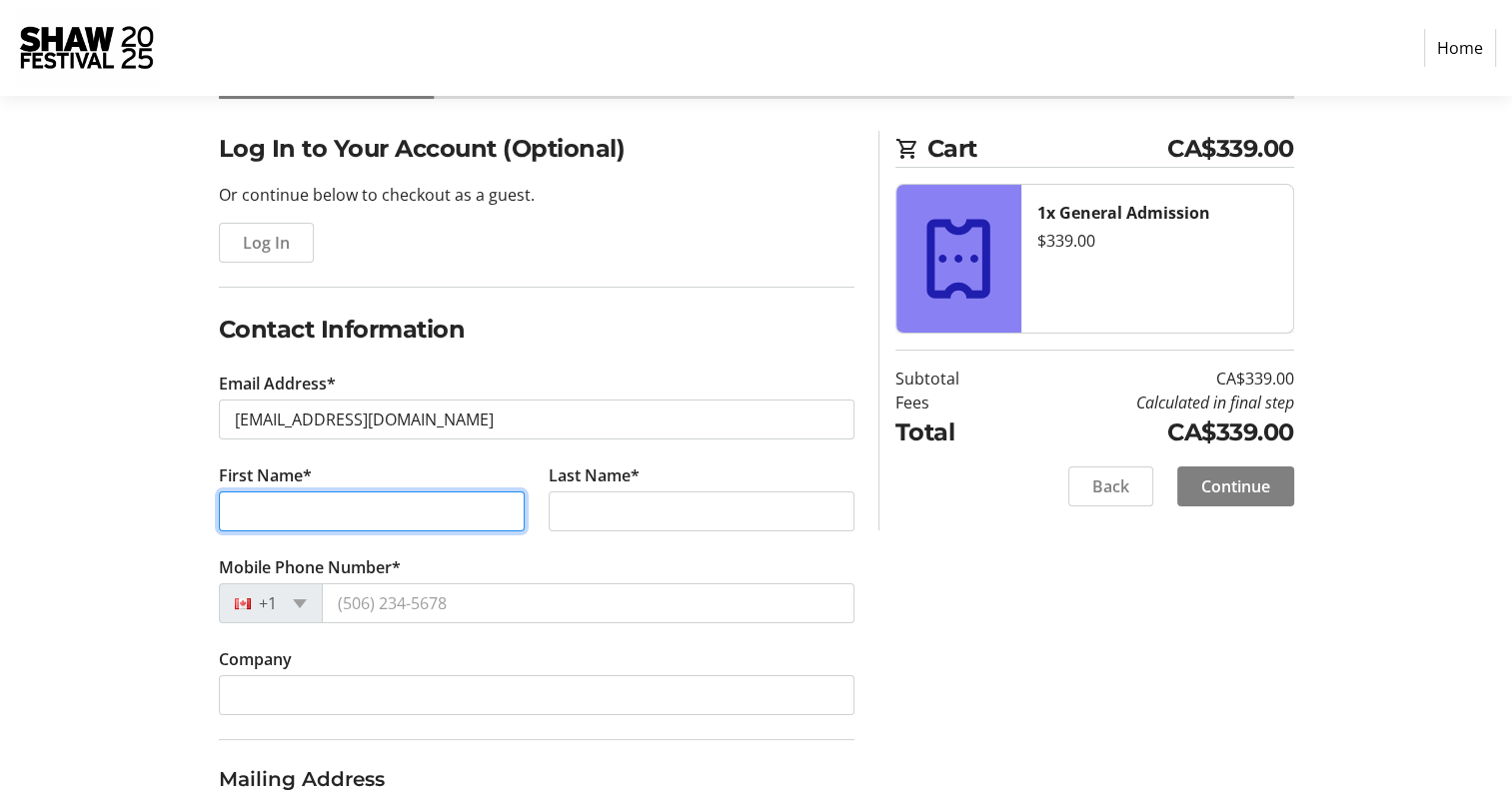 type on "Melissa" 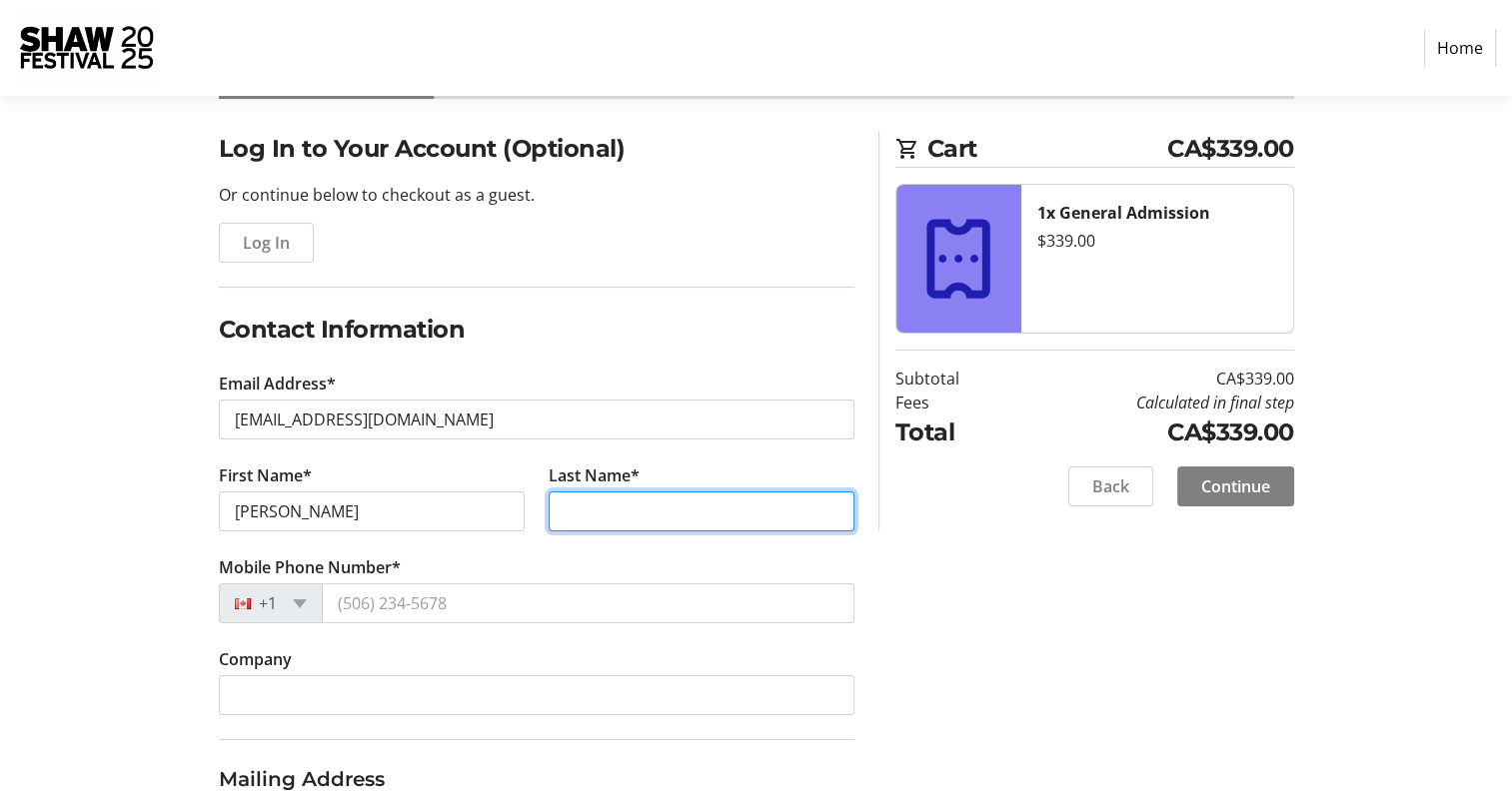 type on "Novecosky" 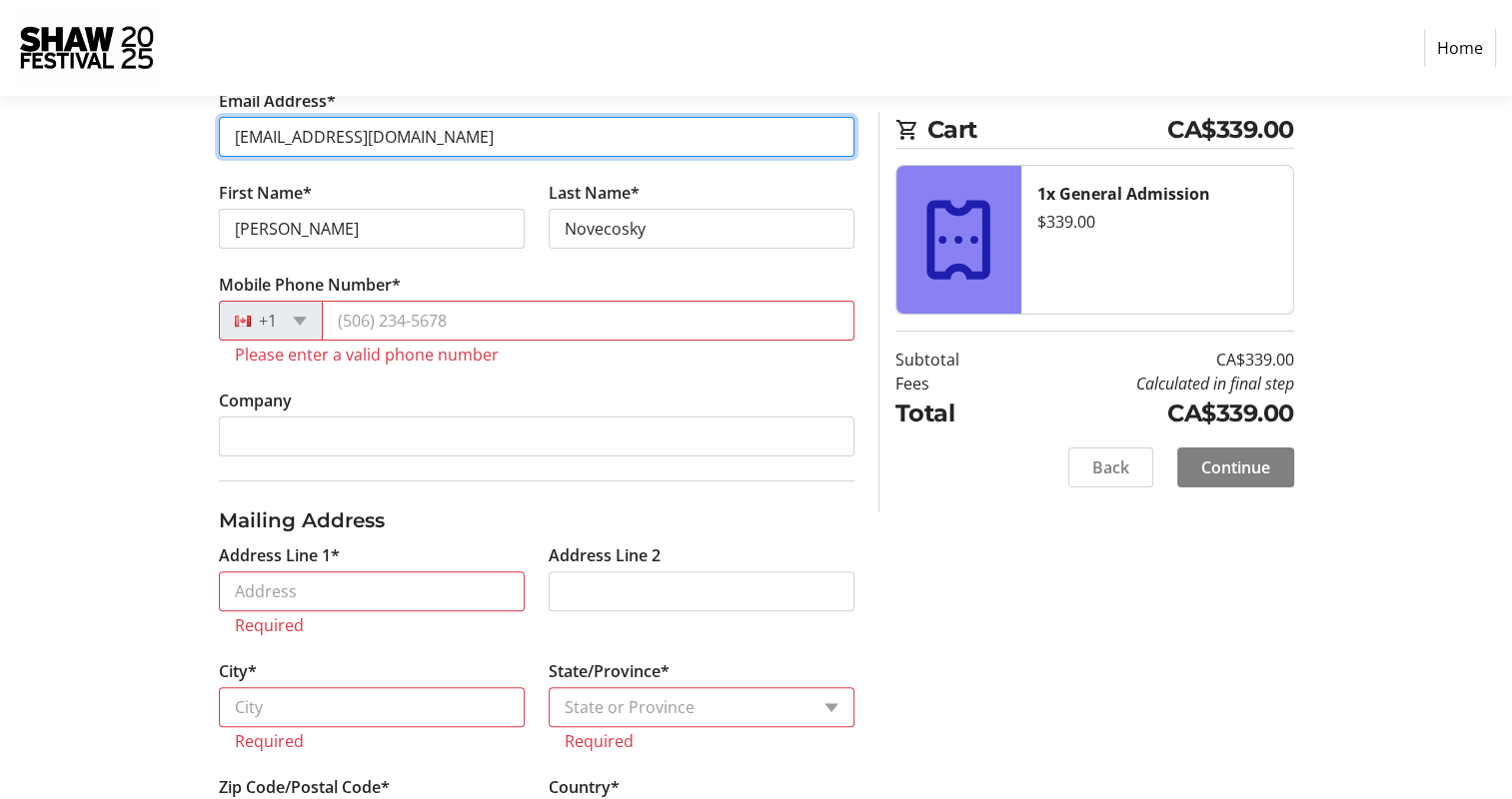 scroll, scrollTop: 430, scrollLeft: 0, axis: vertical 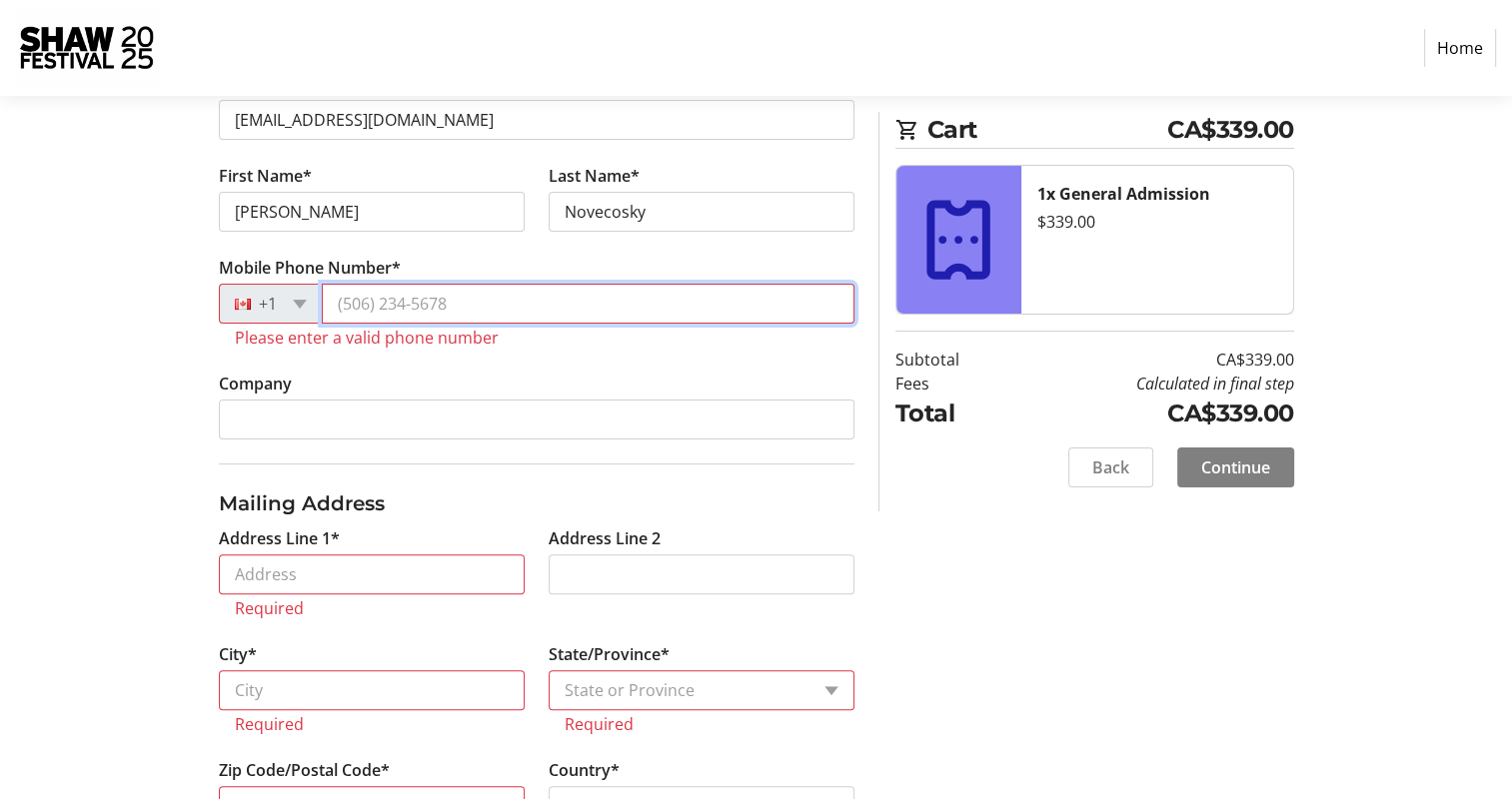 drag, startPoint x: 405, startPoint y: 300, endPoint x: 413, endPoint y: 307, distance: 10.630146 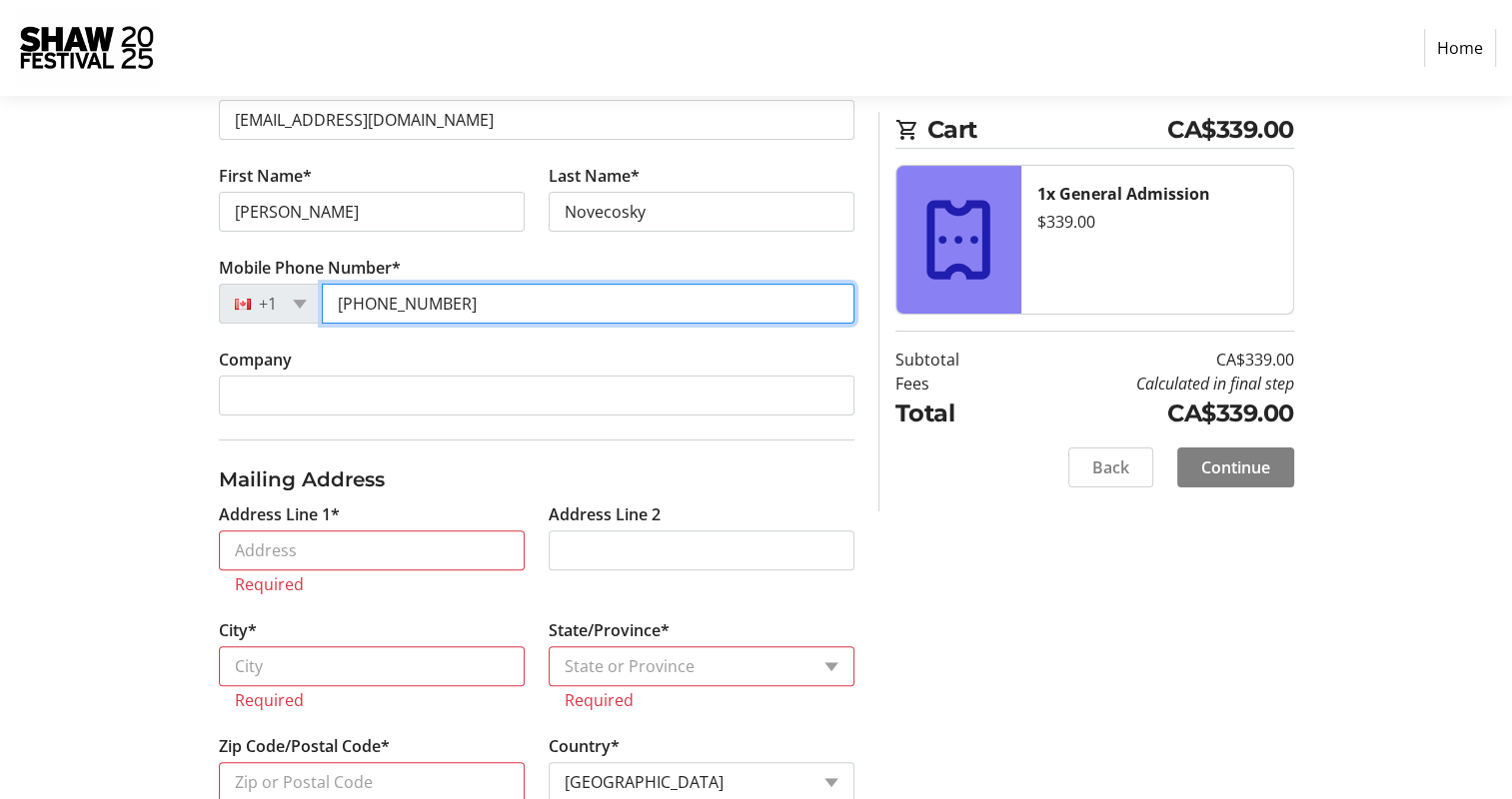 type on "(204) 997-6245" 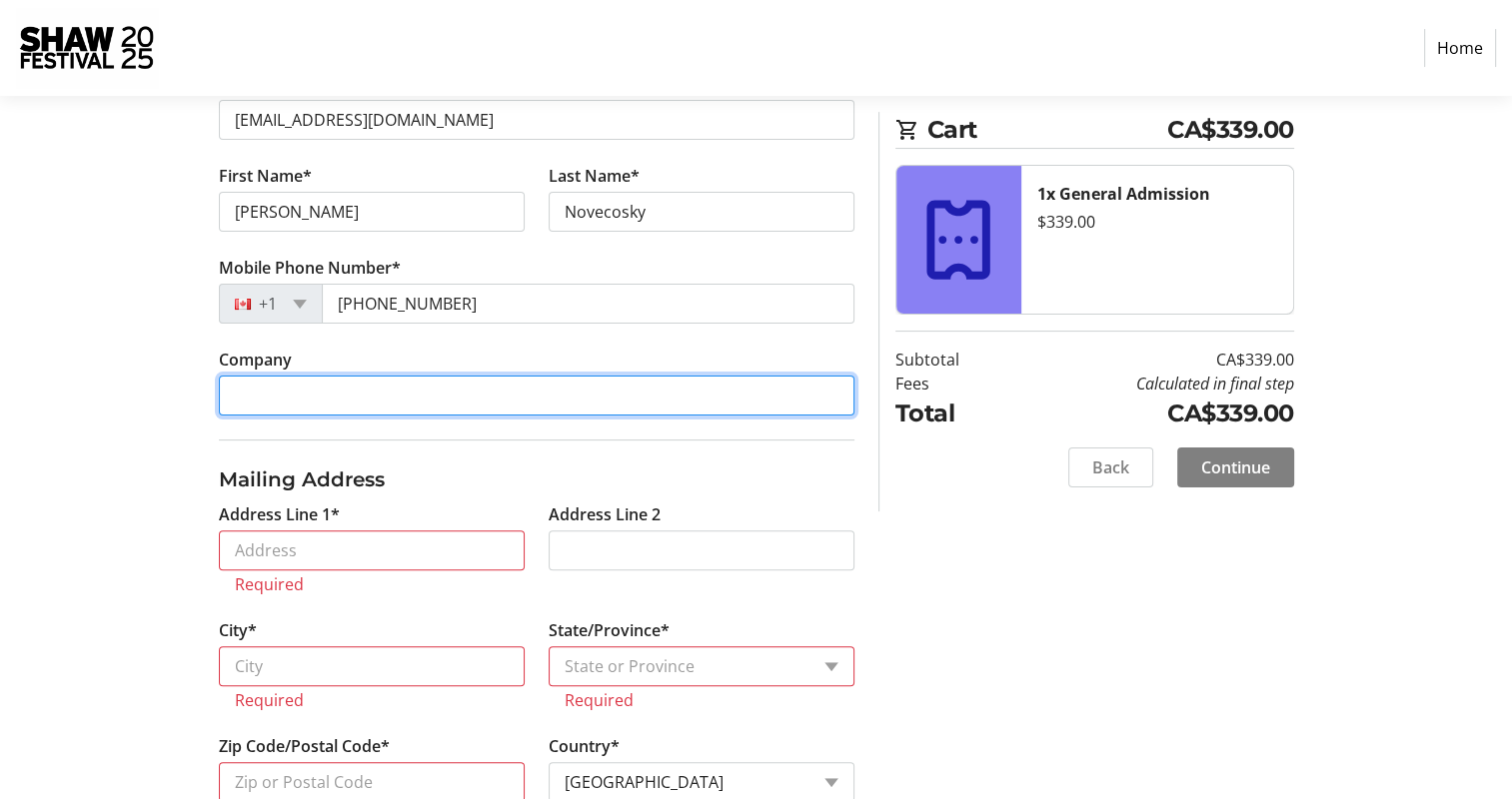 drag, startPoint x: 376, startPoint y: 388, endPoint x: 360, endPoint y: 390, distance: 16.124515 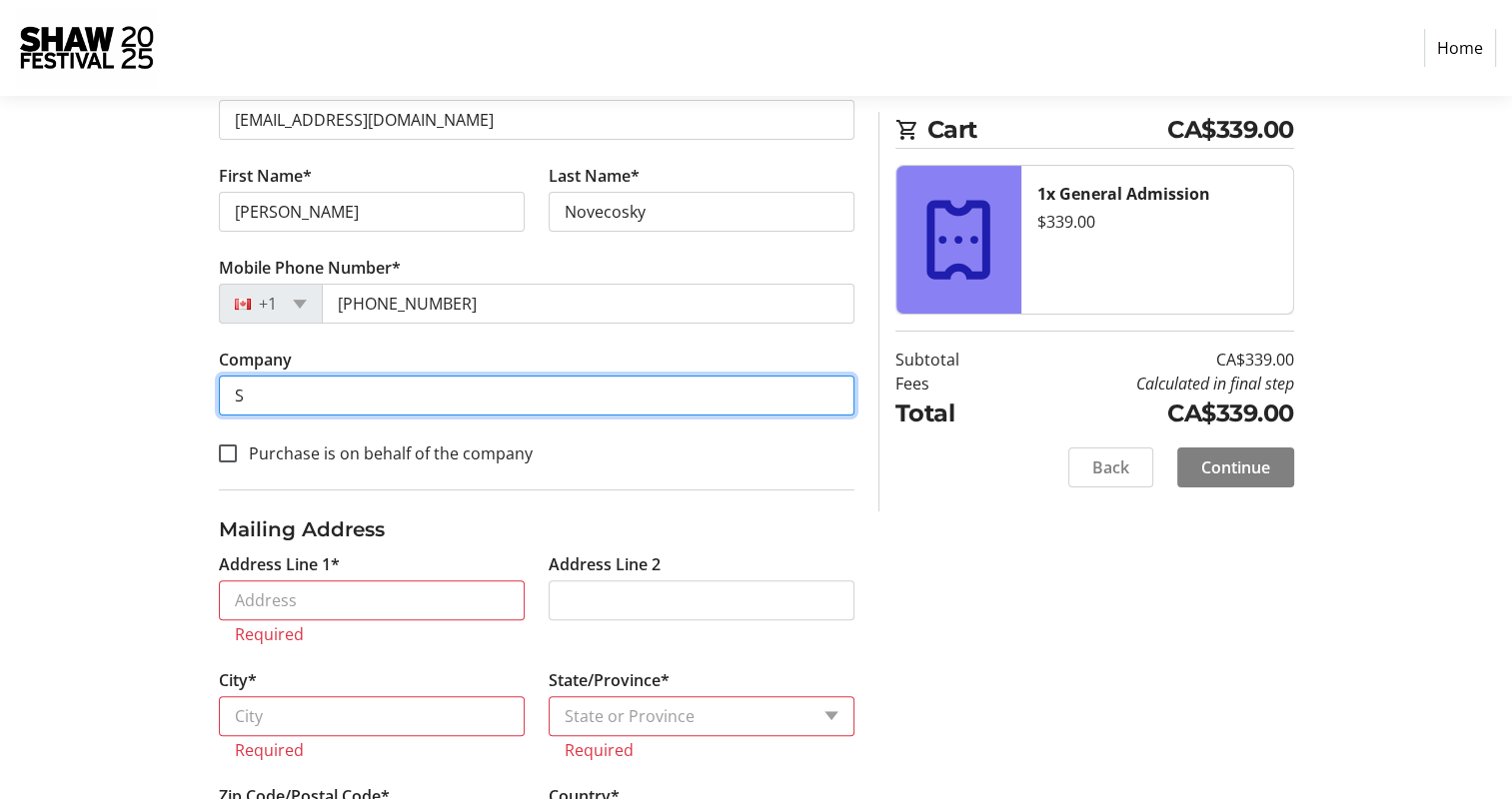 scroll, scrollTop: 479, scrollLeft: 0, axis: vertical 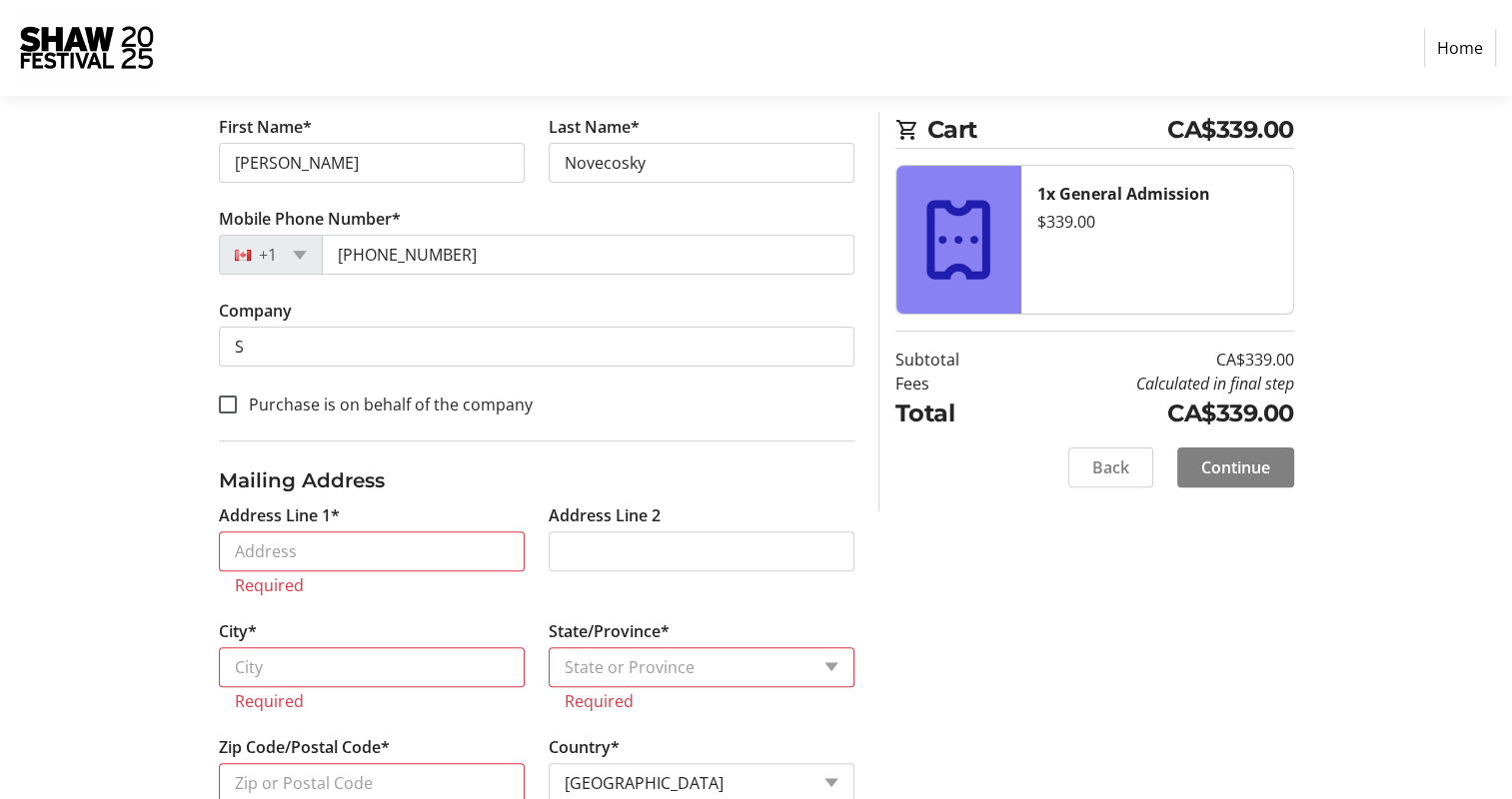 click on "Contact Information Email Address* mnovecosky@shawfest.com First Name* Melissa Last Name* Novecosky  Mobile Phone Number*  +1 (204) 997-6245  Company  S  Purchase is on behalf of the company" 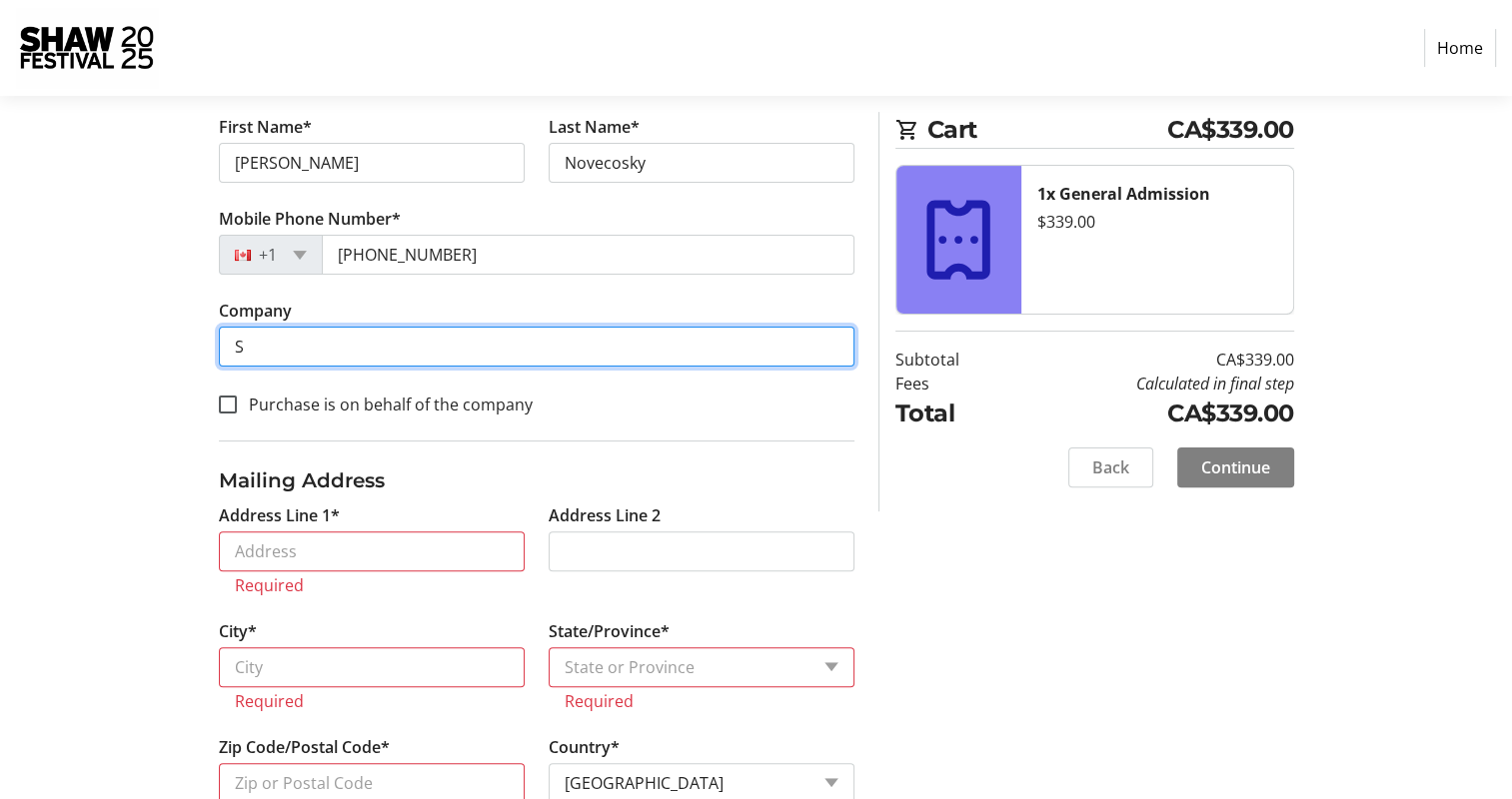 click on "S" at bounding box center [537, 347] 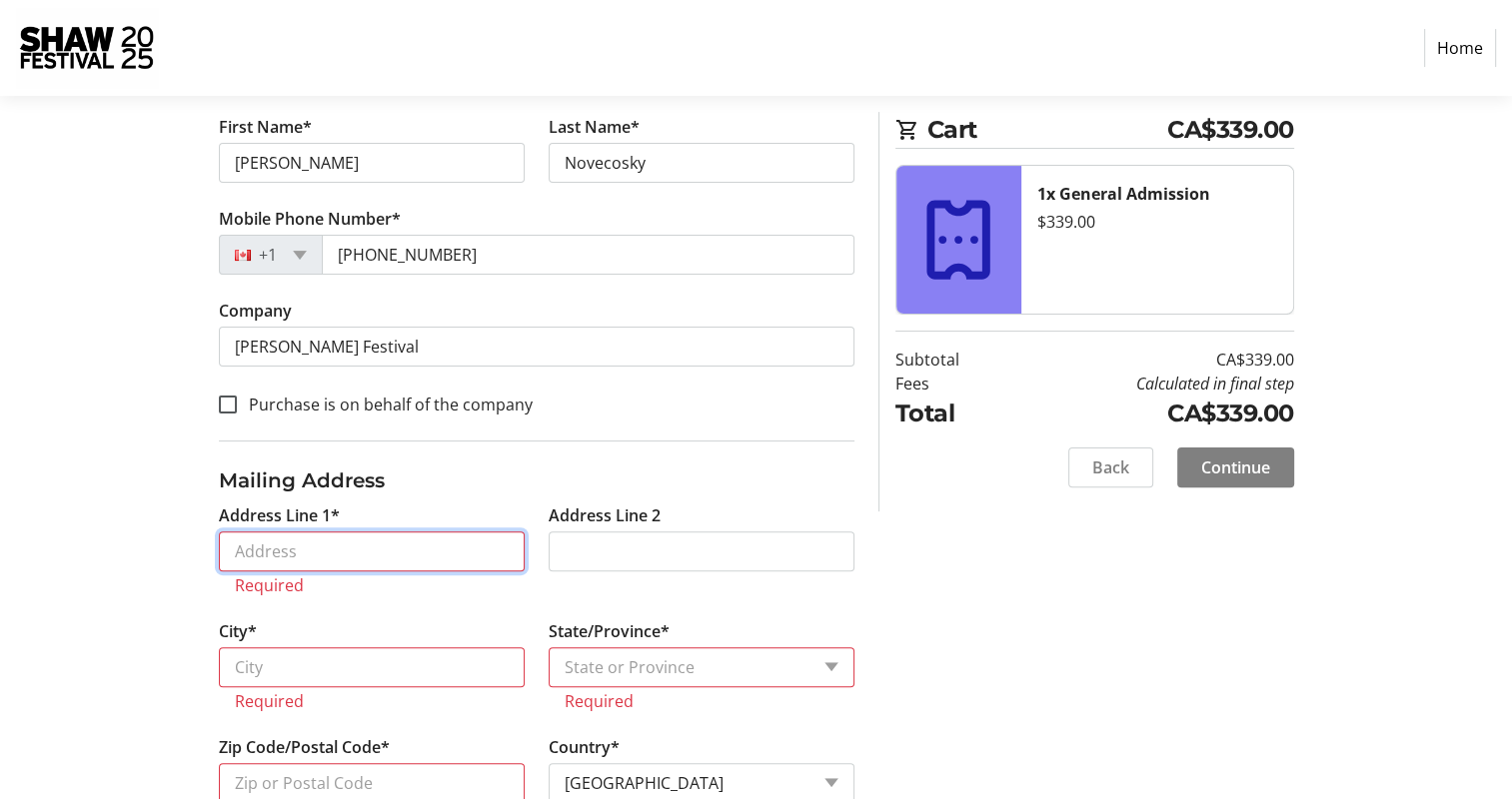 click on "Address Line 1*" at bounding box center (372, 551) 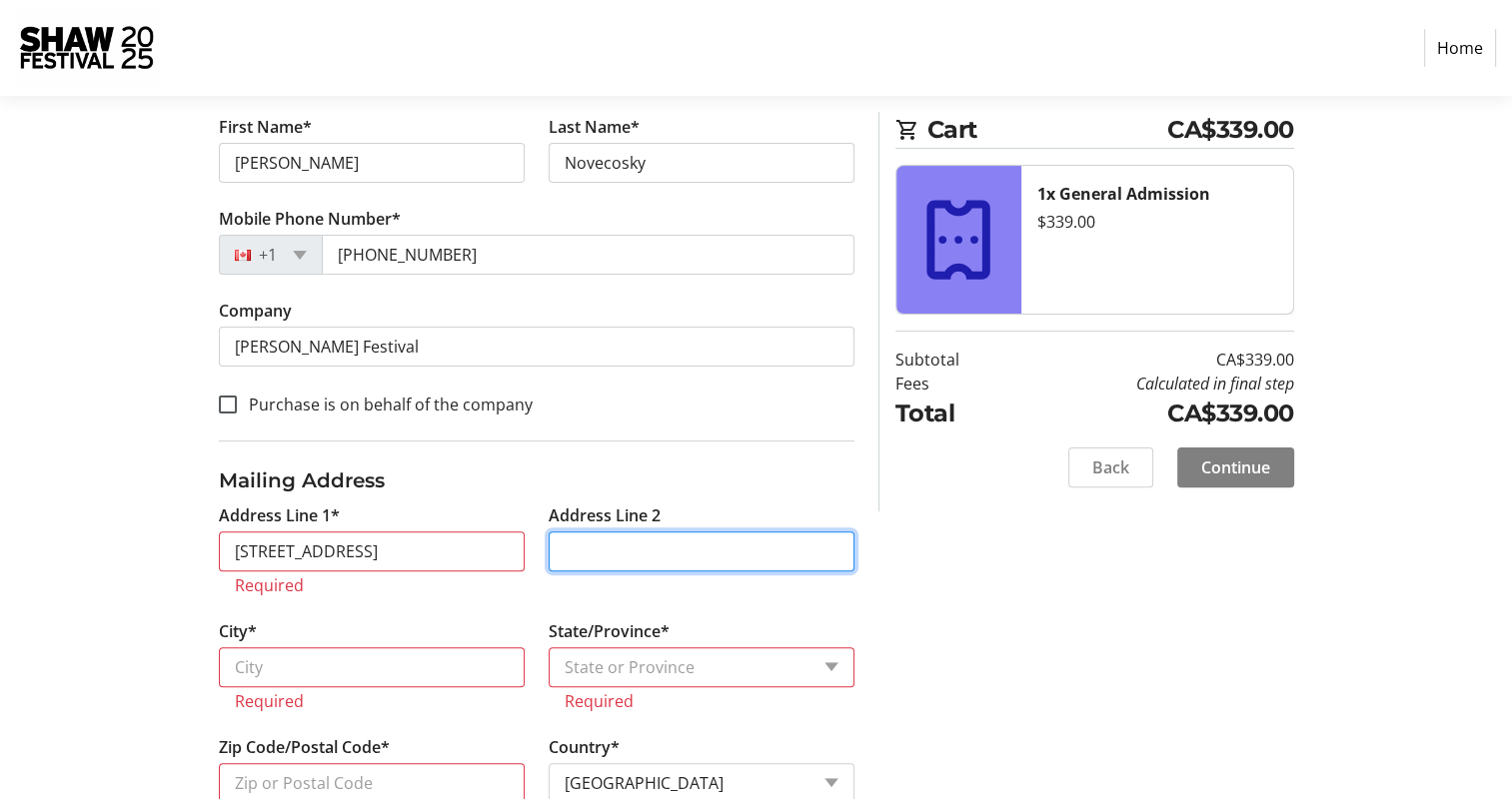 type on "Box 774" 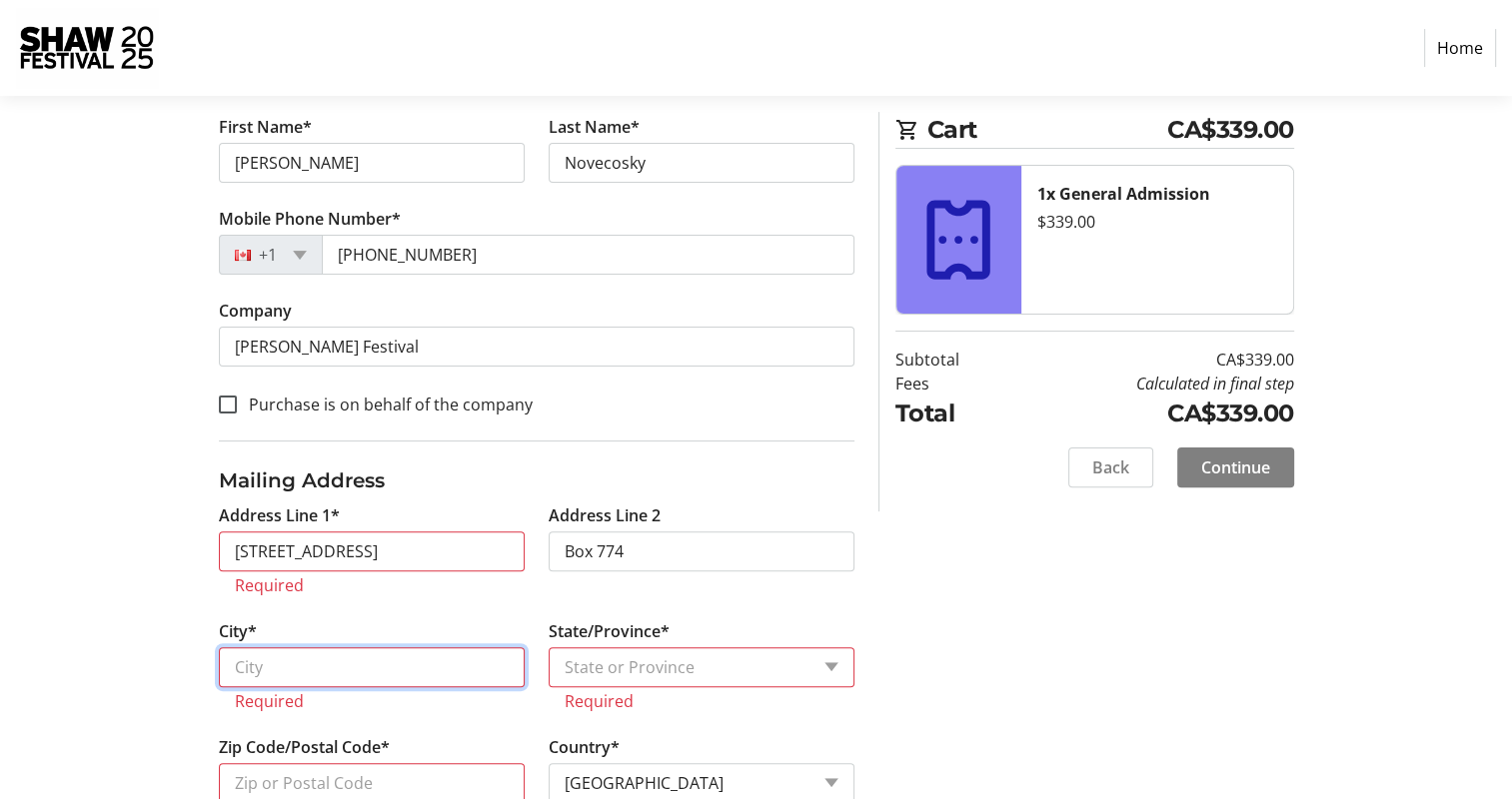 type on "[GEOGRAPHIC_DATA]" 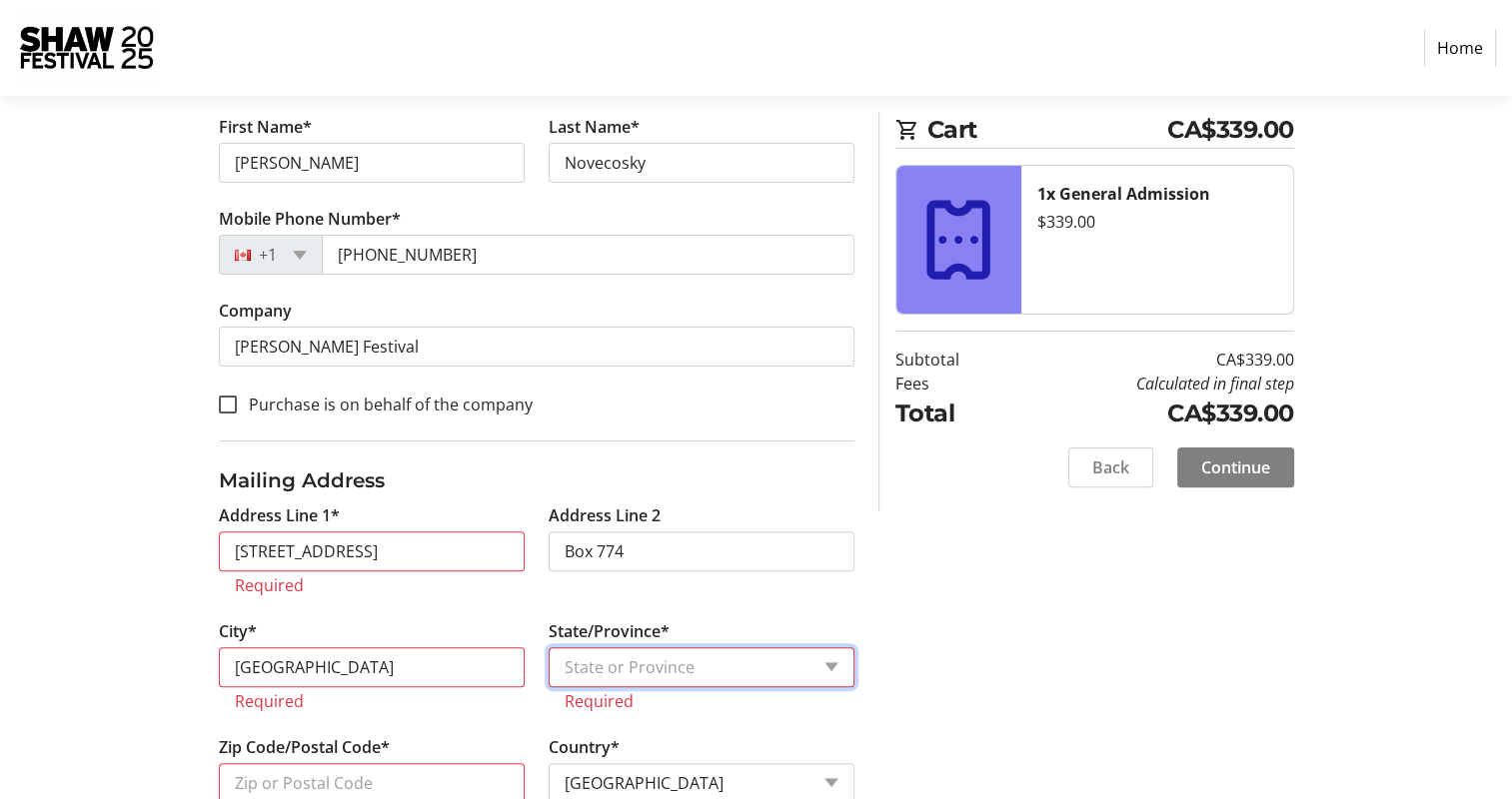 select on "ON" 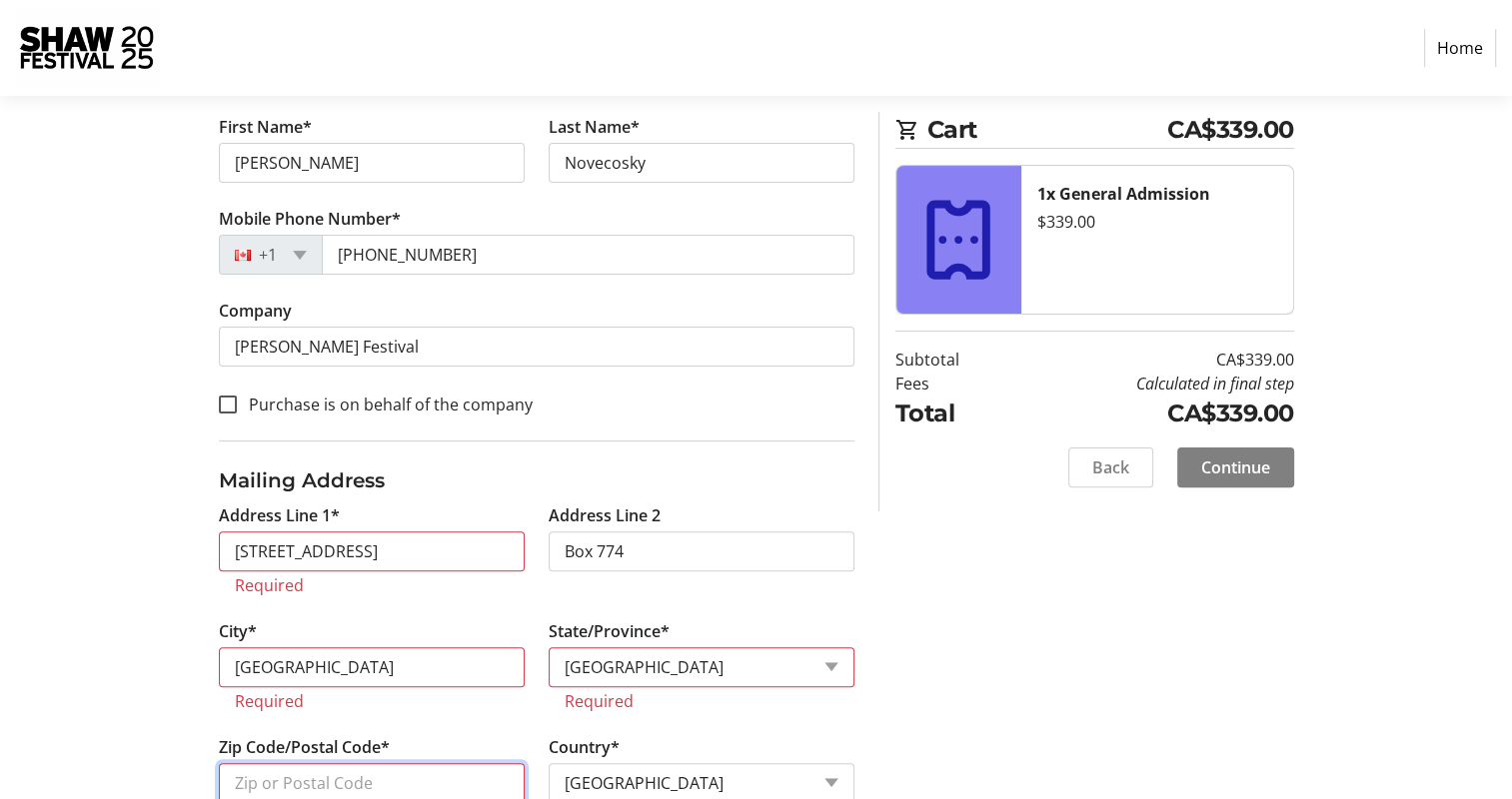 type on "L0S1J0" 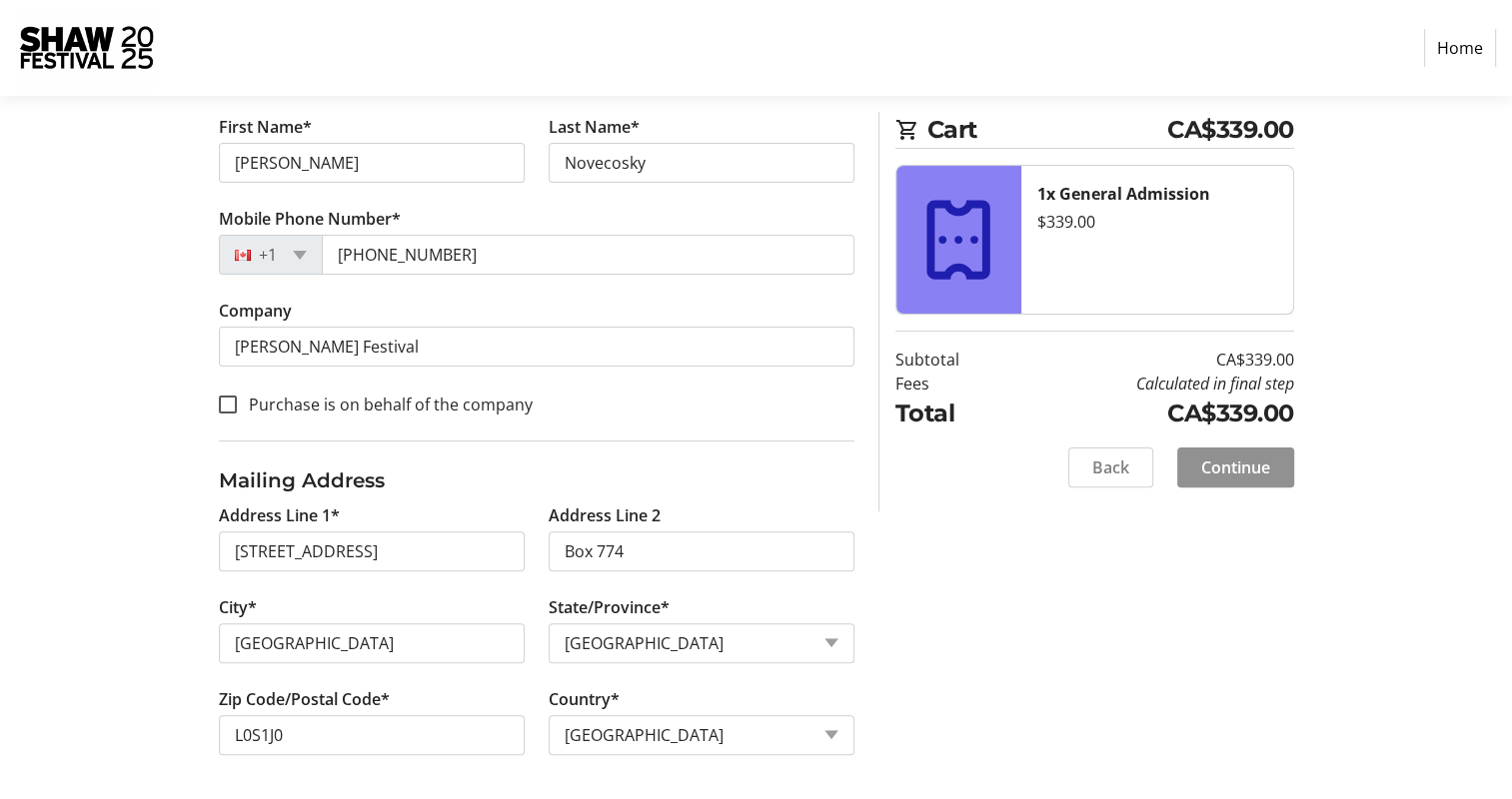 click on "Continue" 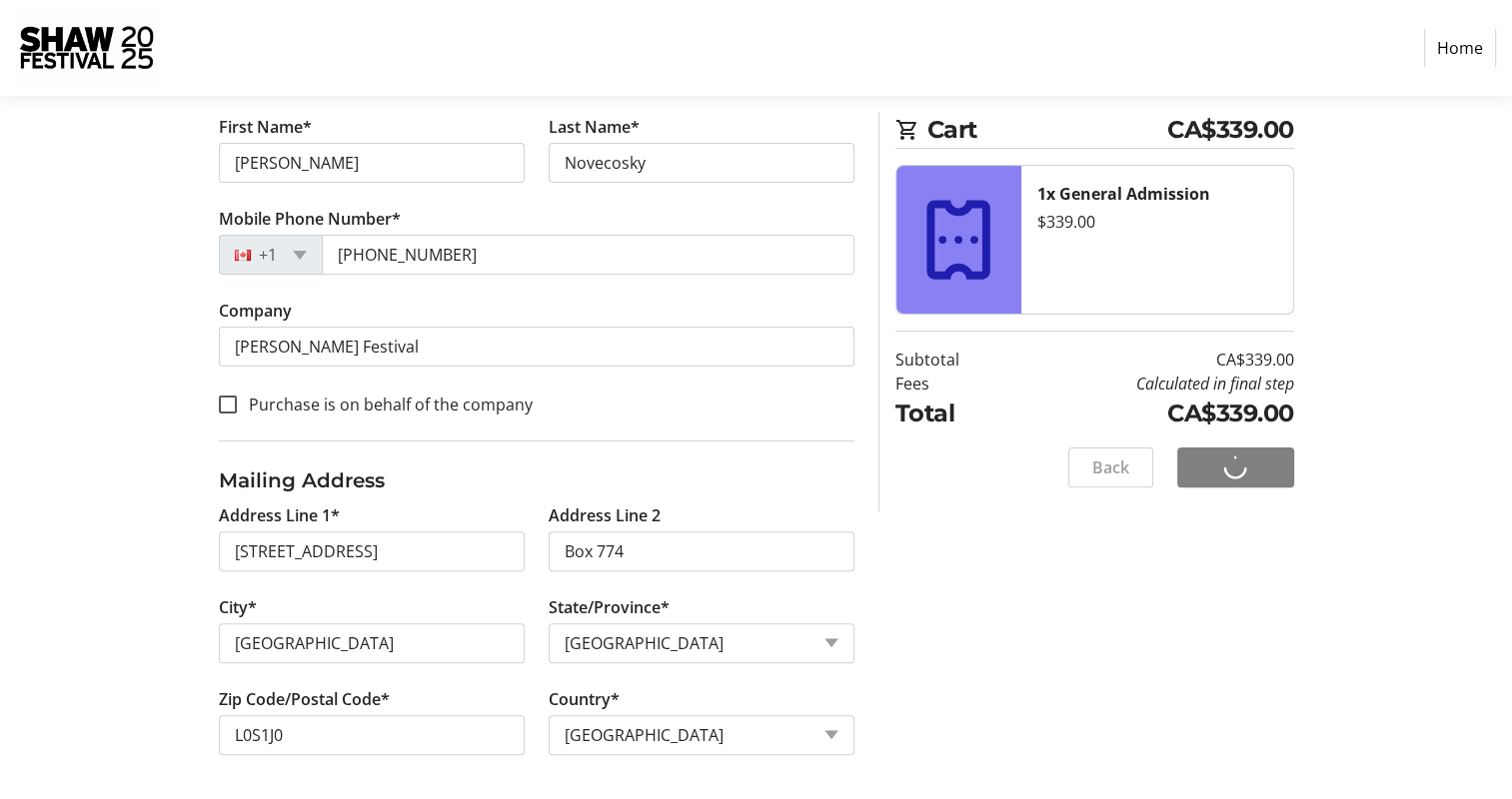 scroll, scrollTop: 0, scrollLeft: 0, axis: both 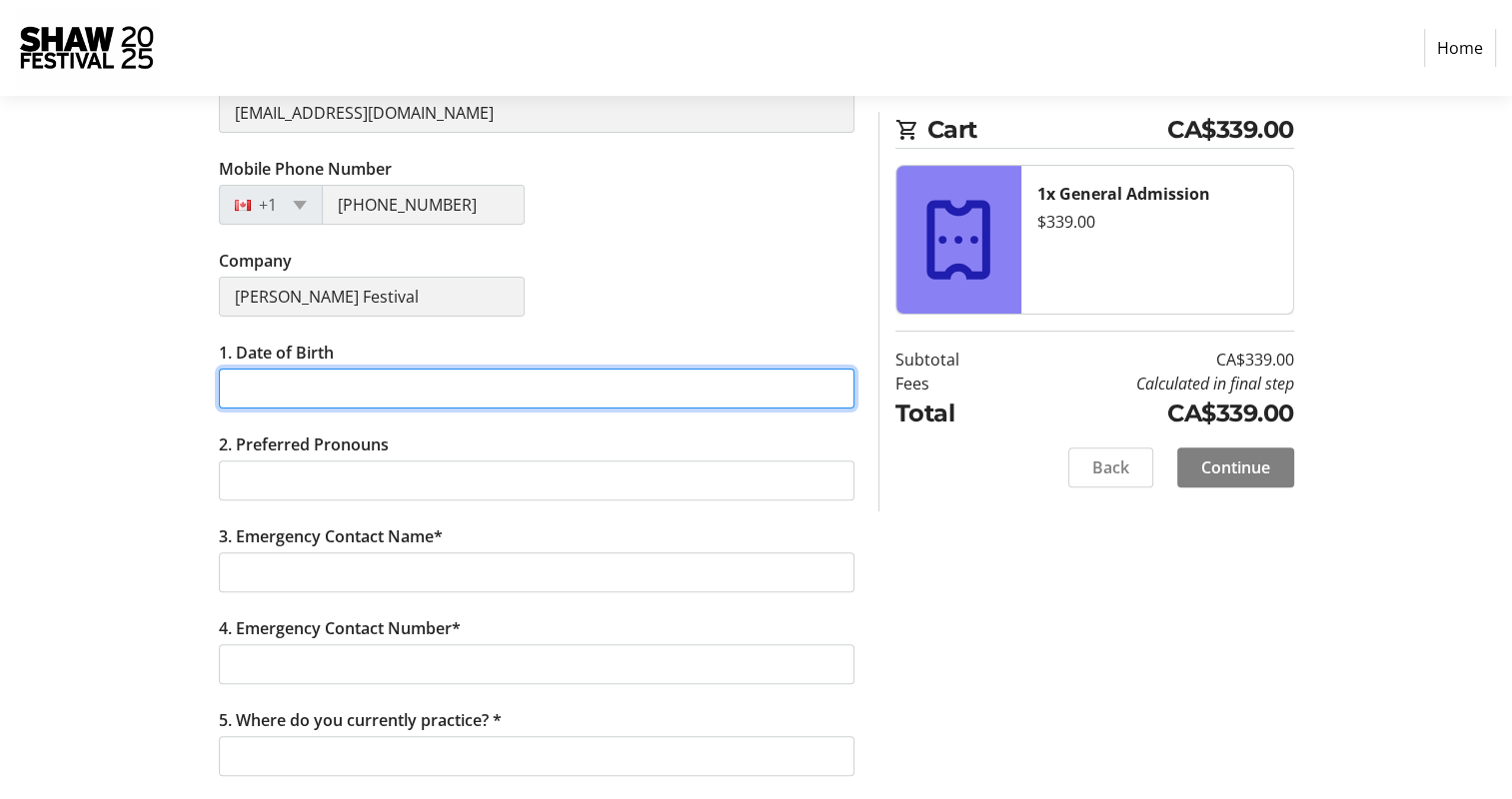 click on "1. Date of Birth" at bounding box center (537, 389) 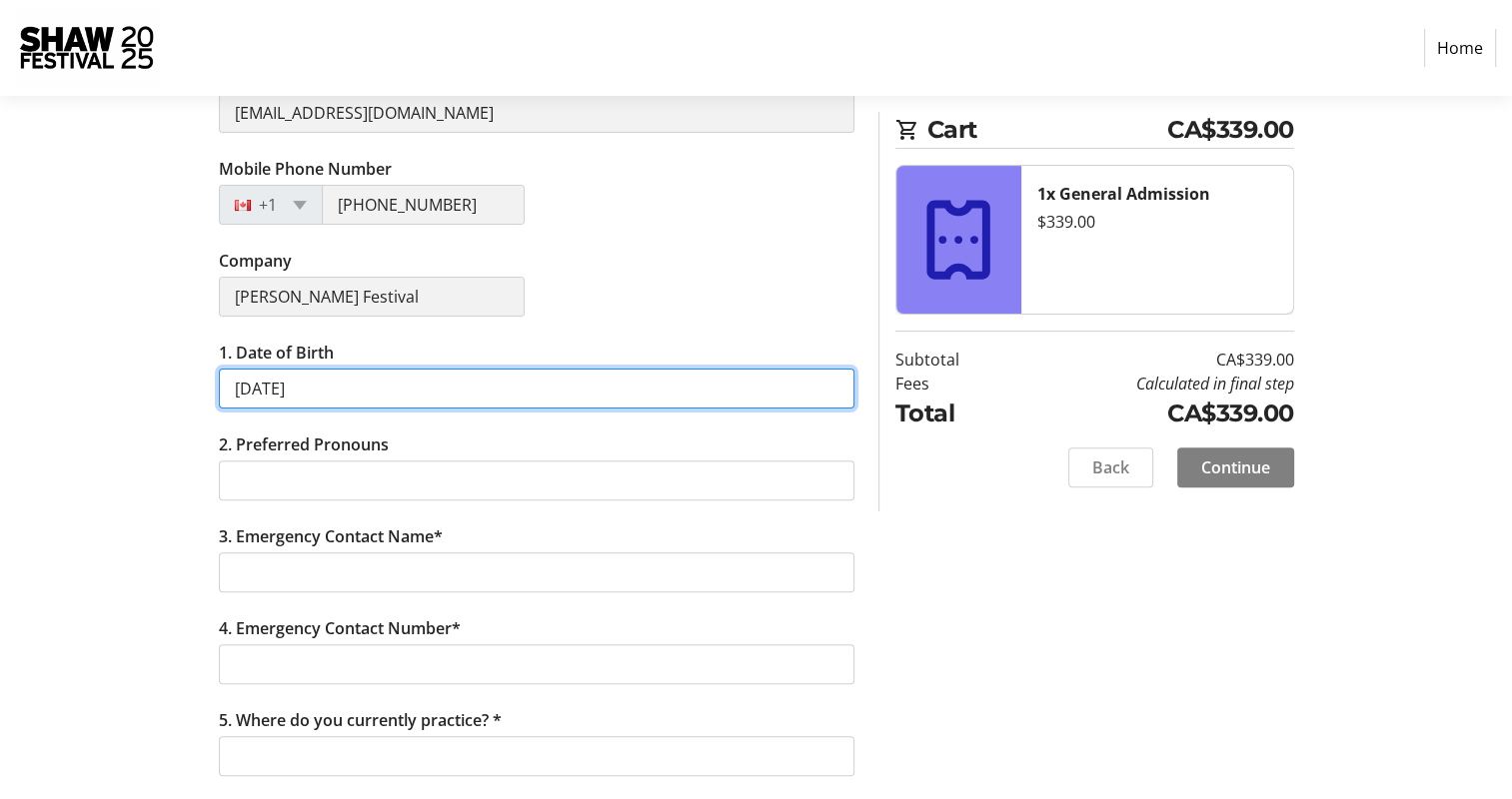 type on "February 27, 1983" 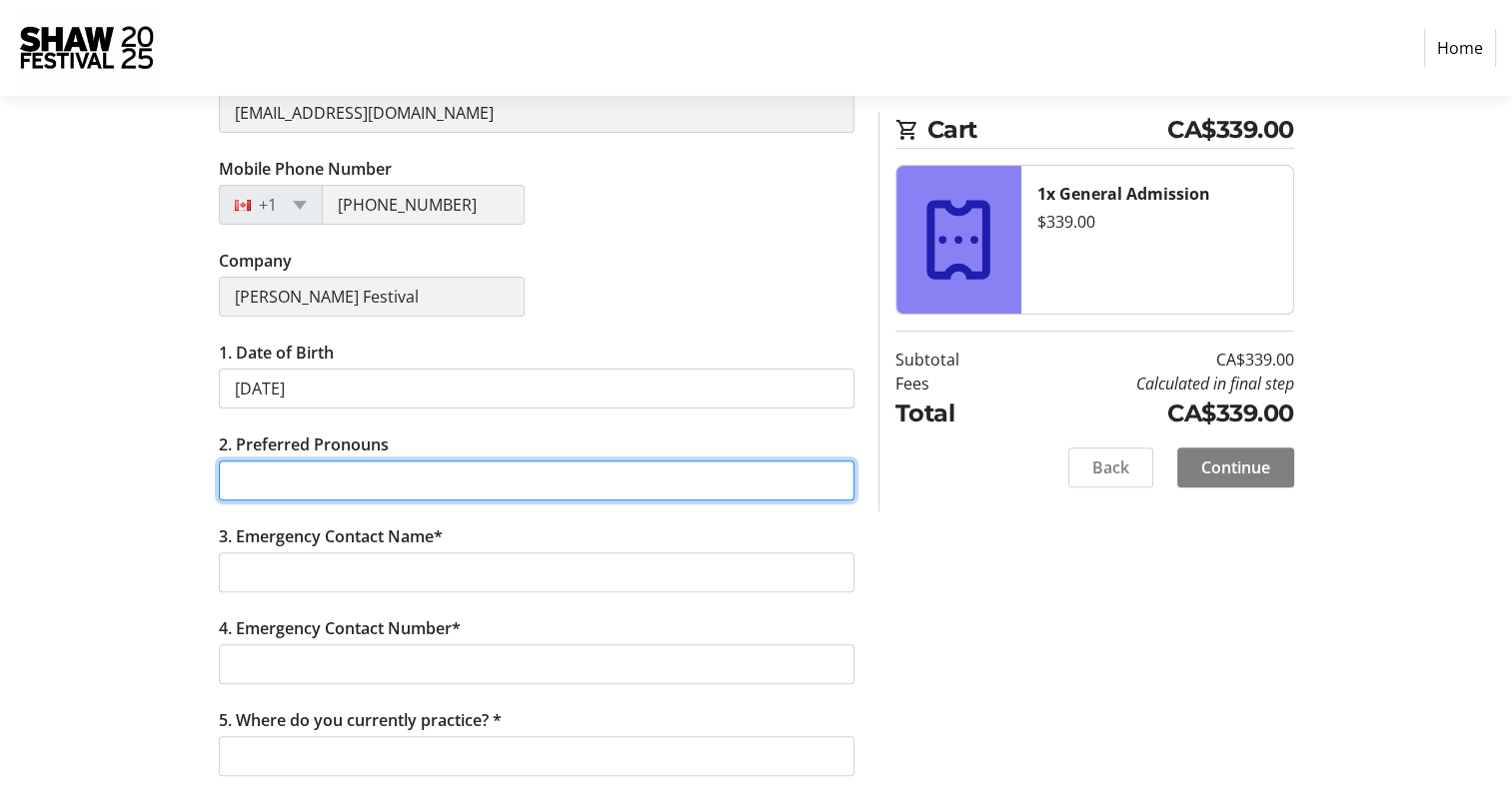click on "2. Preferred Pronouns" at bounding box center [537, 480] 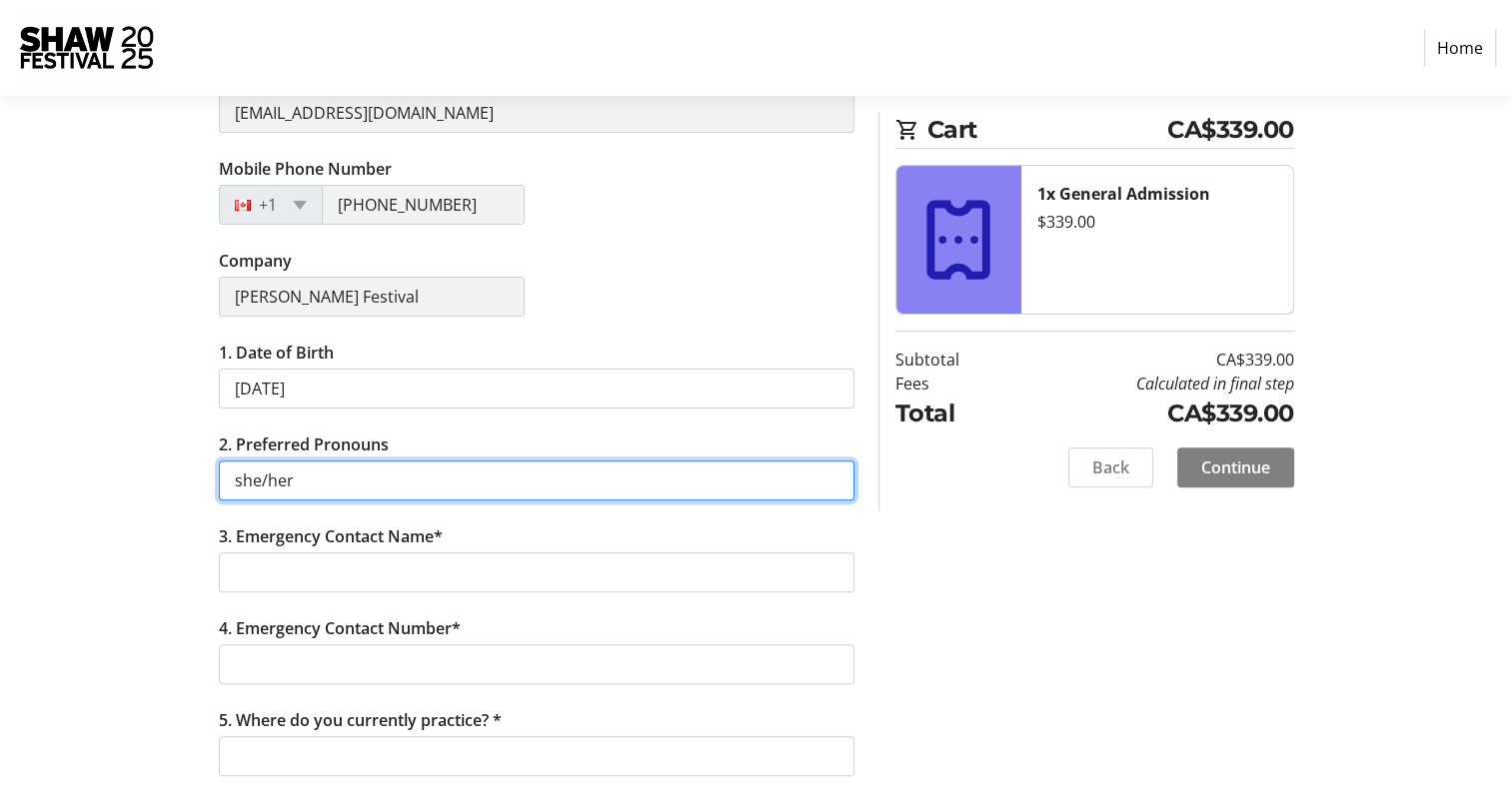 type on "she/her" 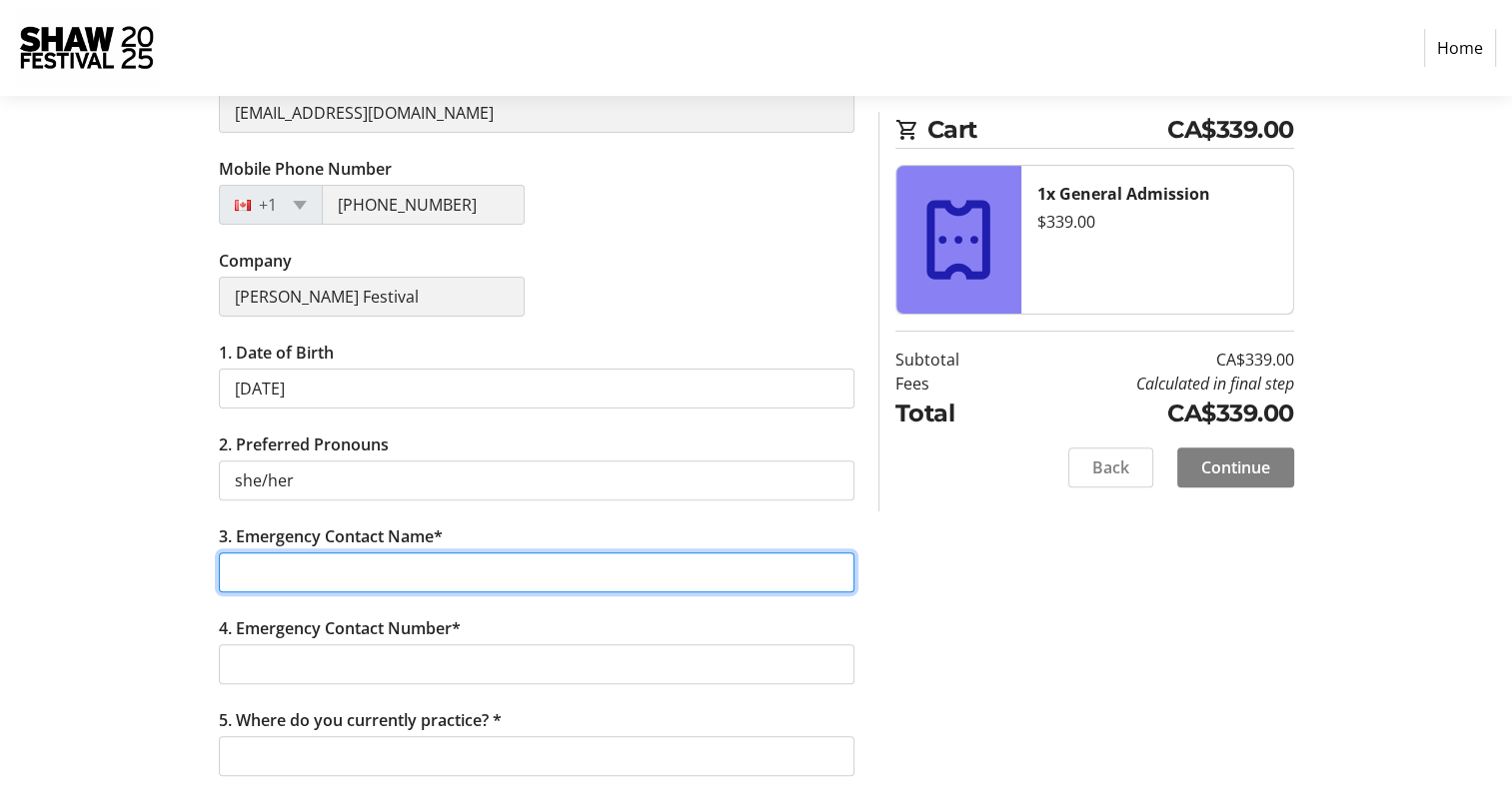 click on "3. Emergency Contact Name*" at bounding box center [537, 572] 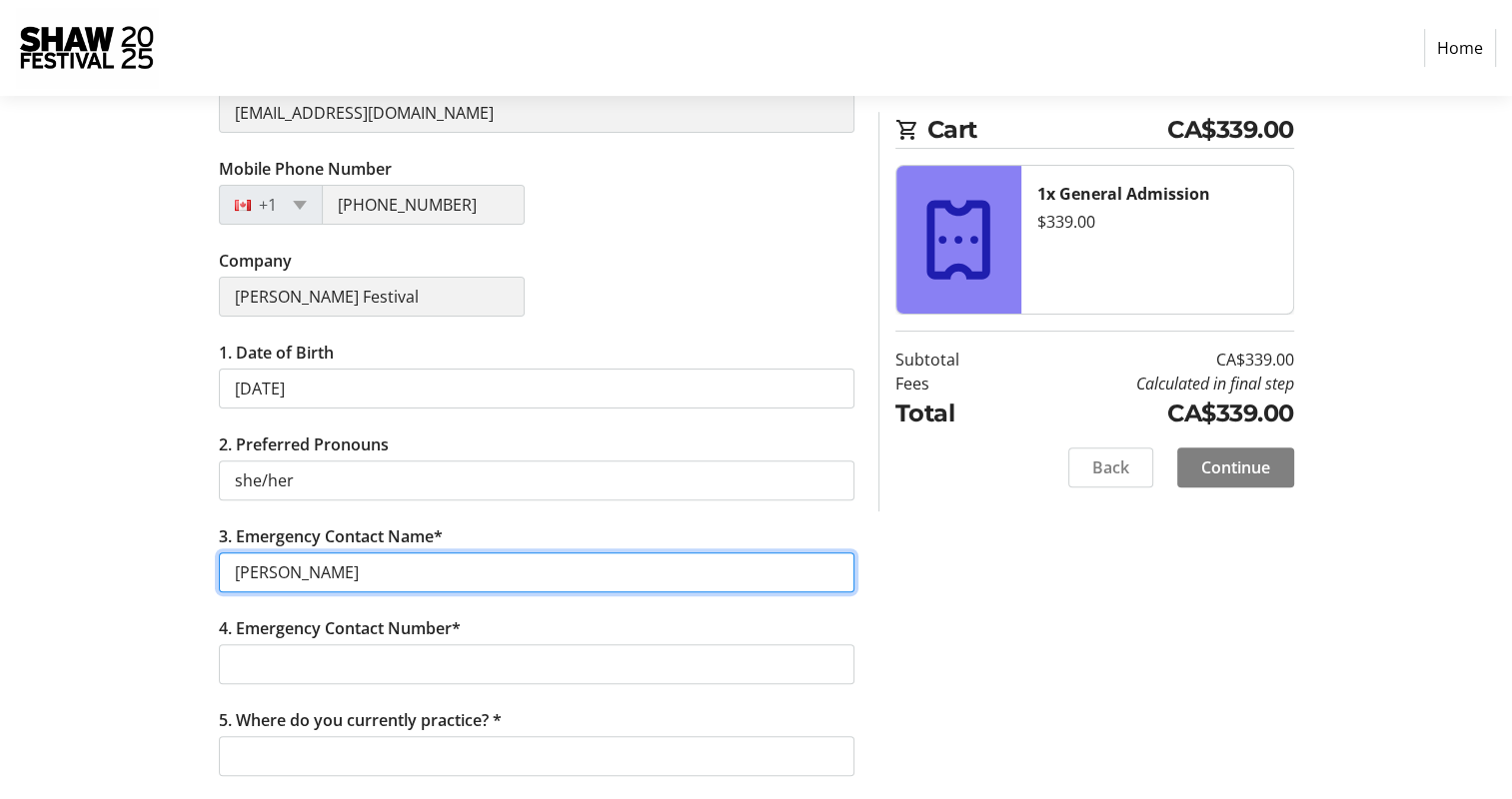 type on "Joe Novecosky" 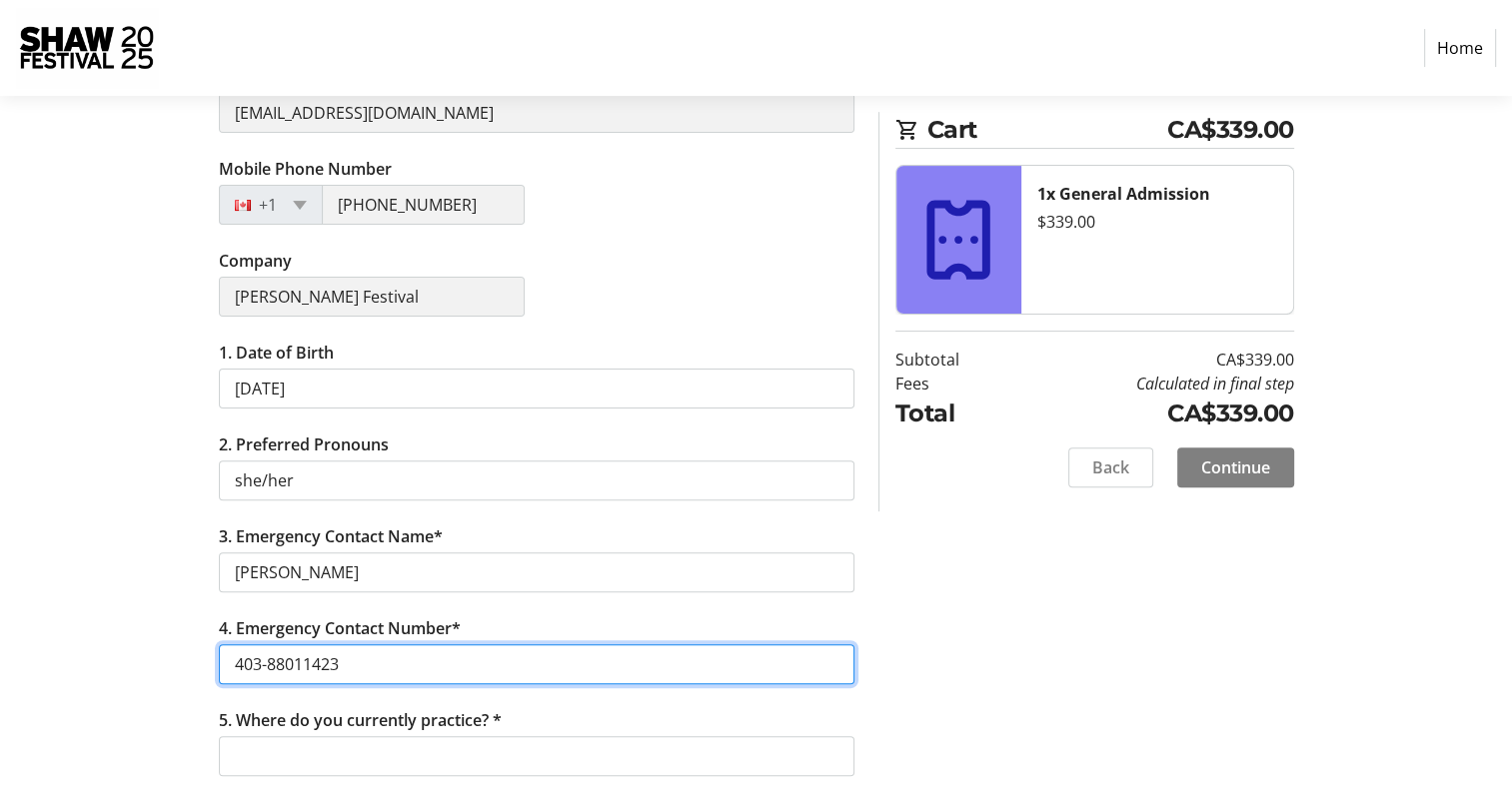 click on "403-88011423" at bounding box center [537, 664] 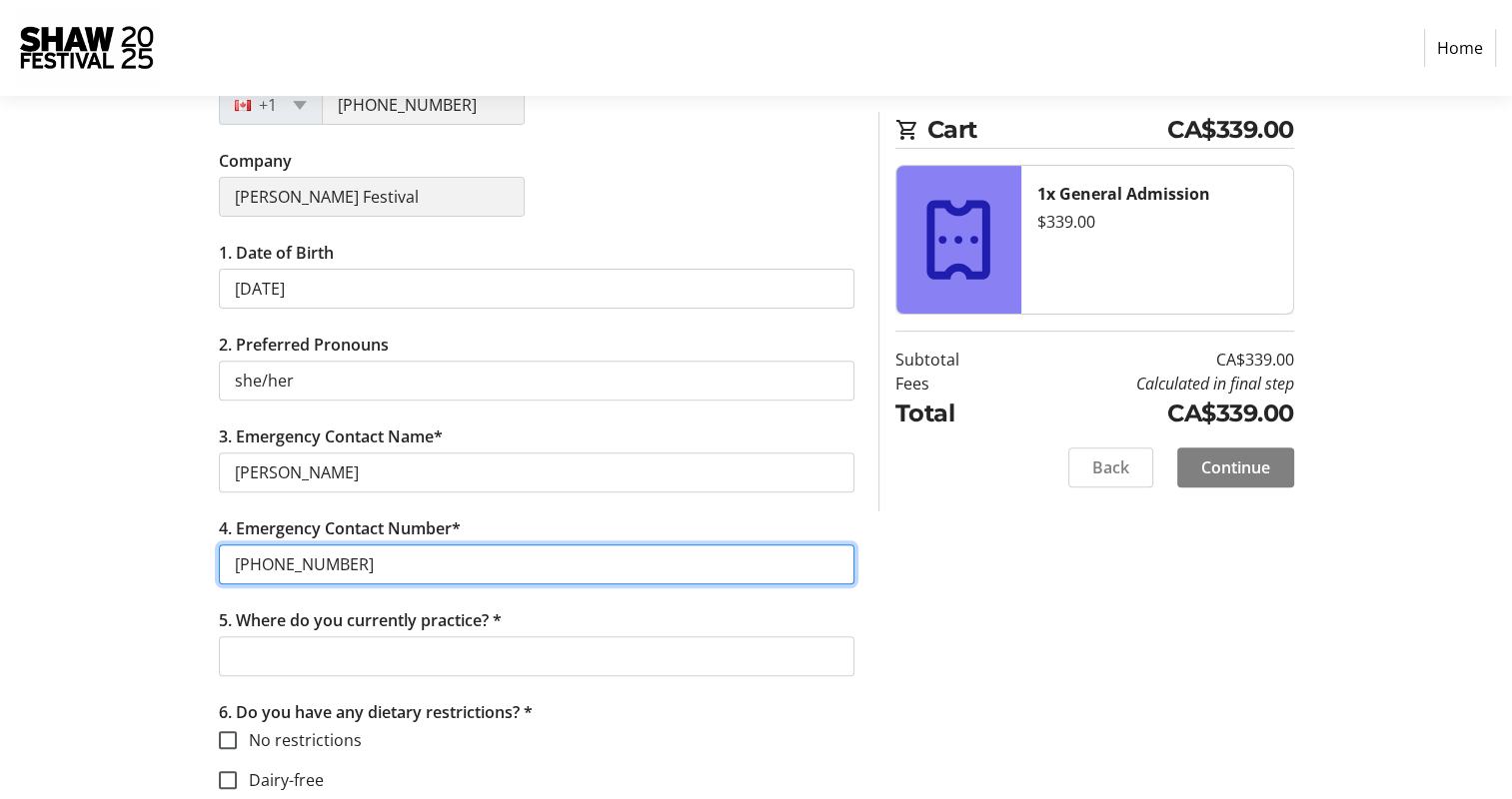 scroll, scrollTop: 799, scrollLeft: 0, axis: vertical 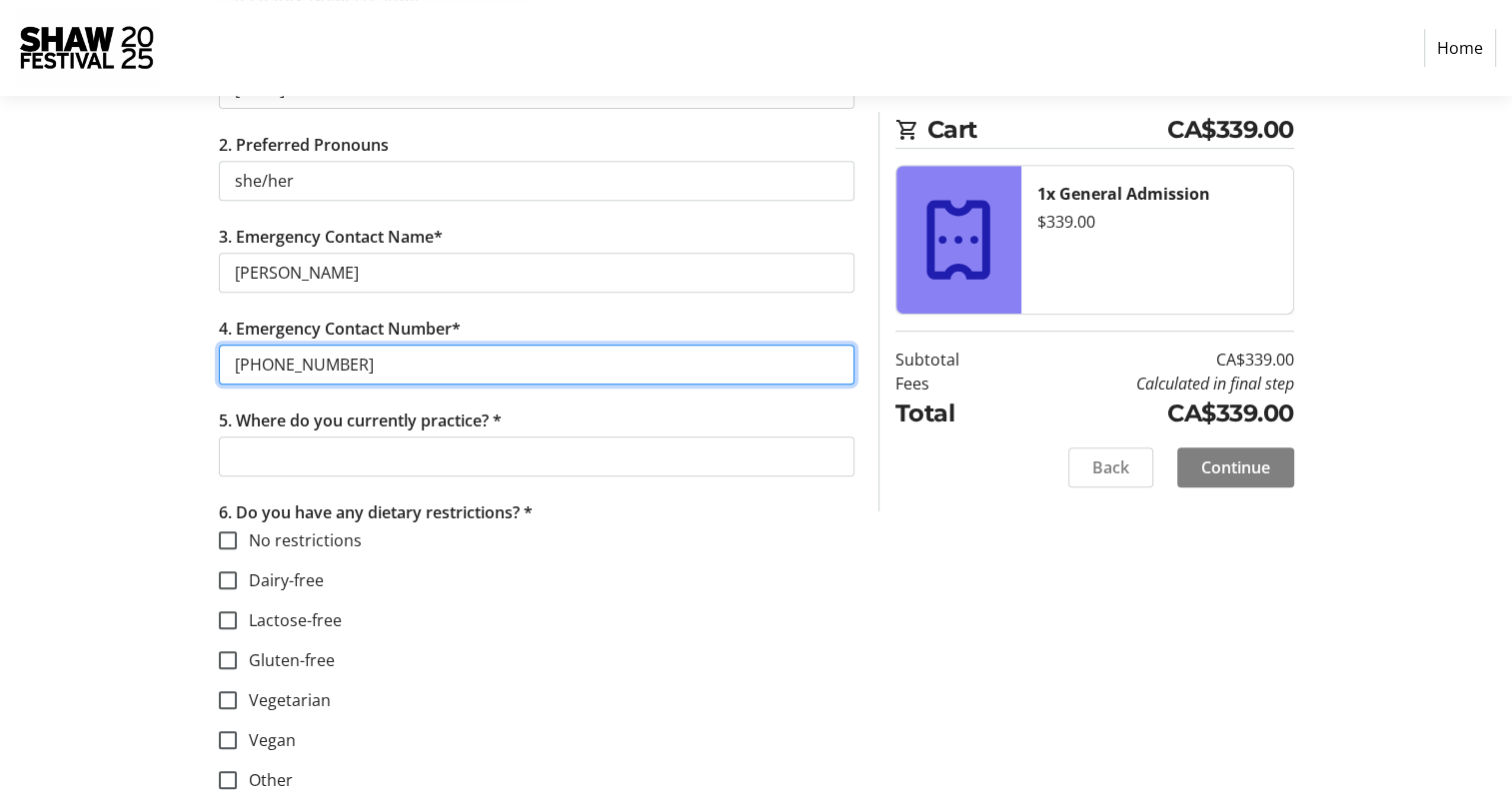 type on "403-880-11423" 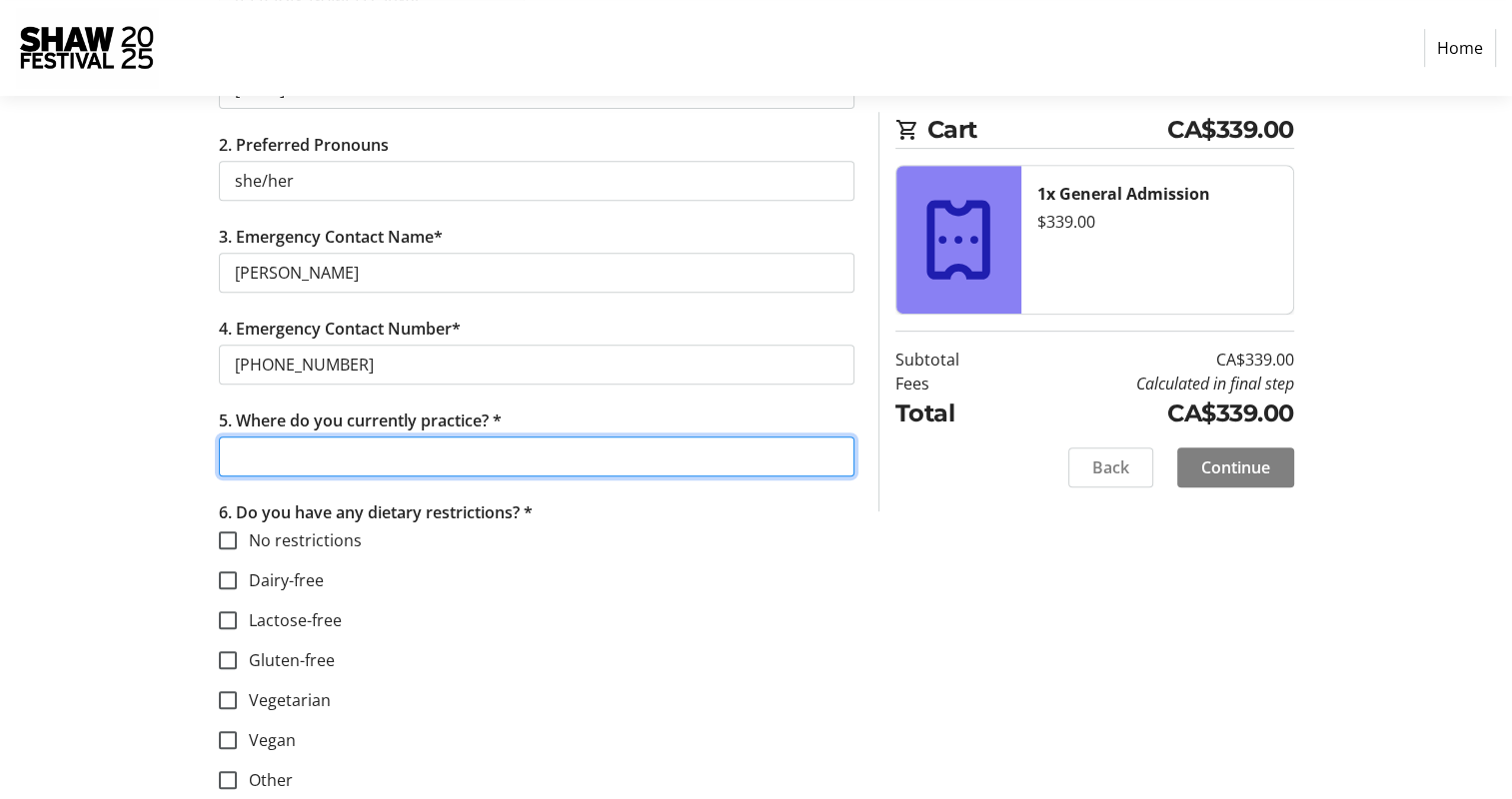 click on "5. Where do you currently practice? *" at bounding box center [537, 456] 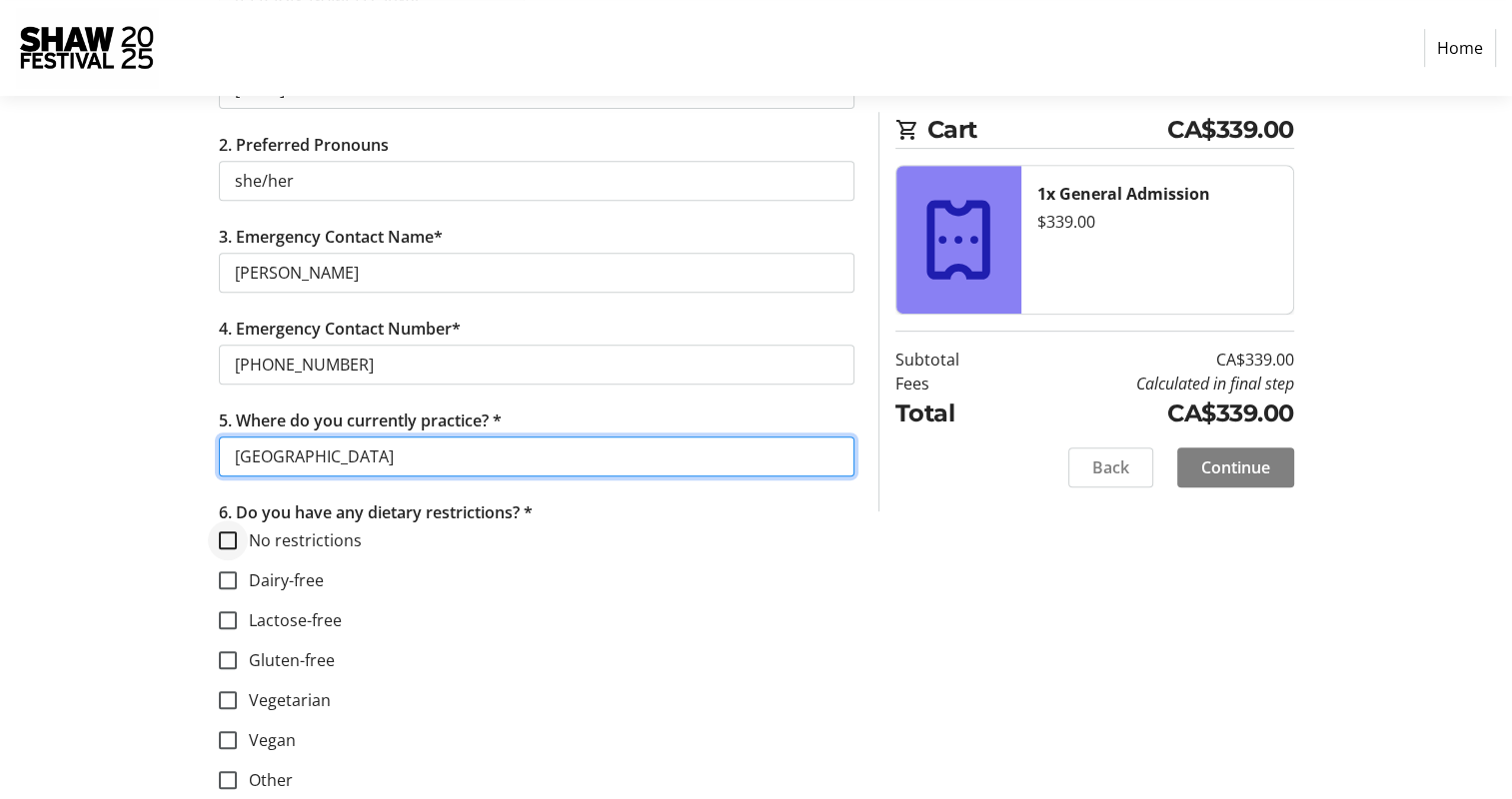 type on "[GEOGRAPHIC_DATA]" 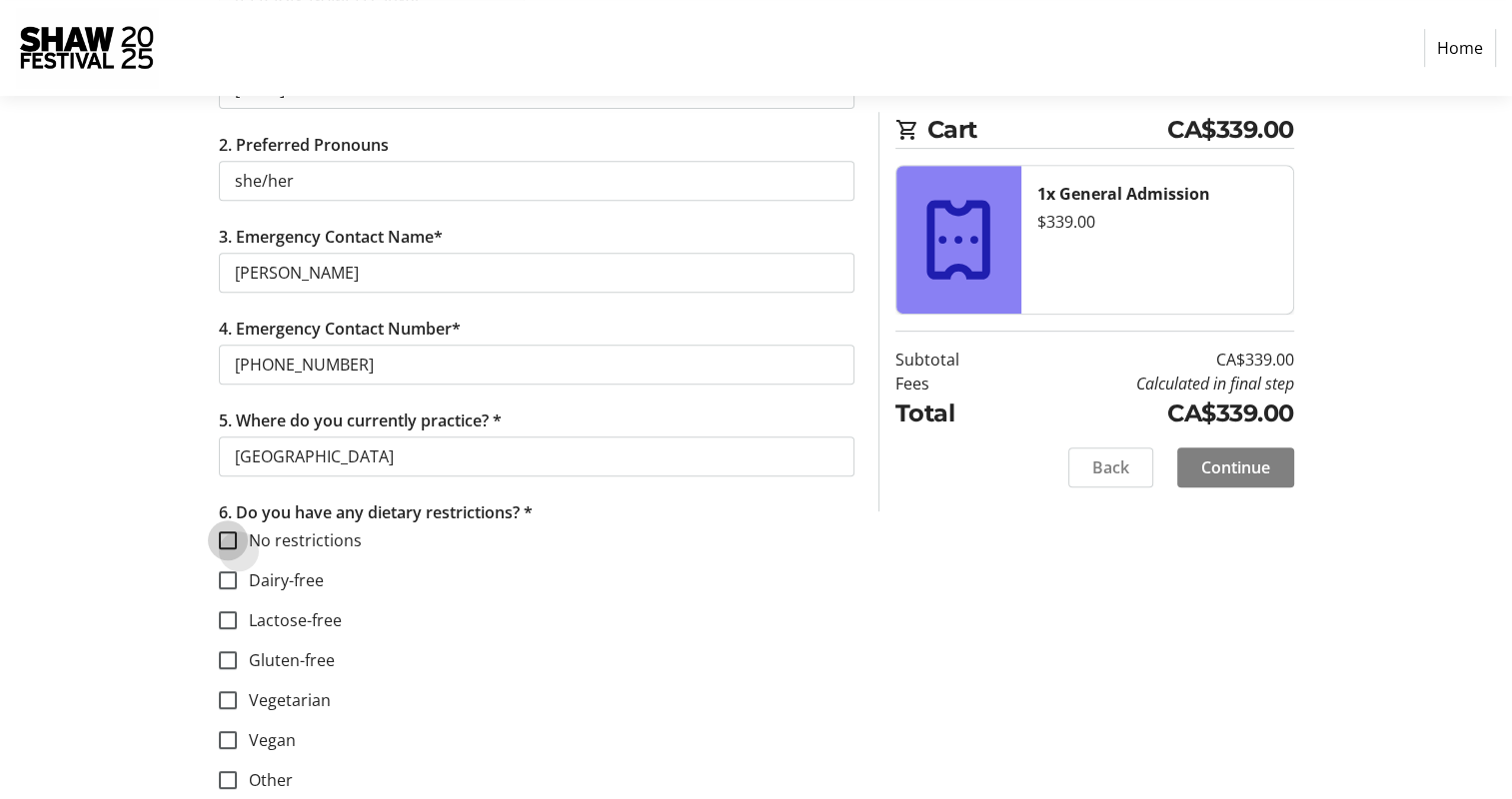 drag, startPoint x: 232, startPoint y: 532, endPoint x: 344, endPoint y: 562, distance: 115.948264 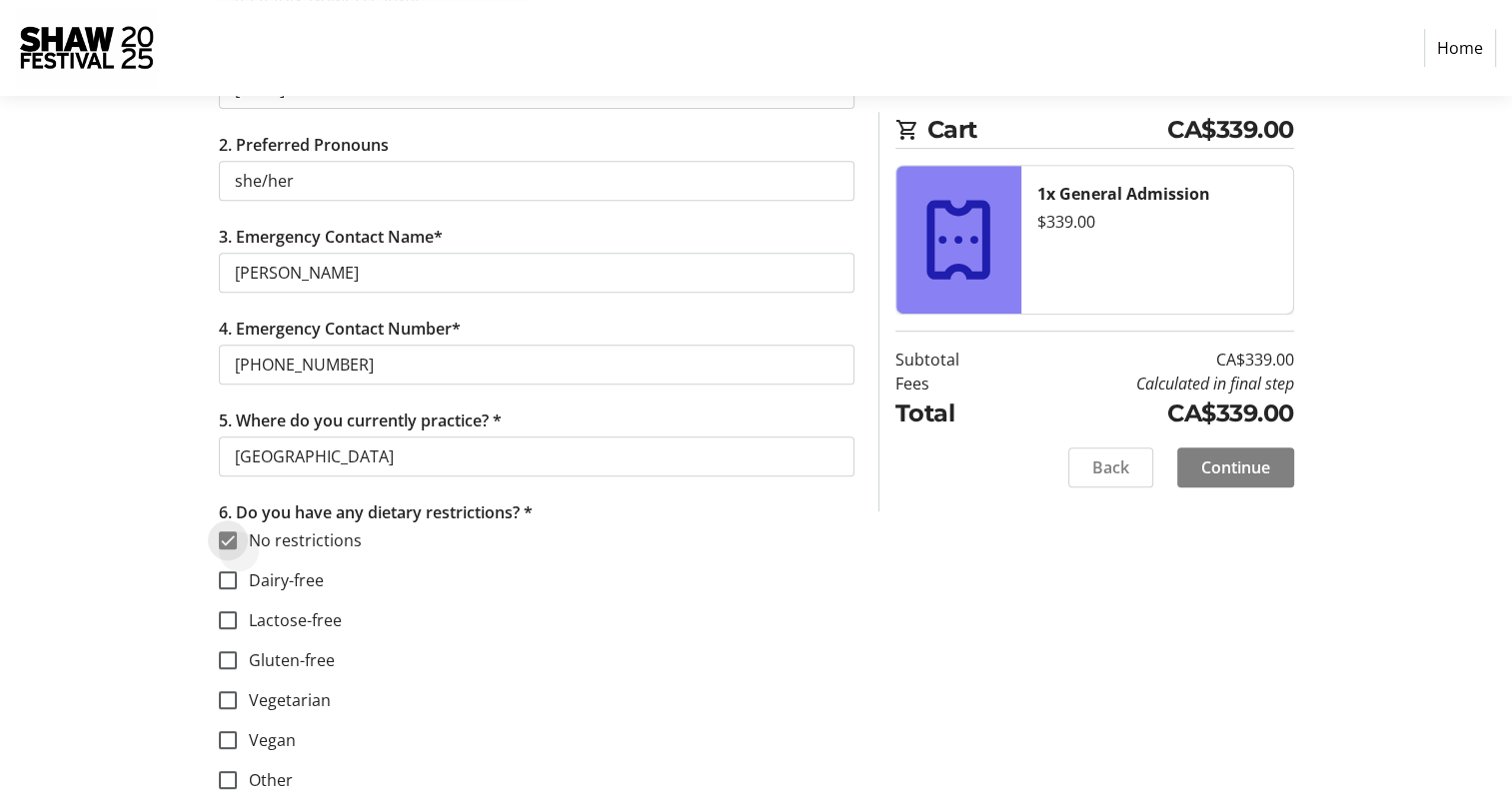 checkbox on "true" 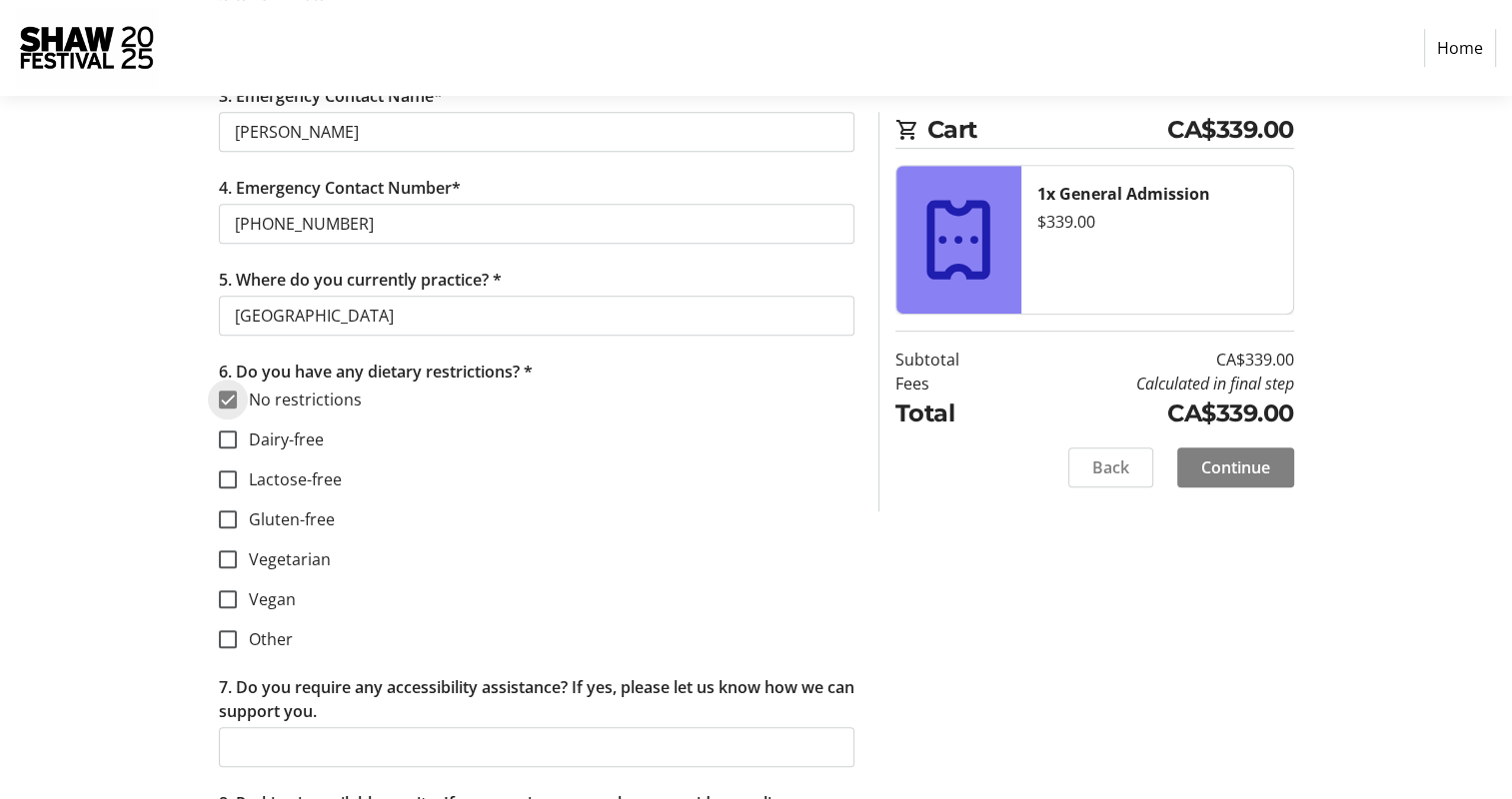 scroll, scrollTop: 1183, scrollLeft: 0, axis: vertical 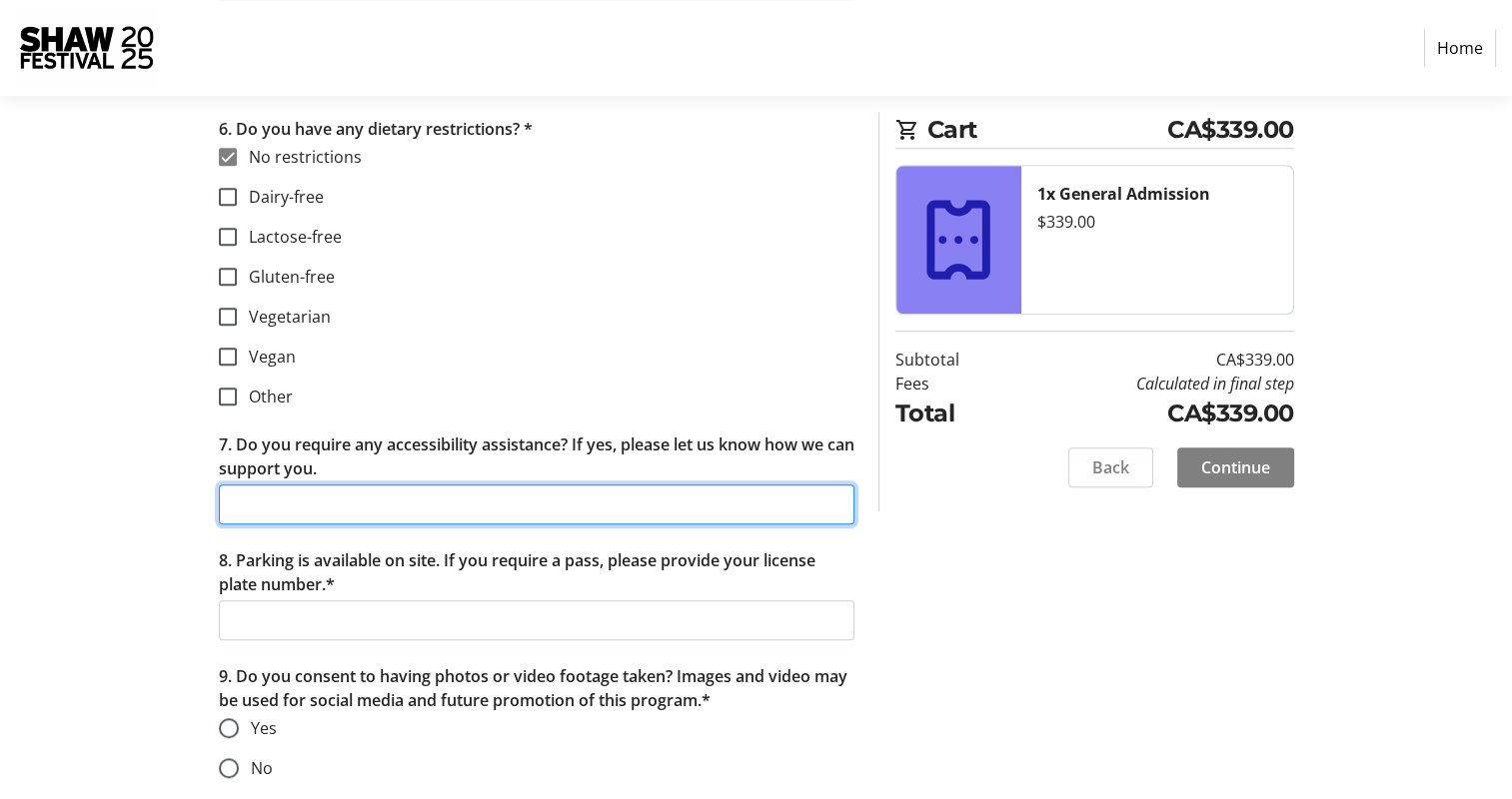 click on "7. Do you require any accessibility assistance? If yes, please let us know how we can support you." at bounding box center [537, 504] 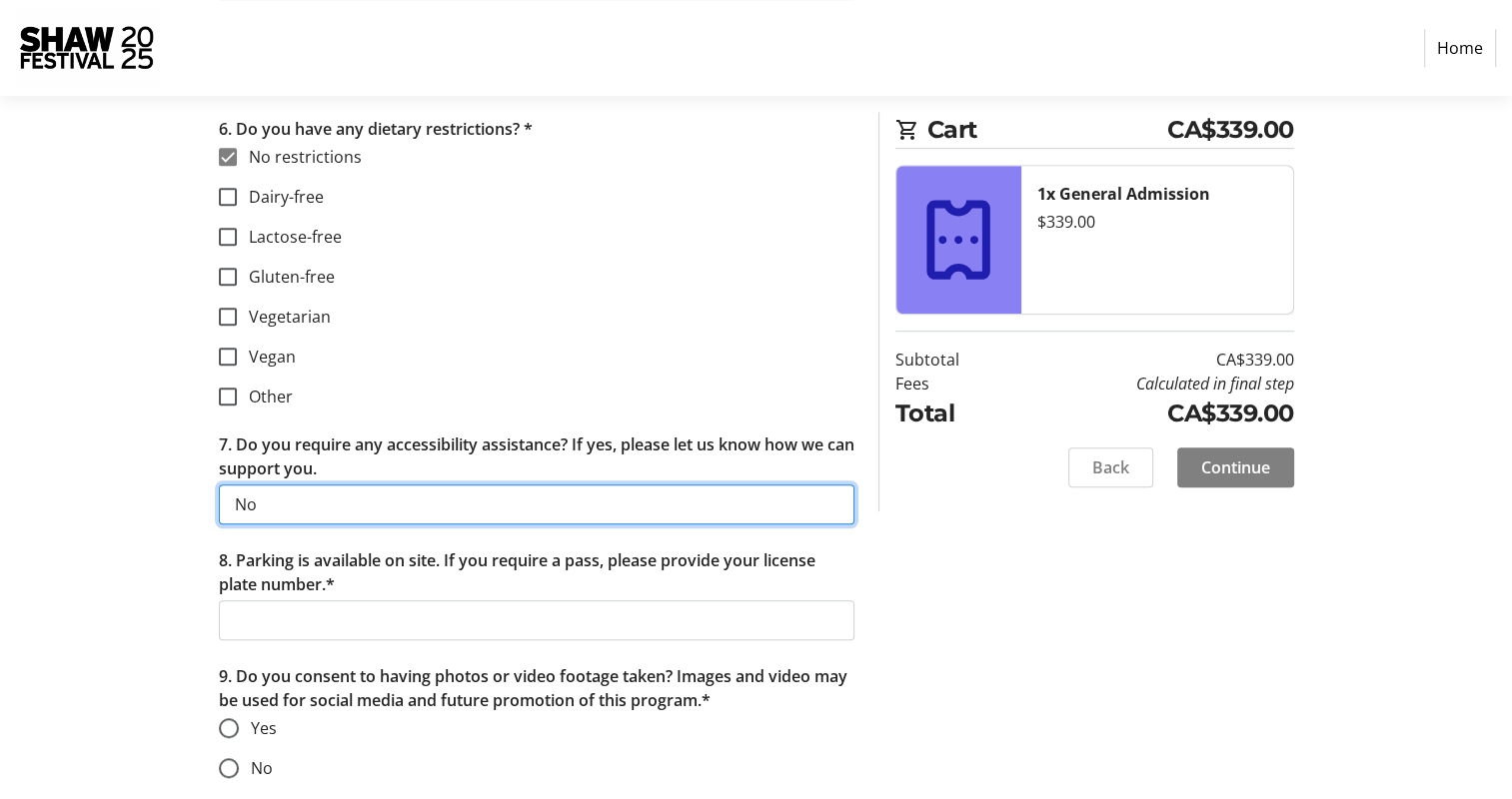 type on "No" 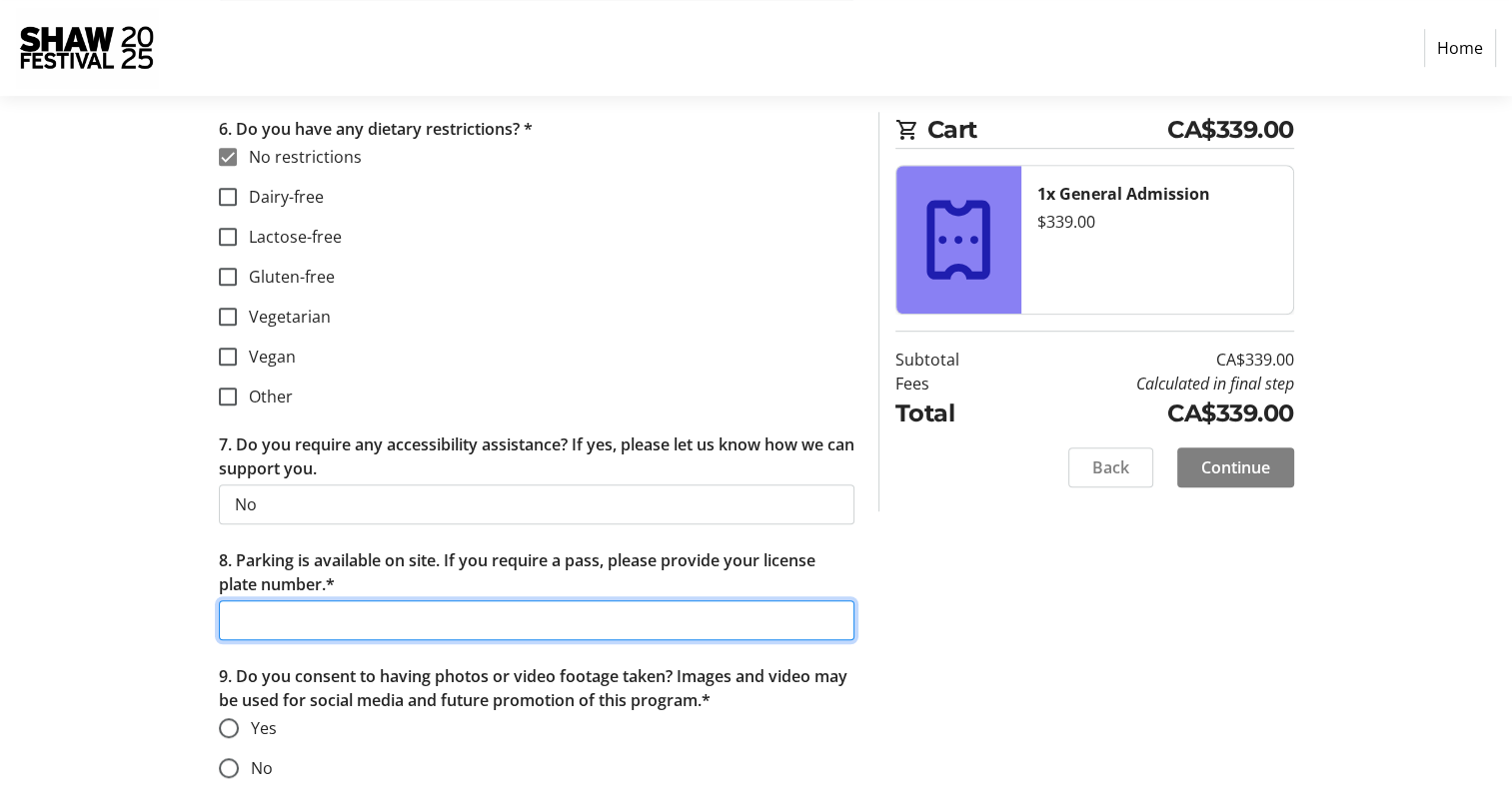 click on "8. Parking is available on site. If you require a pass, please provide your license plate number.*" at bounding box center (537, 620) 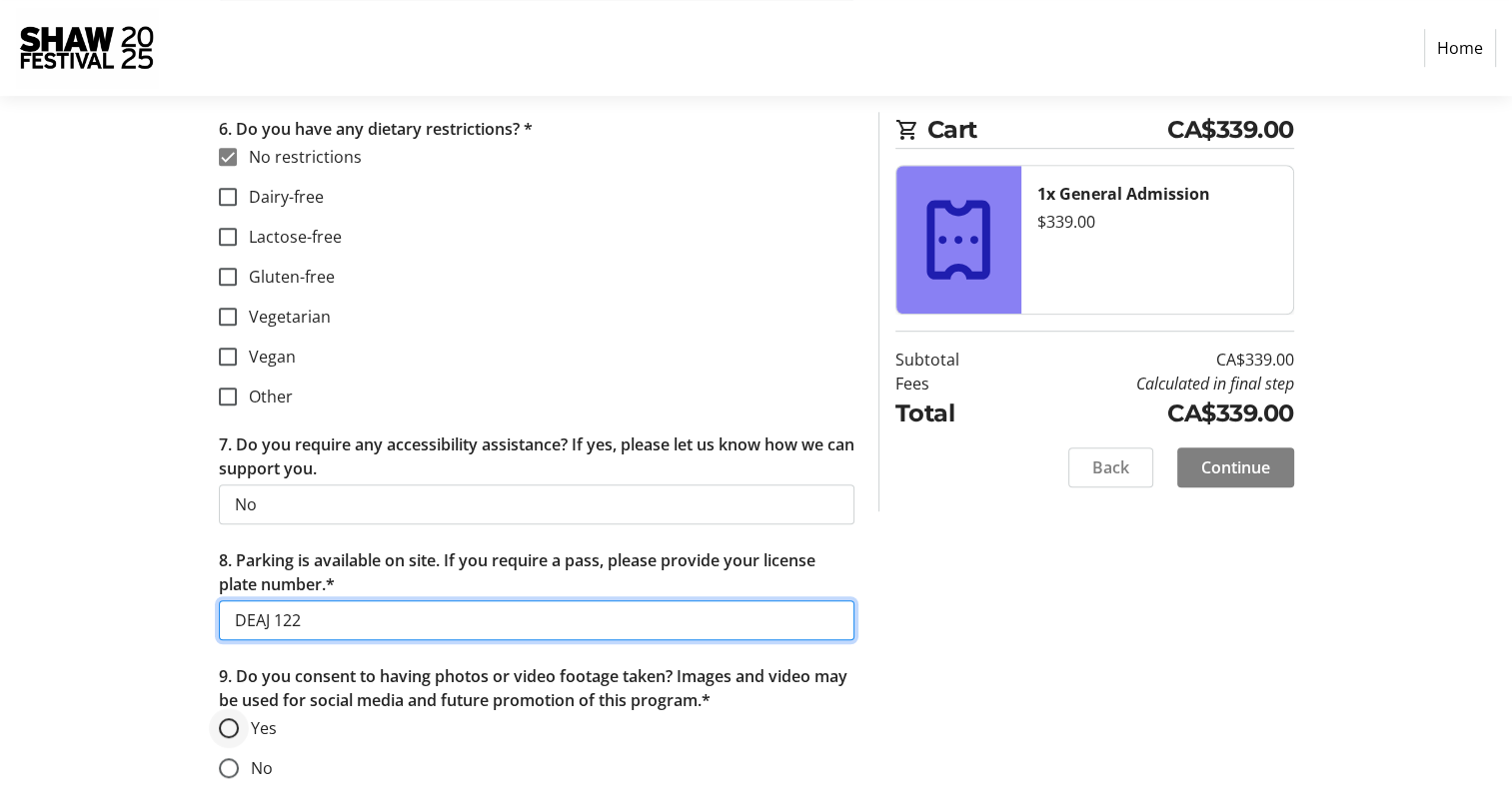 type on "DEAJ 122" 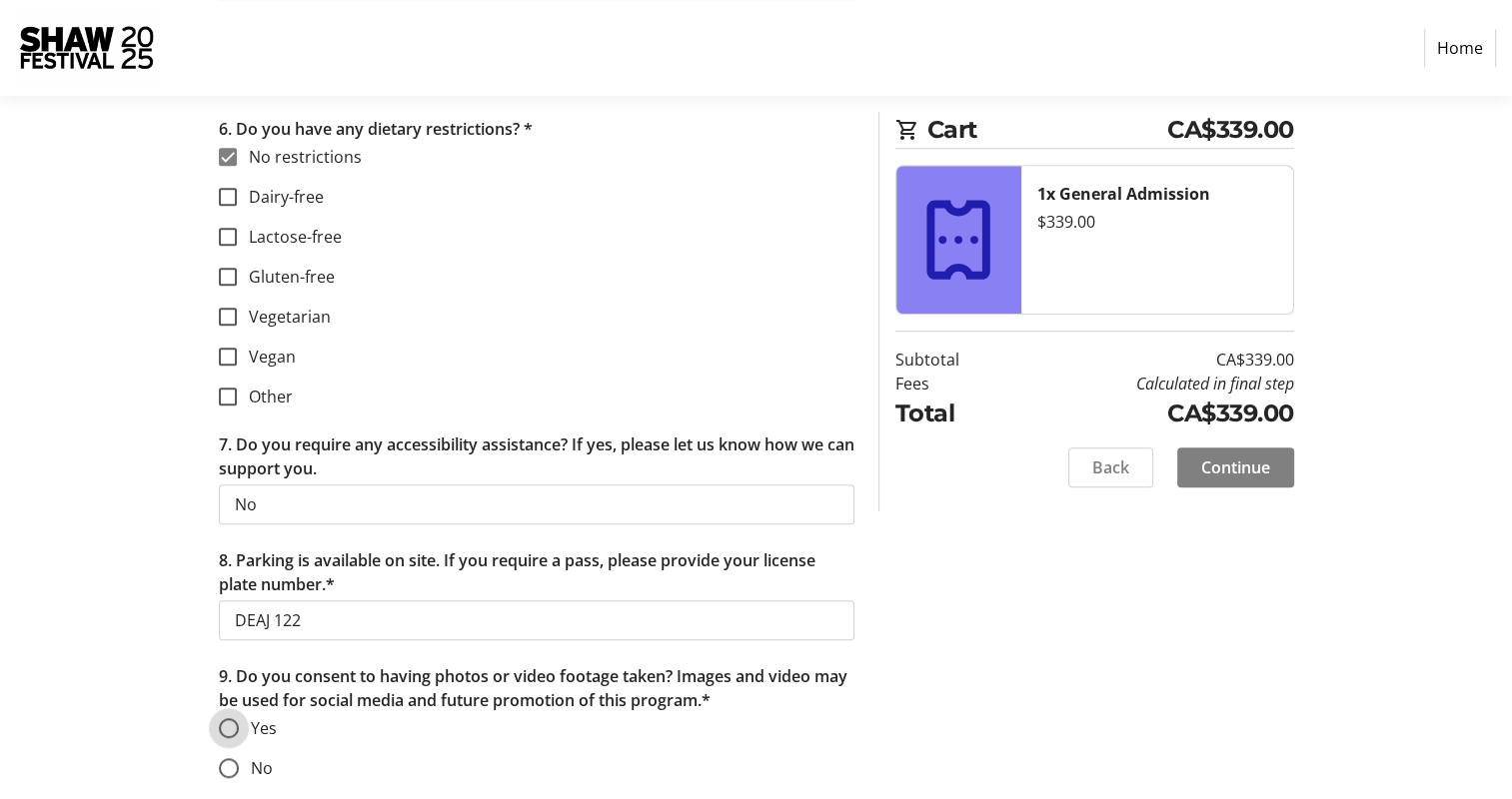 click on "Yes" at bounding box center (229, 728) 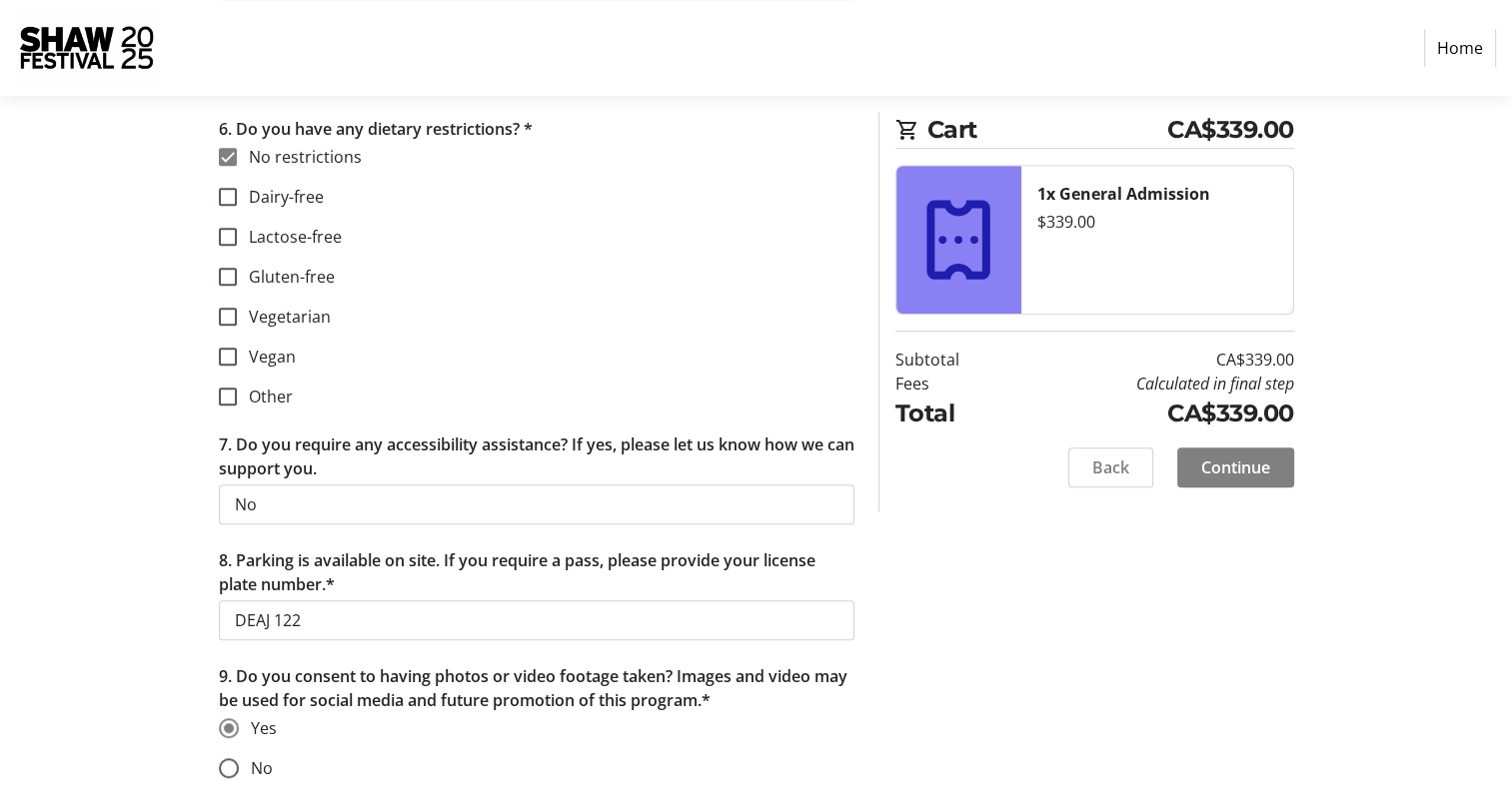 click on "Continue" 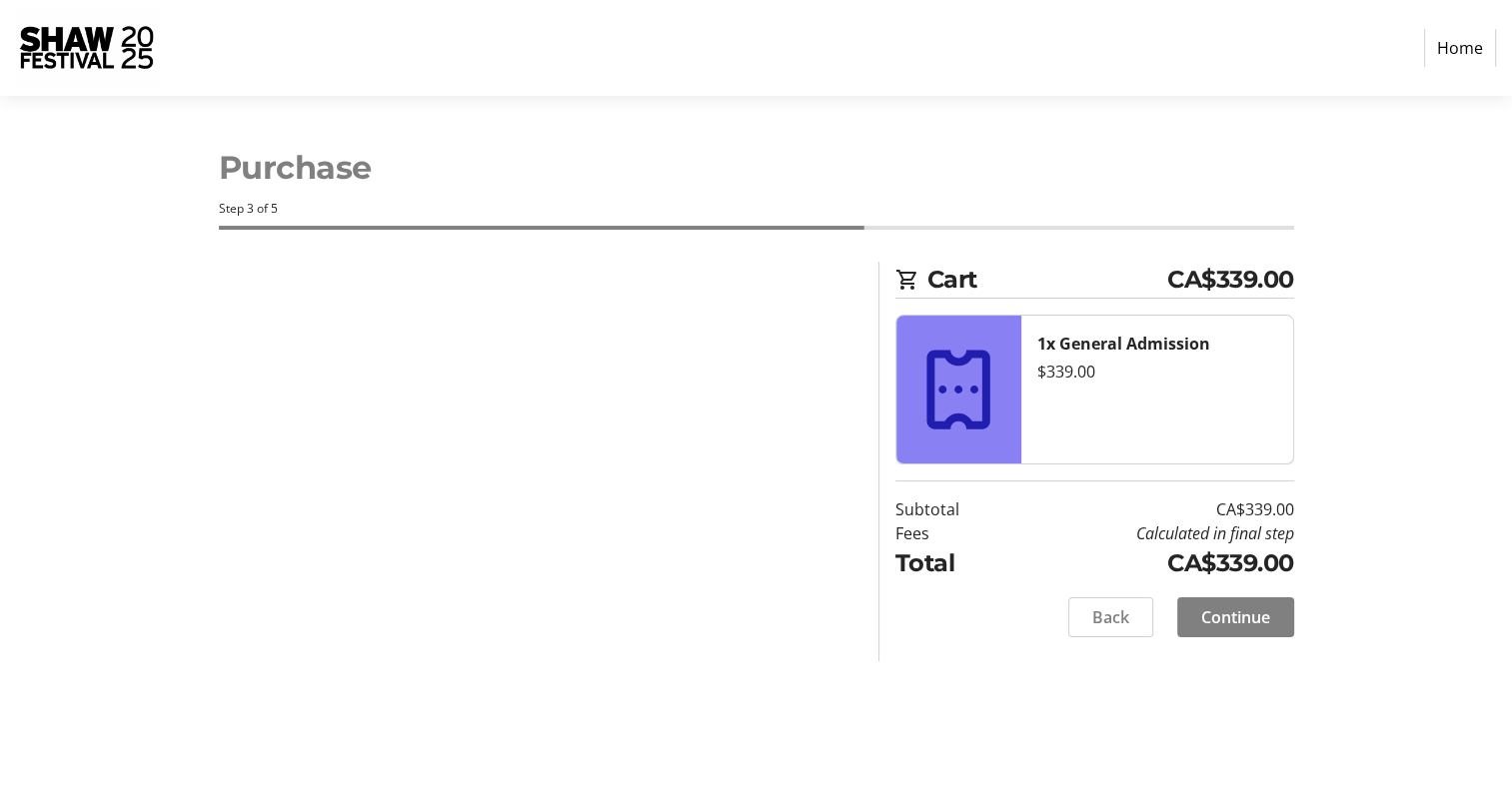 scroll, scrollTop: 0, scrollLeft: 0, axis: both 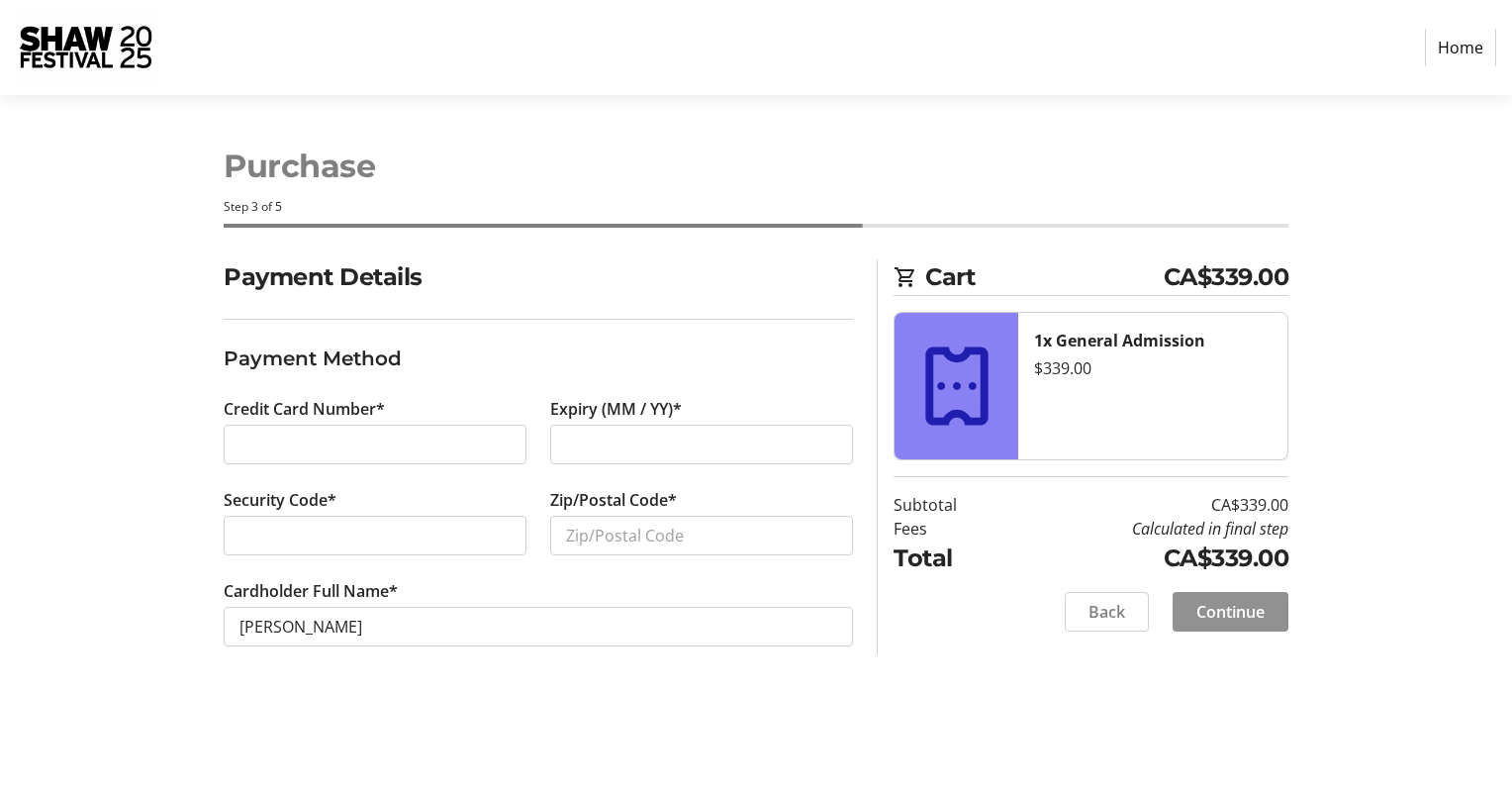 click on "Continue" 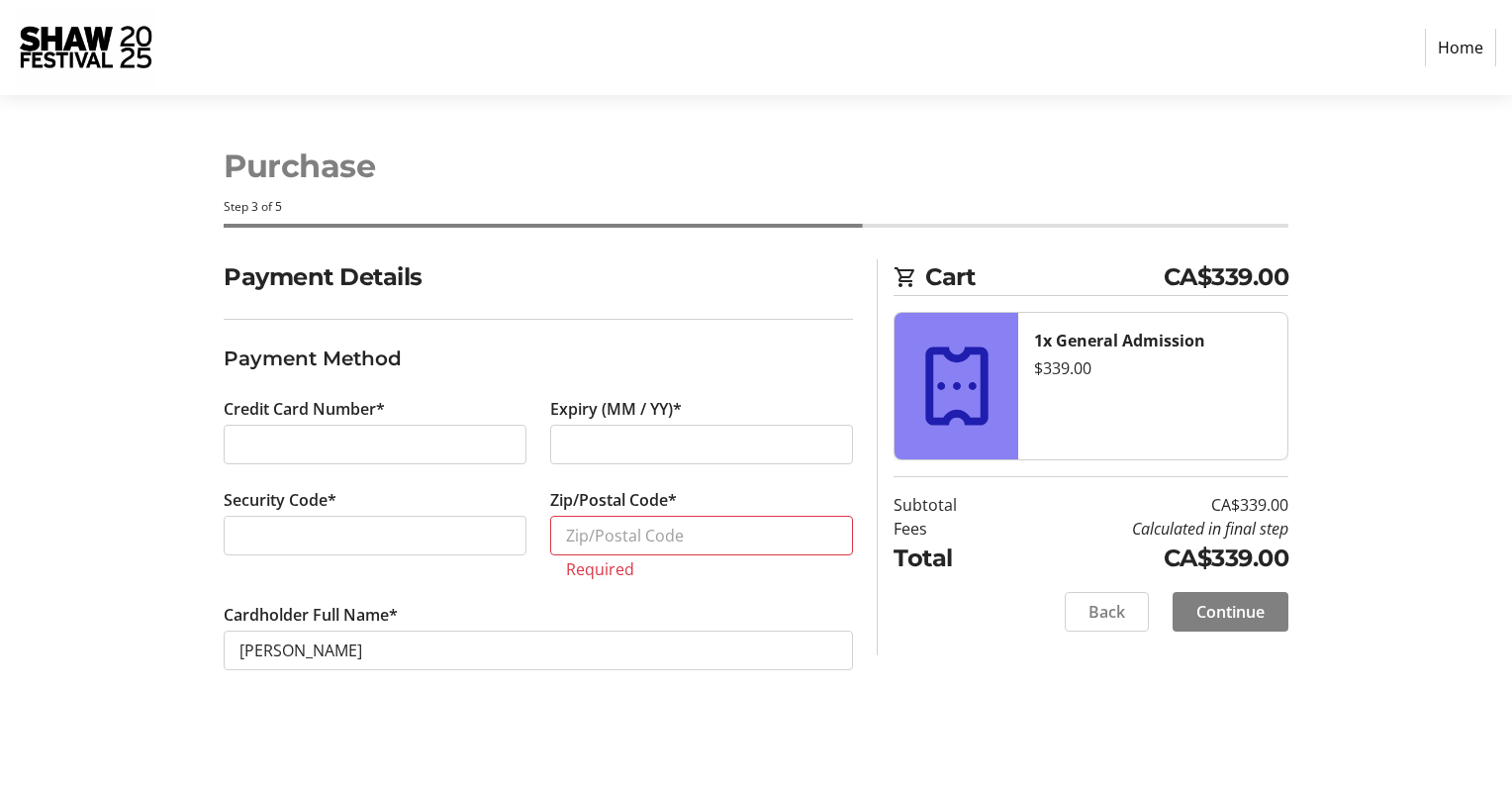 click at bounding box center [375, 536] 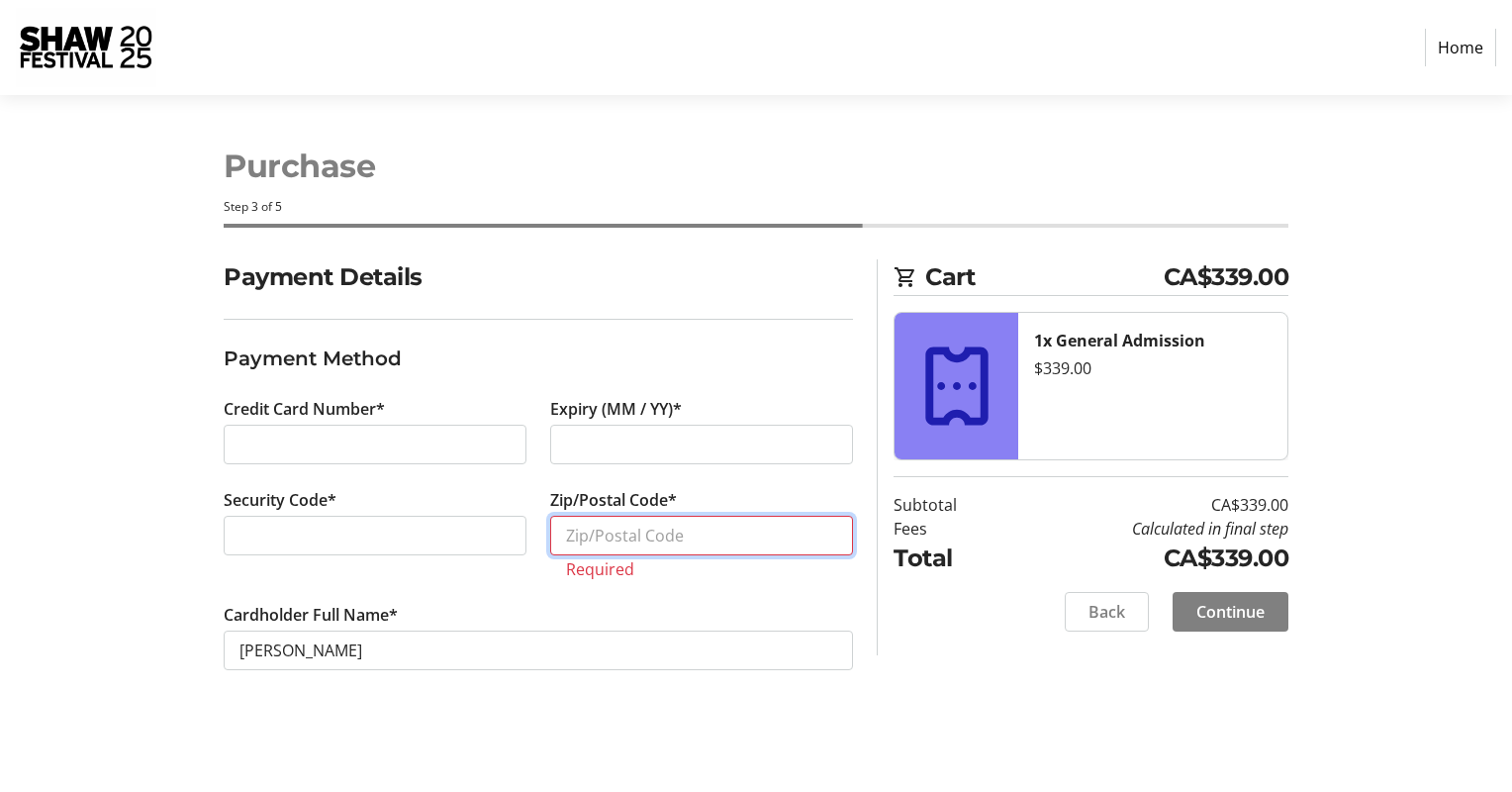 click on "Zip/Postal Code*" at bounding box center [702, 536] 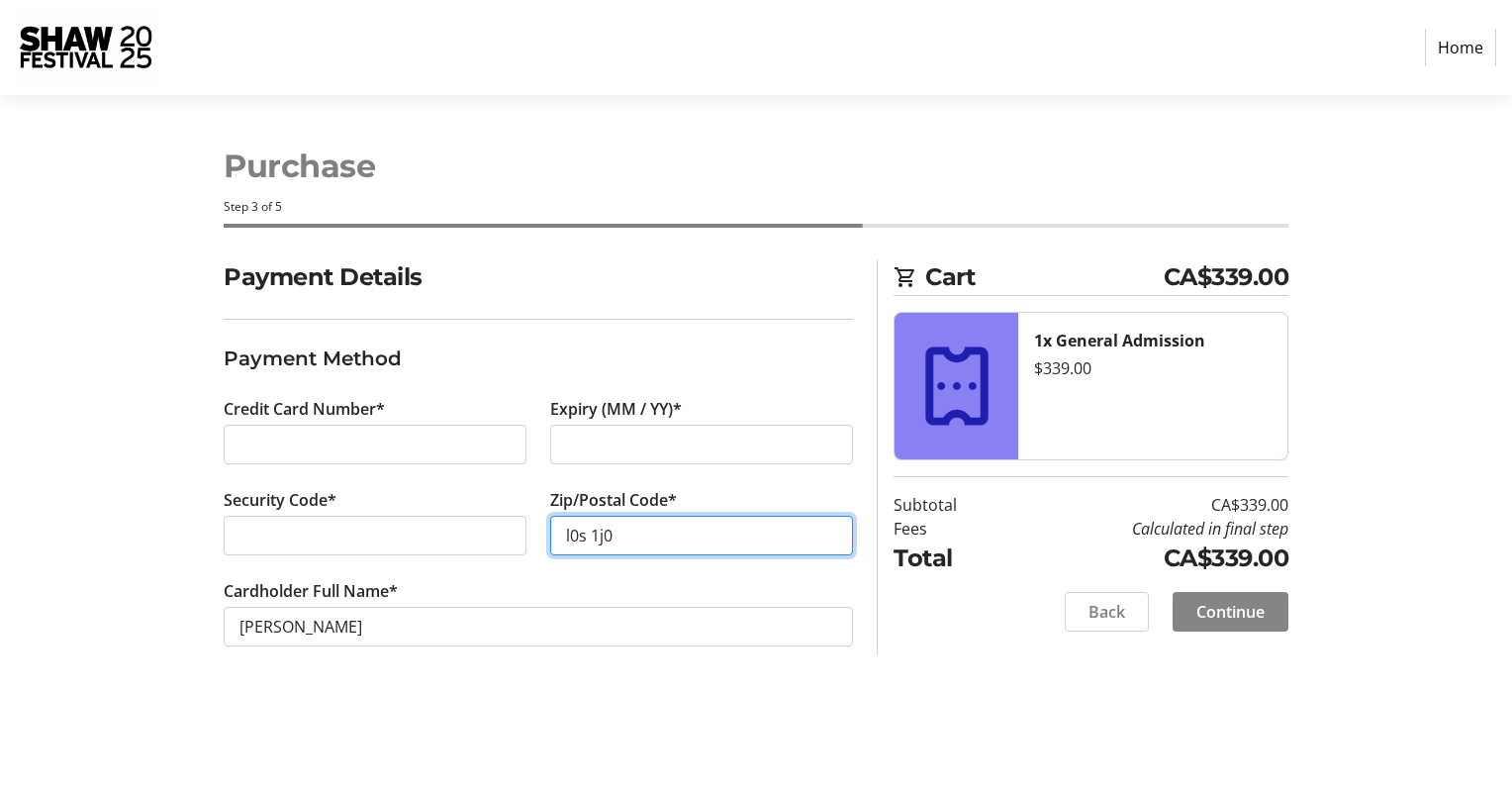 type on "l0s 1j0" 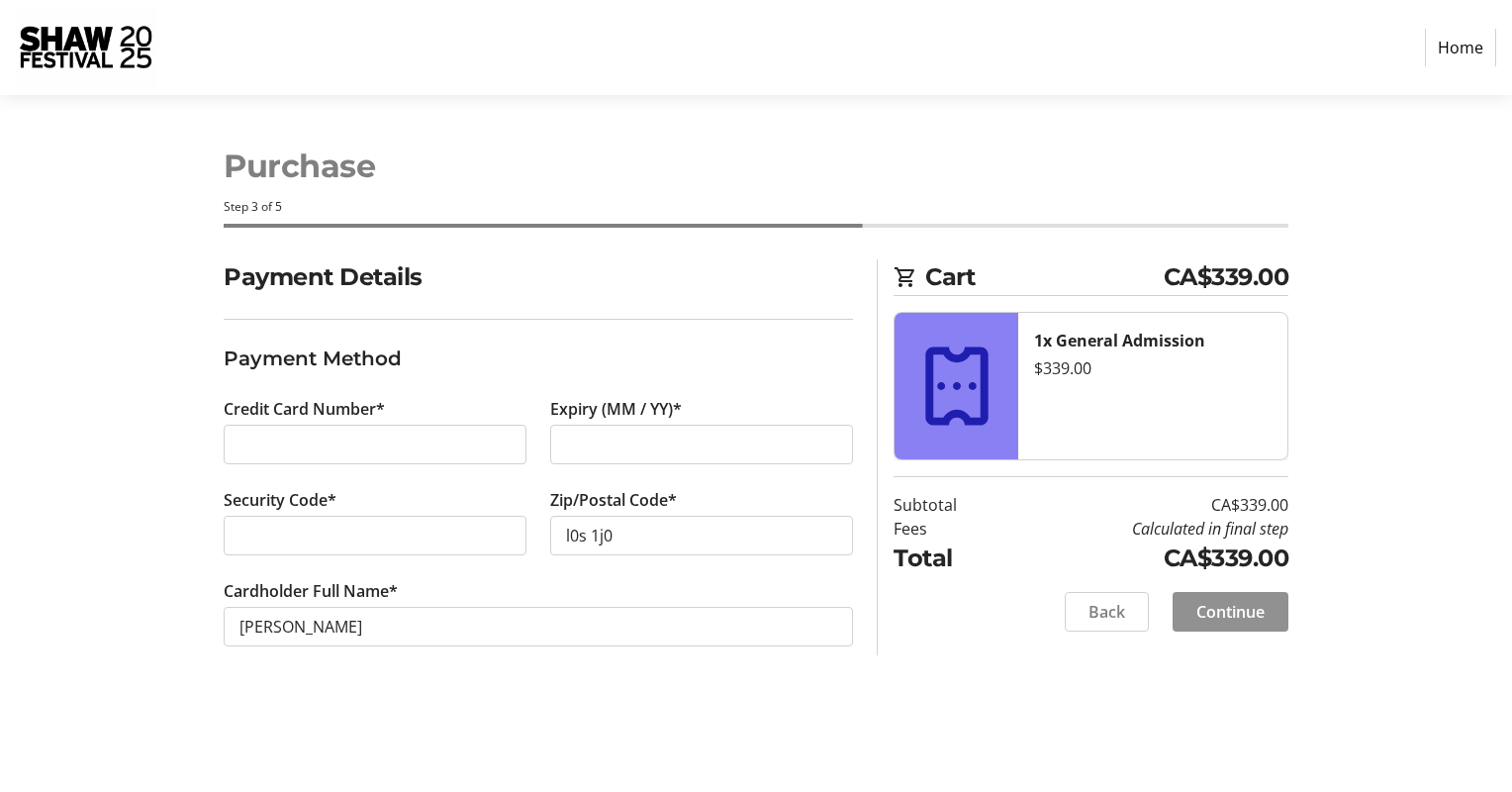 click on "Continue" 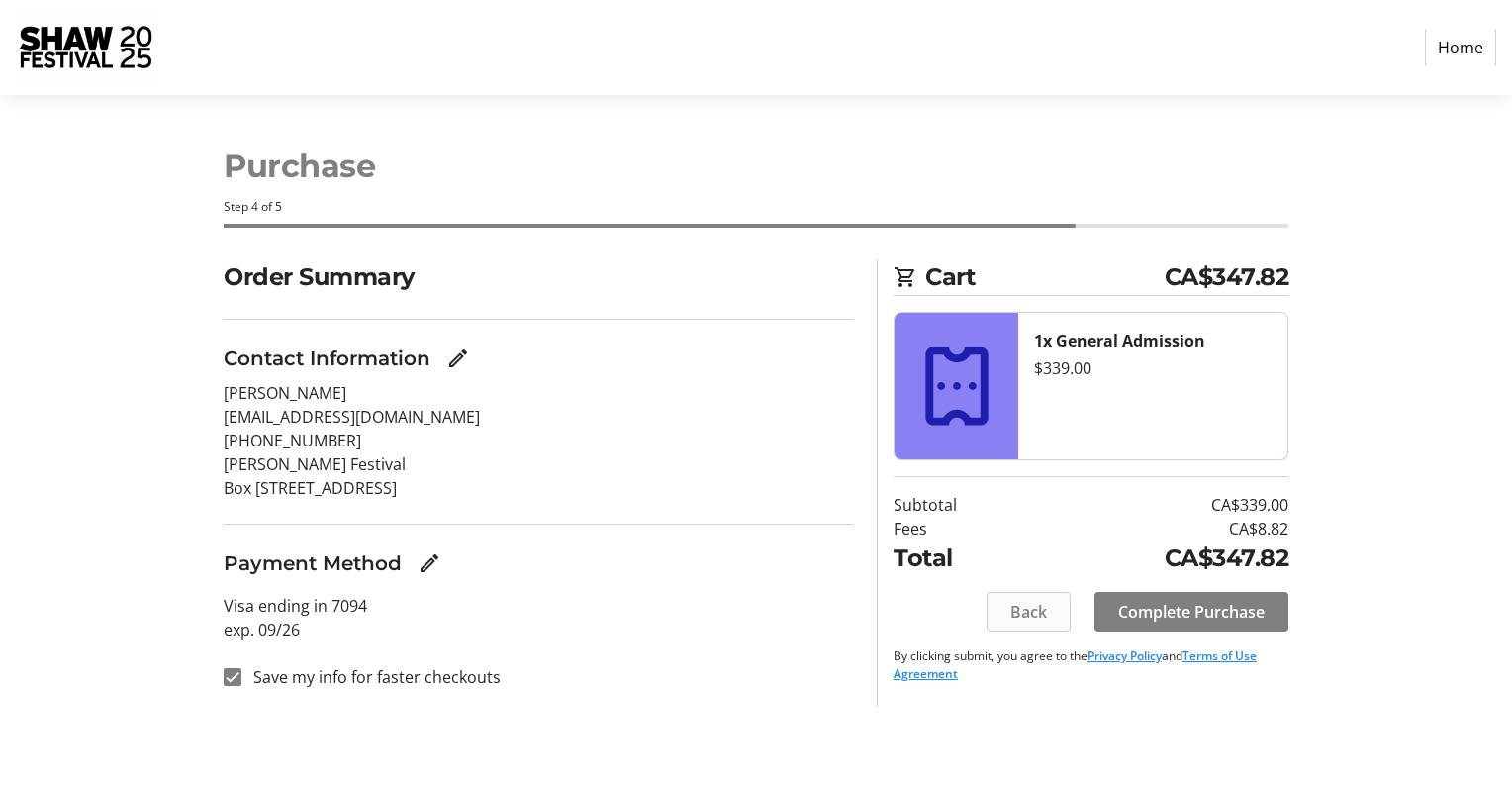 click on "Back" 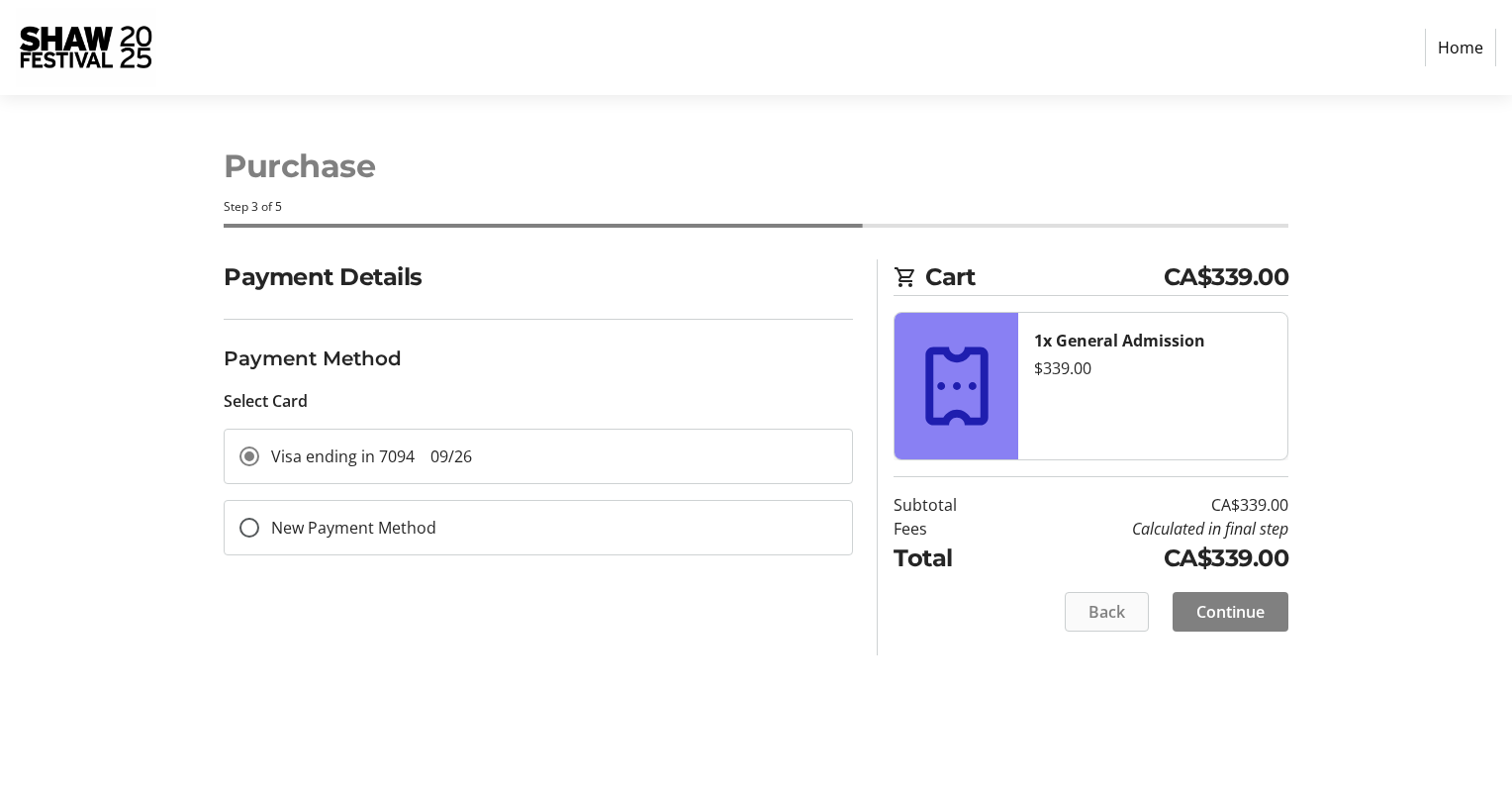 click on "Back" 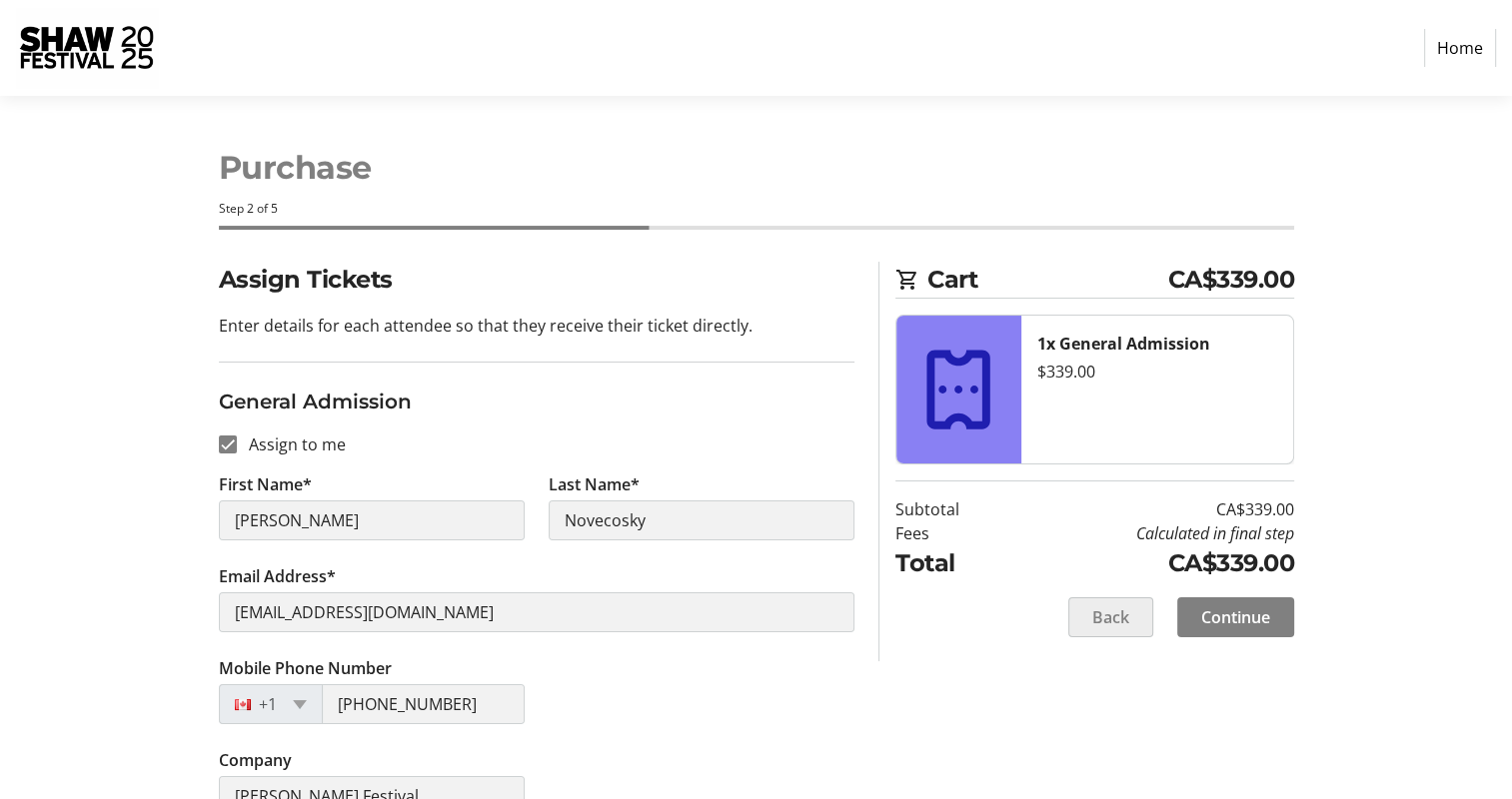 click on "Back" 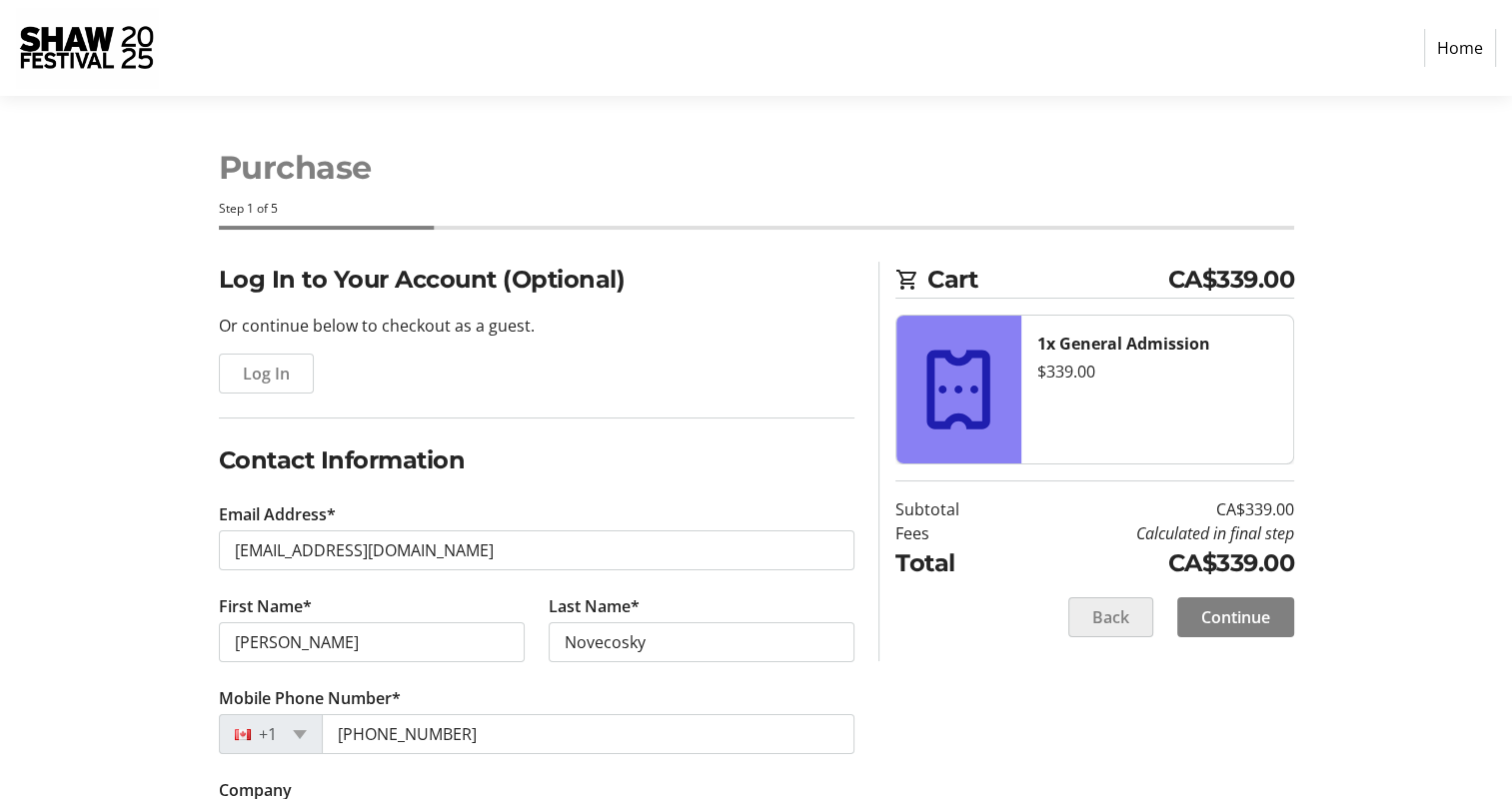 click on "Back" 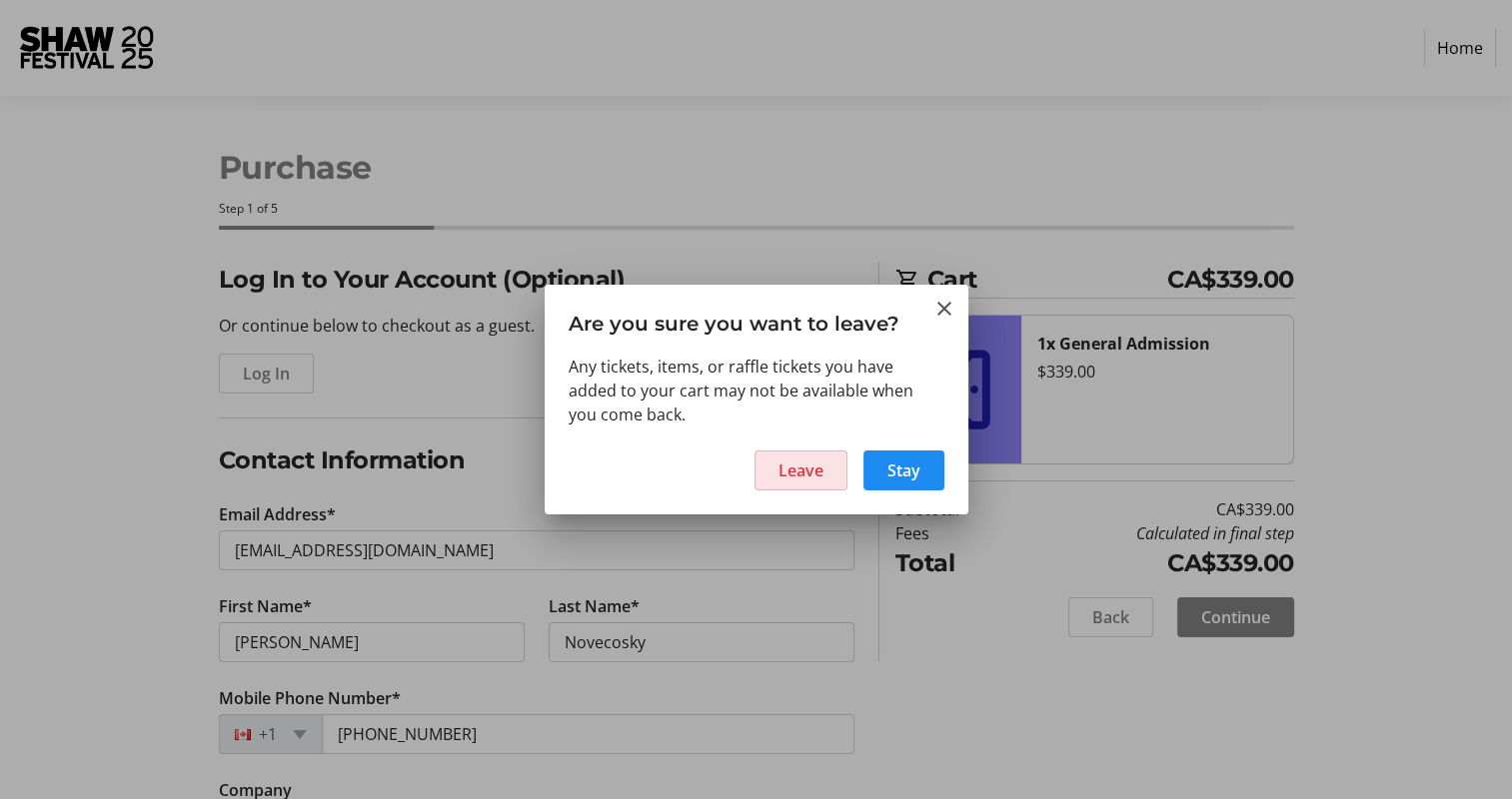 click on "Leave" at bounding box center (800, 470) 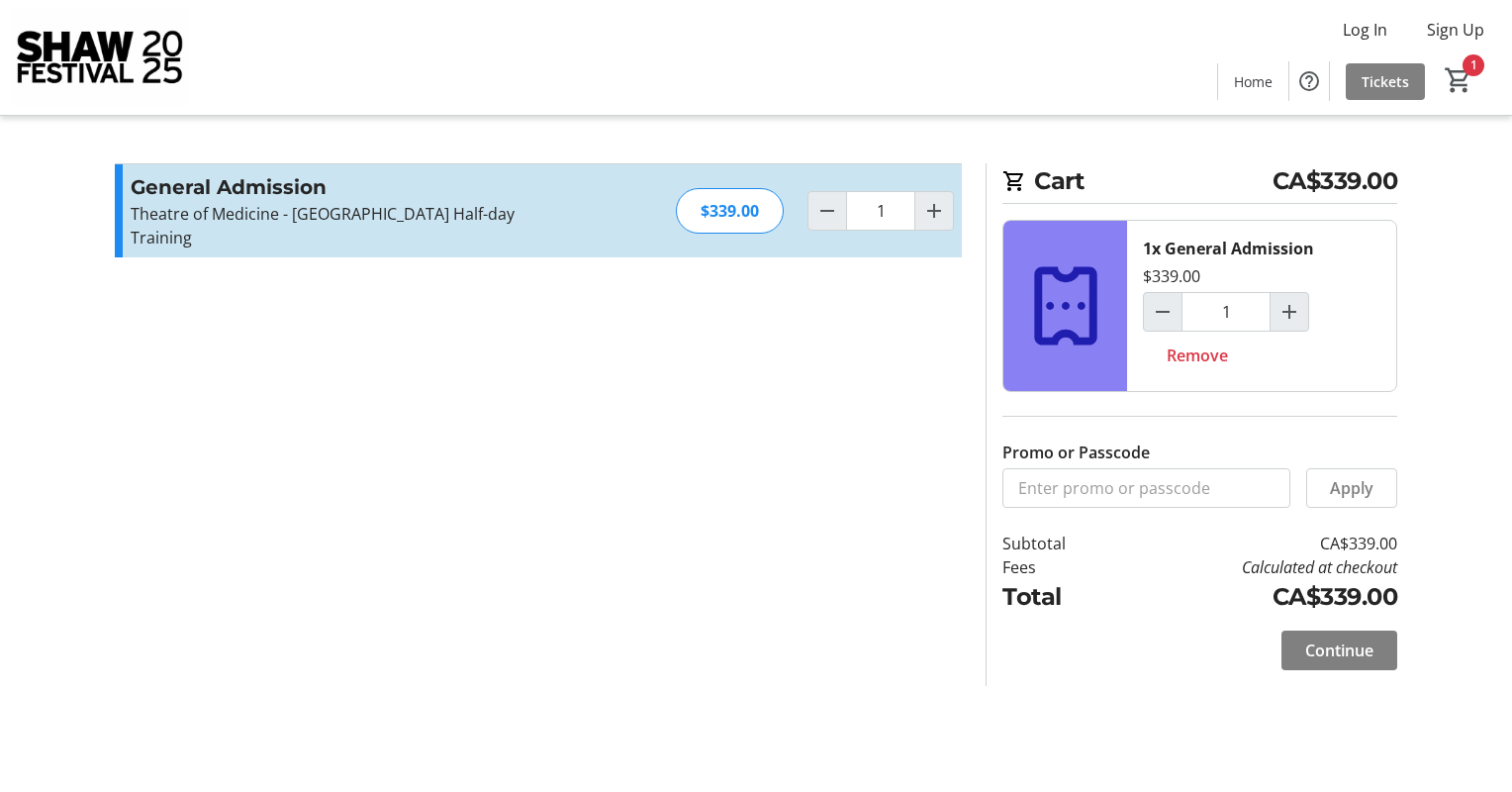 click on "Continue" 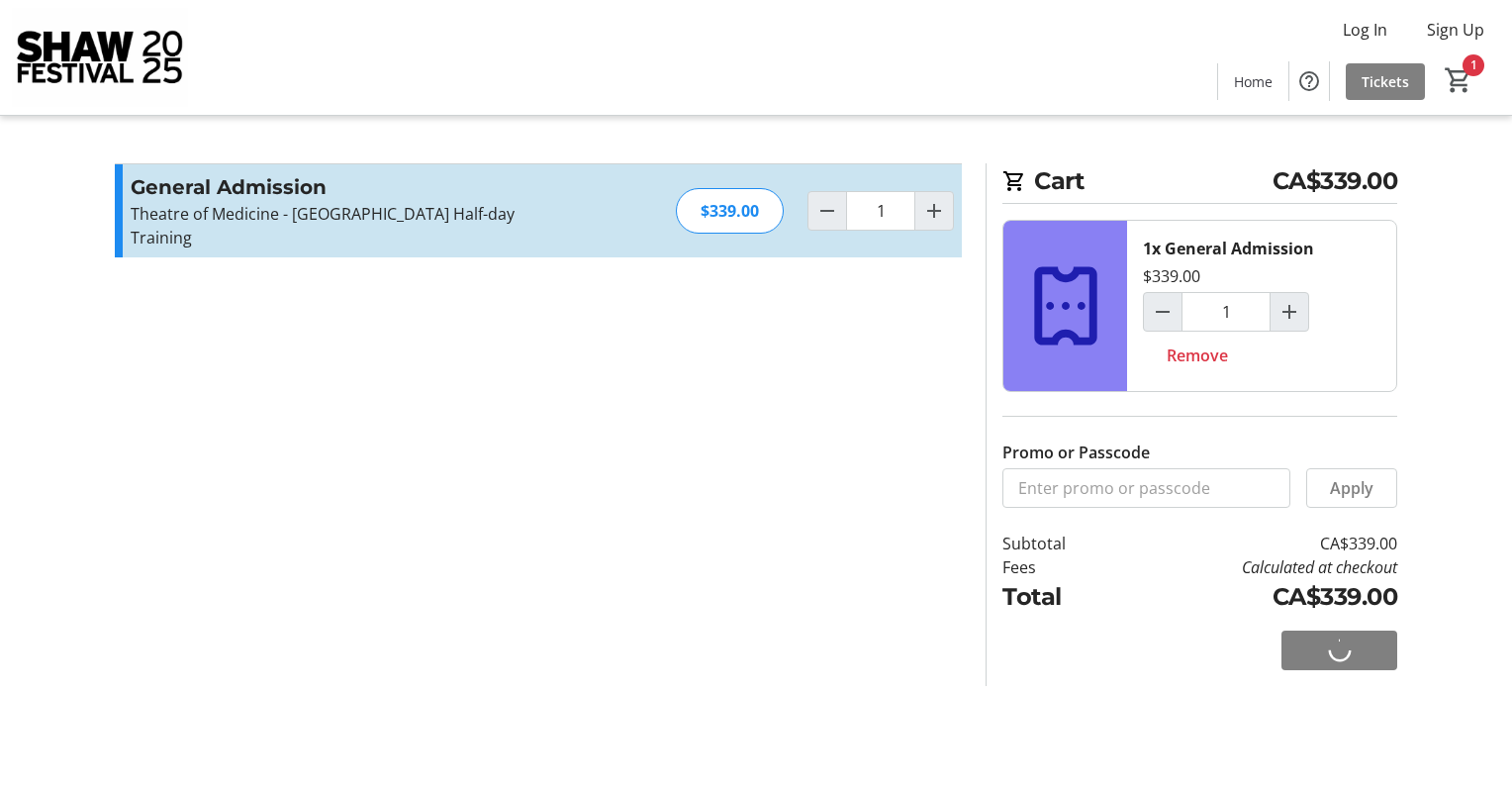 select on "CA" 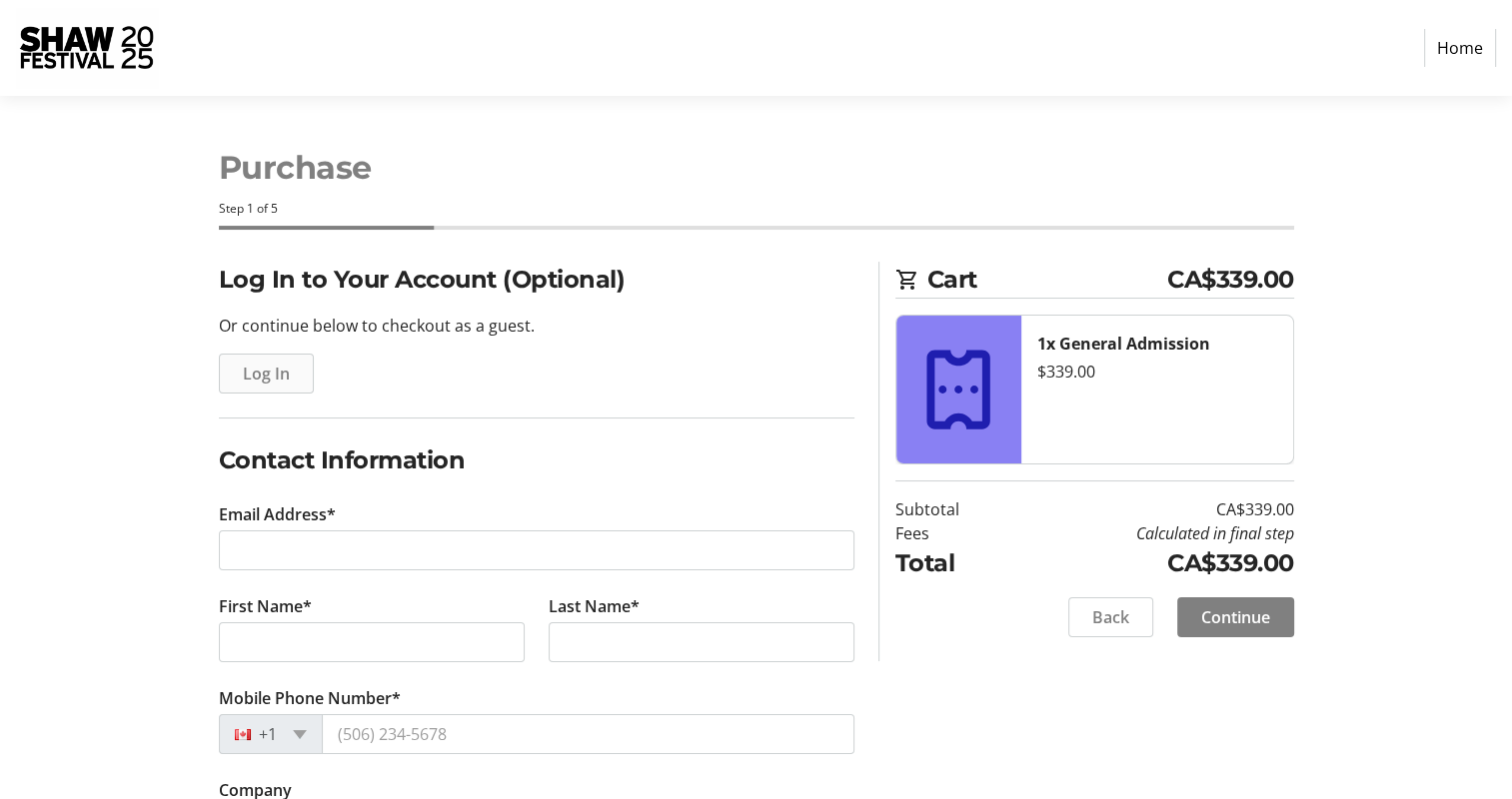 click on "Log In" 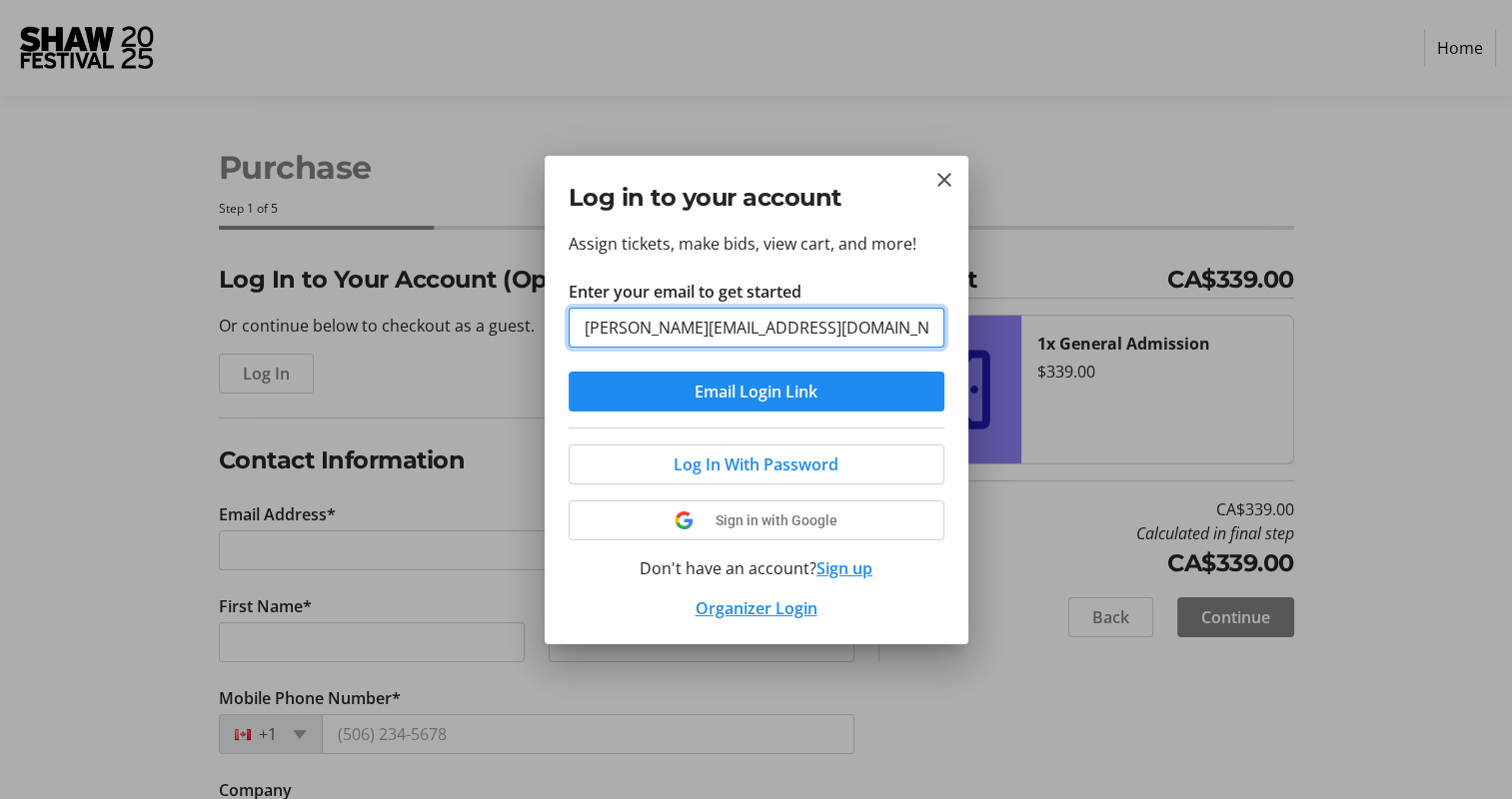 drag, startPoint x: 829, startPoint y: 324, endPoint x: 490, endPoint y: 323, distance: 339.00147 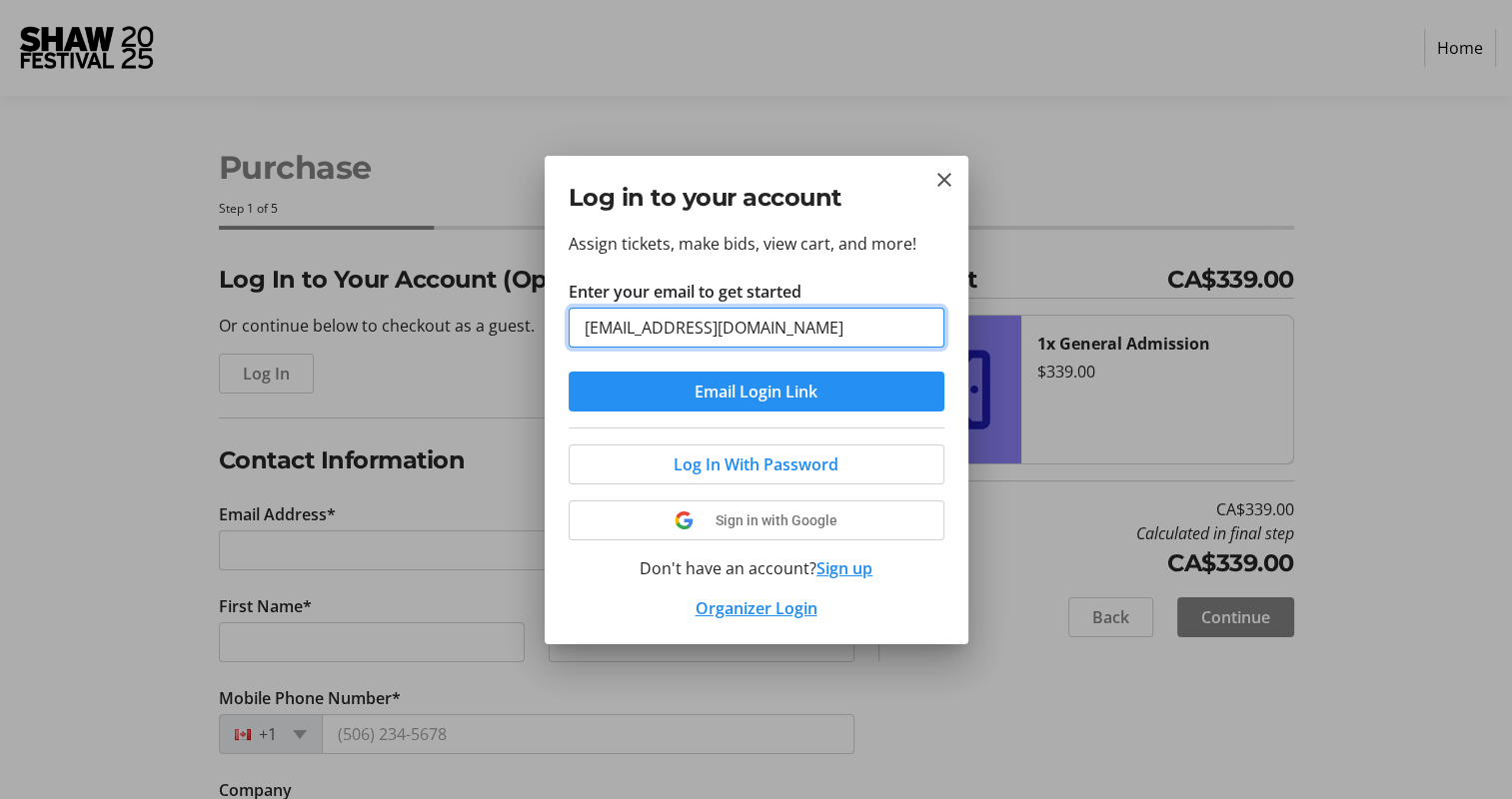 type on "melissa.novecosky@gmail.com" 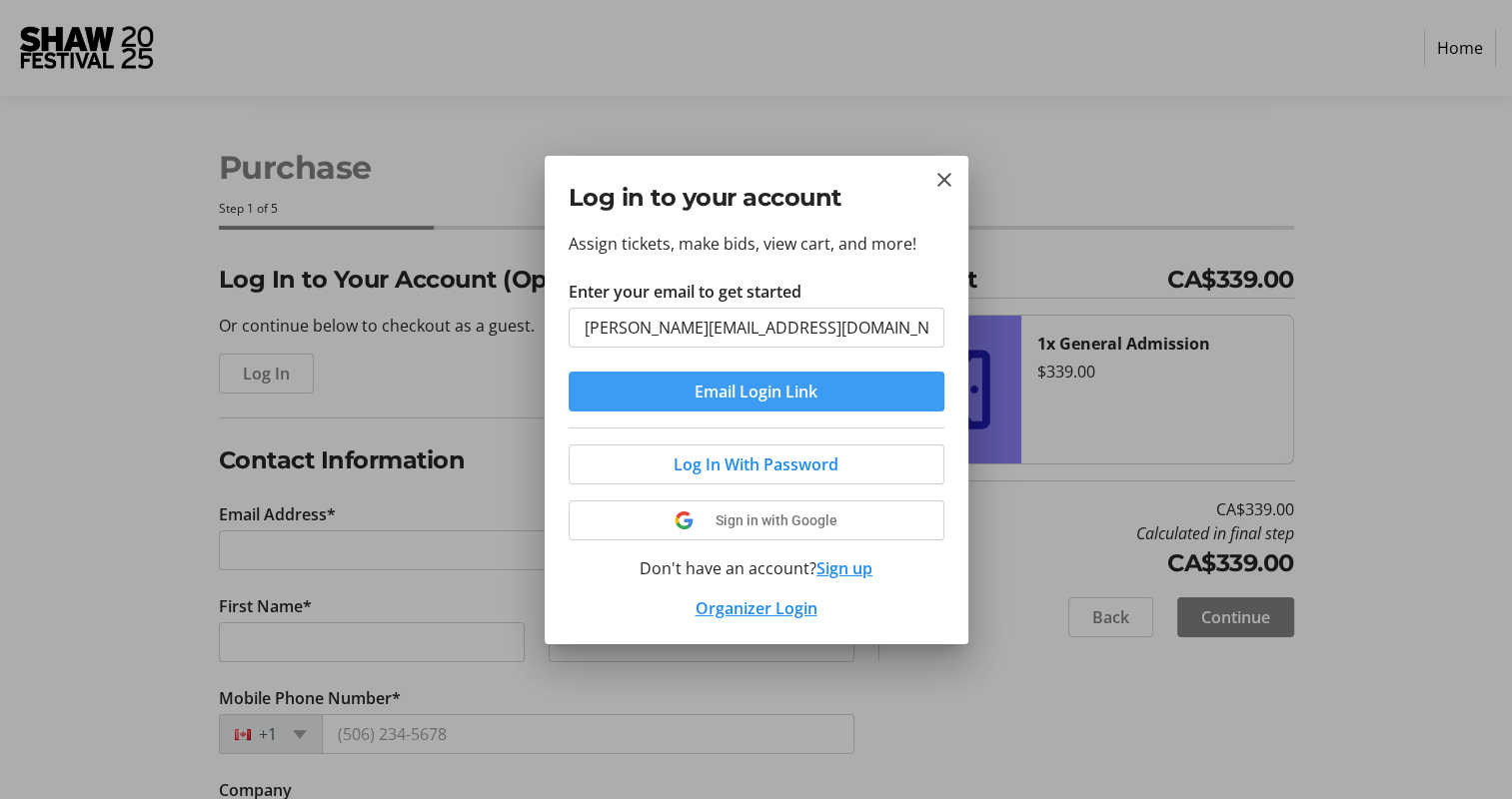 click on "Email Login Link" at bounding box center [756, 392] 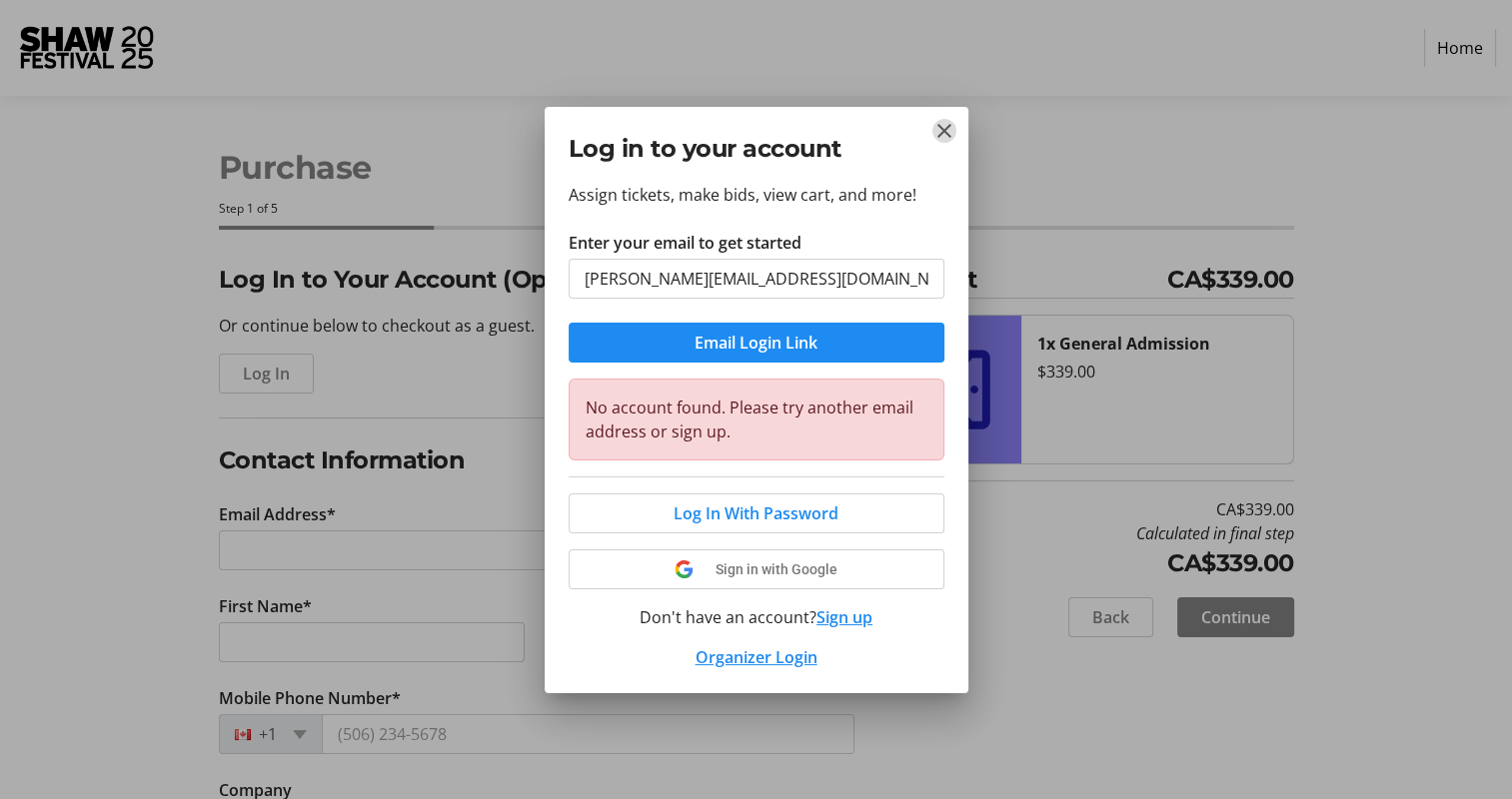 click at bounding box center [944, 131] 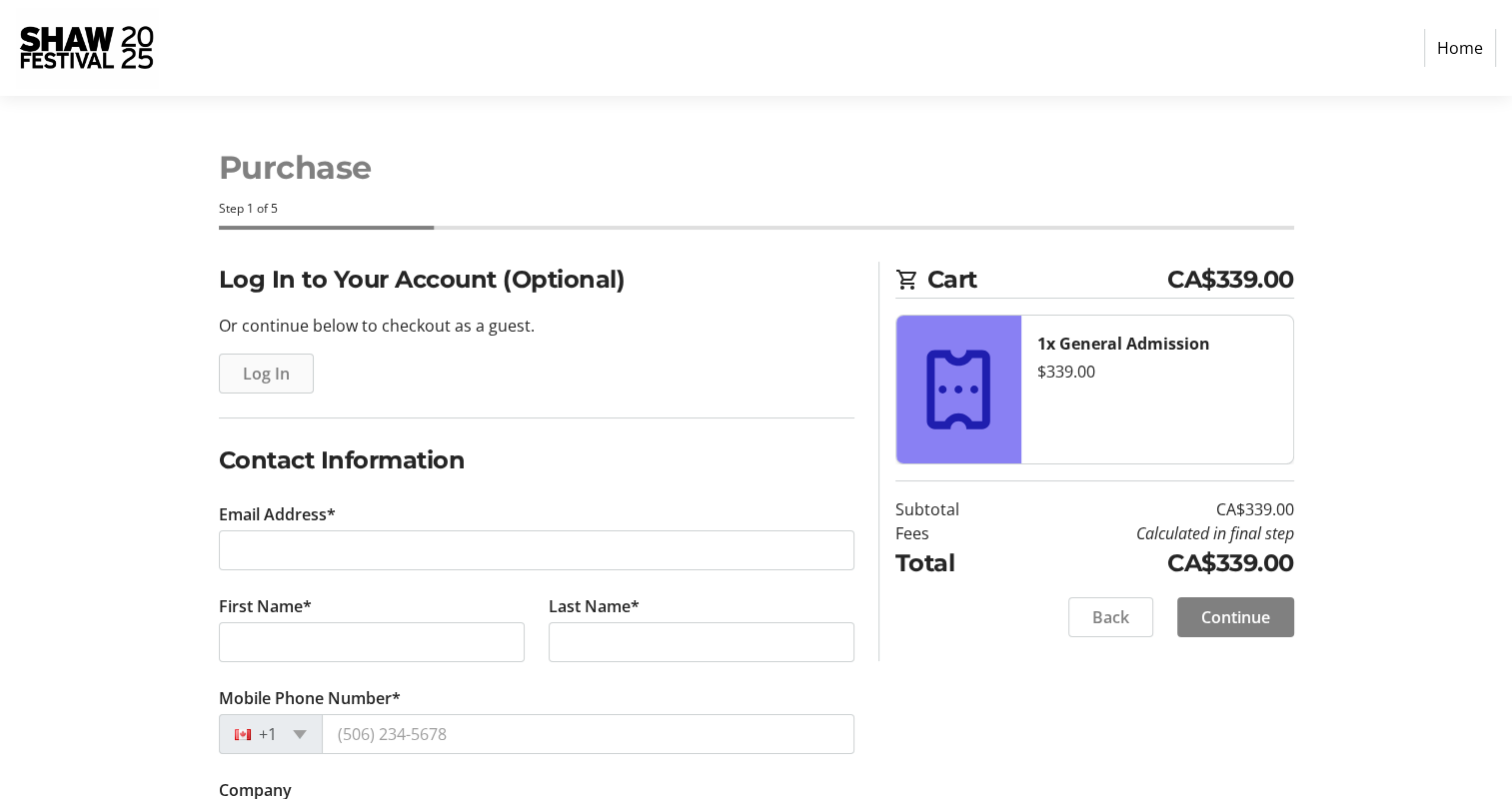 click on "Log In" 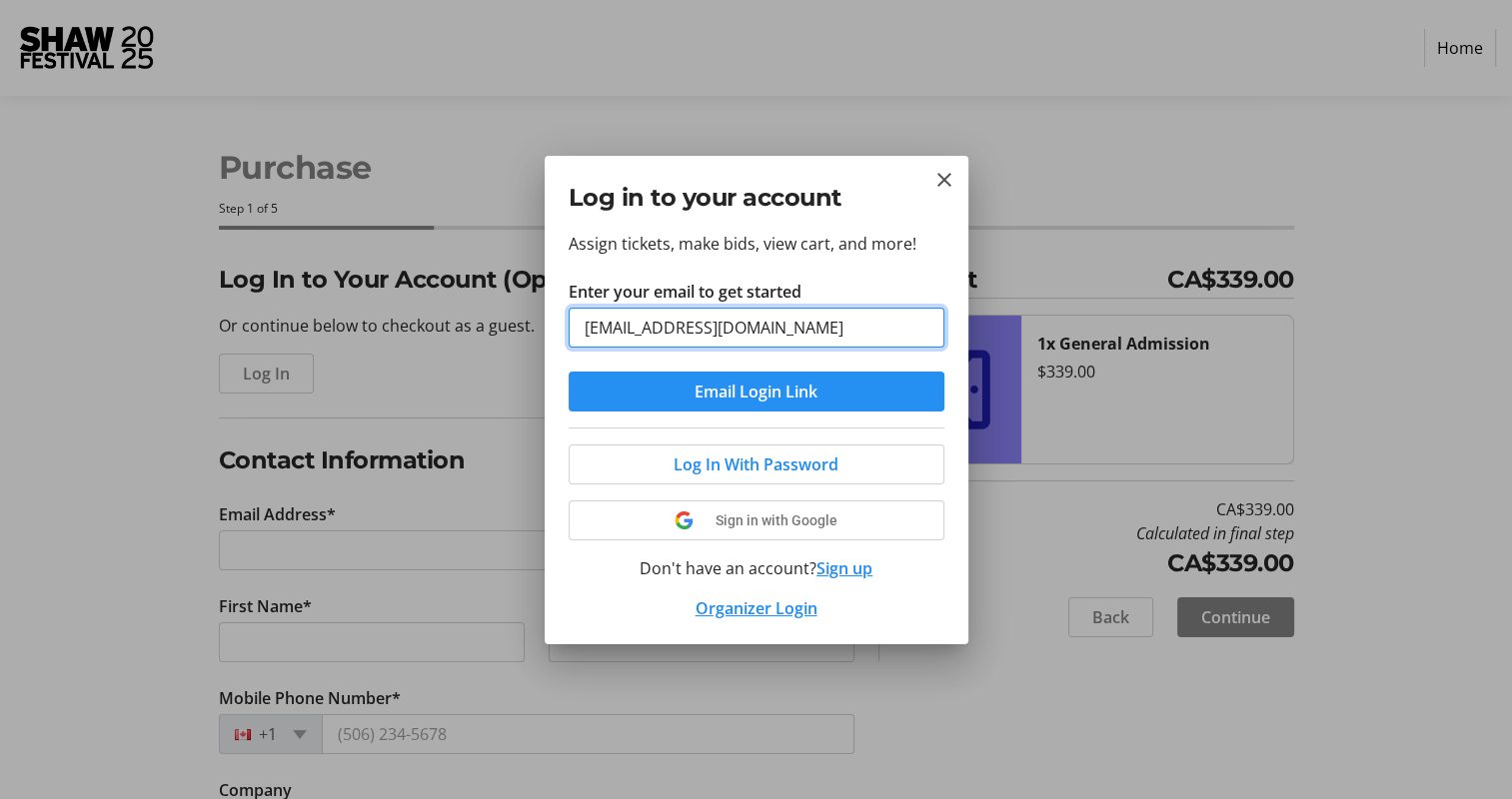 type on "mnovecosky@shawfest.com" 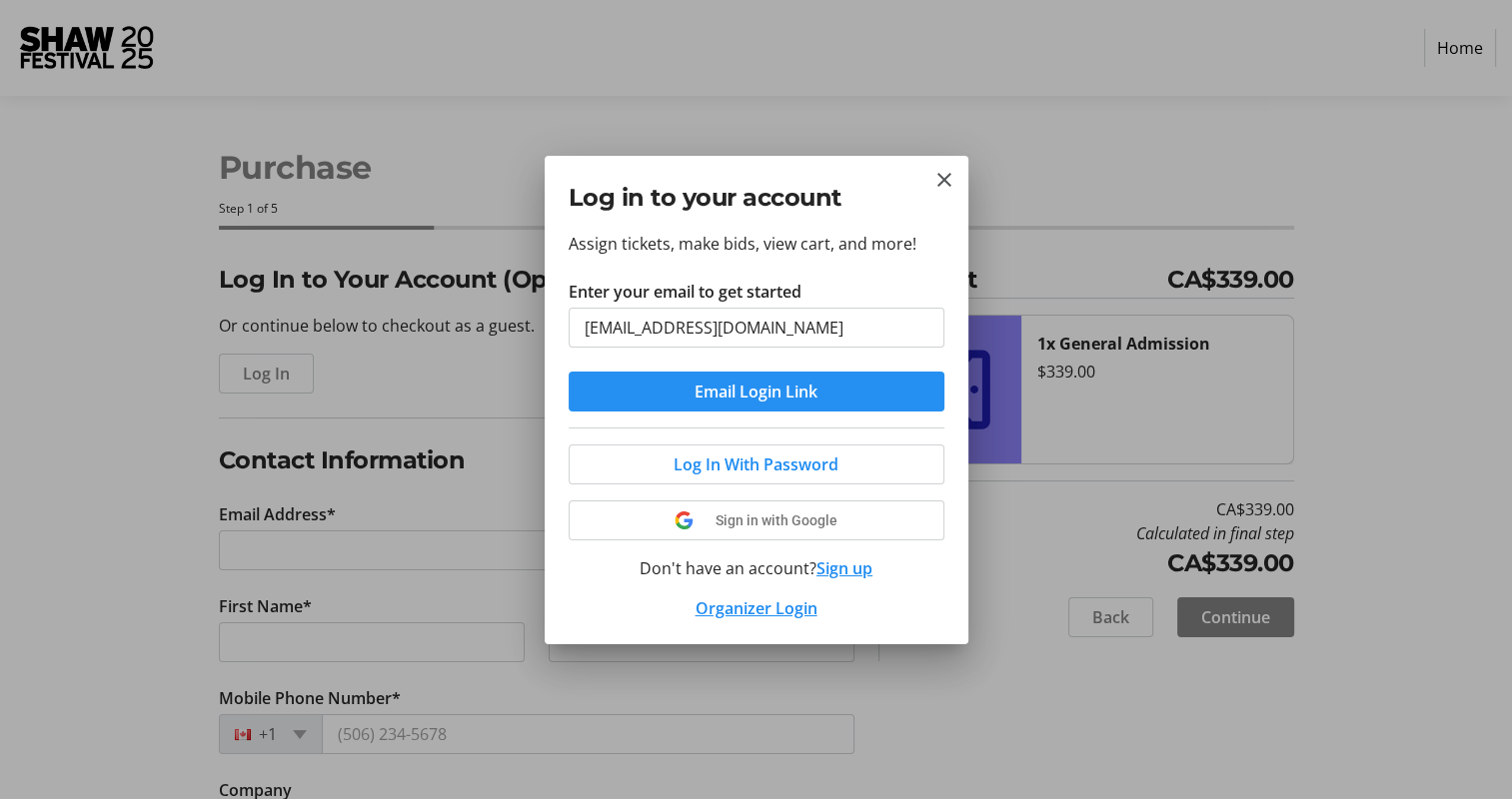 click on "Email Login Link" at bounding box center [756, 392] 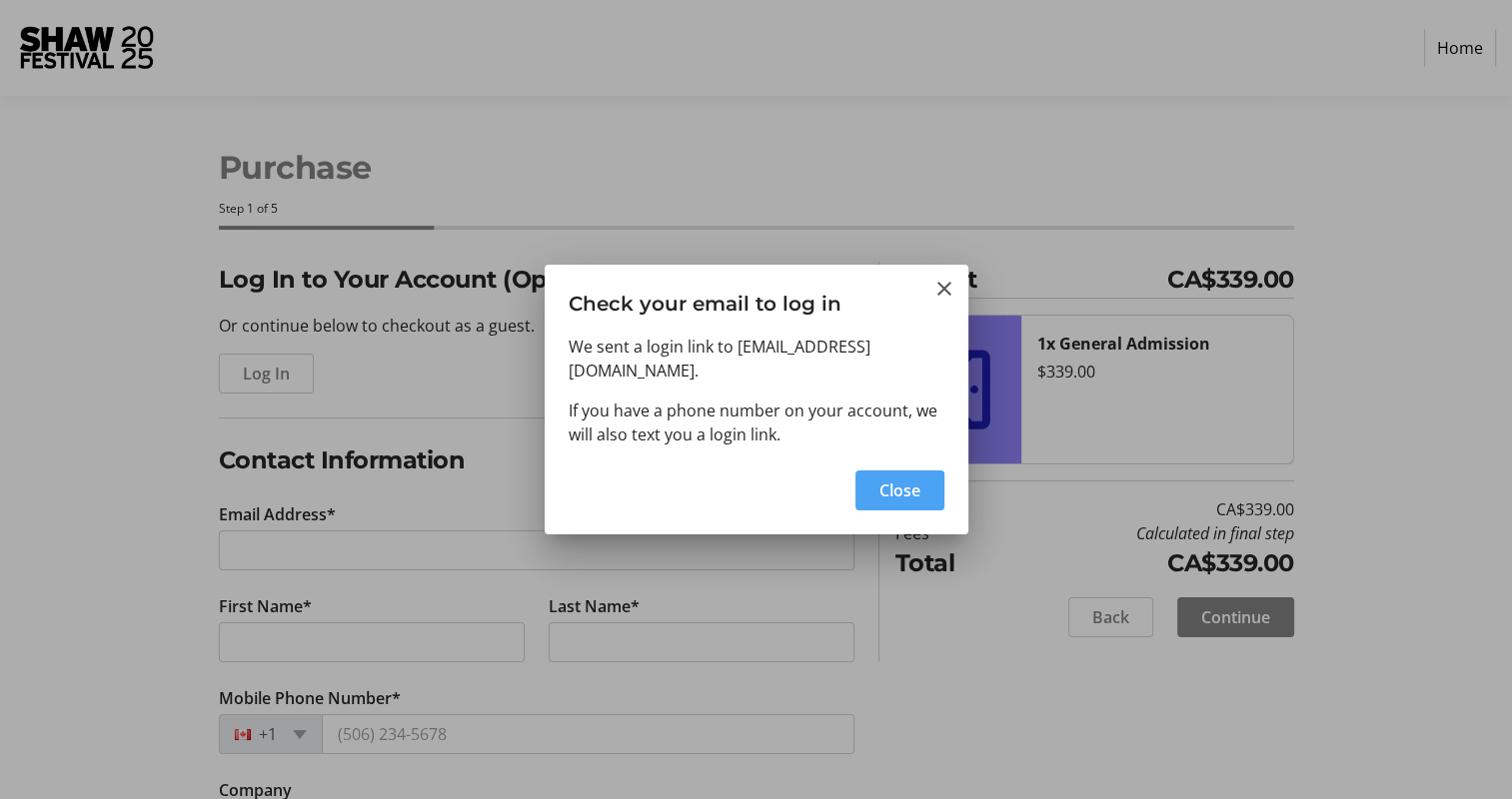 click at bounding box center (899, 490) 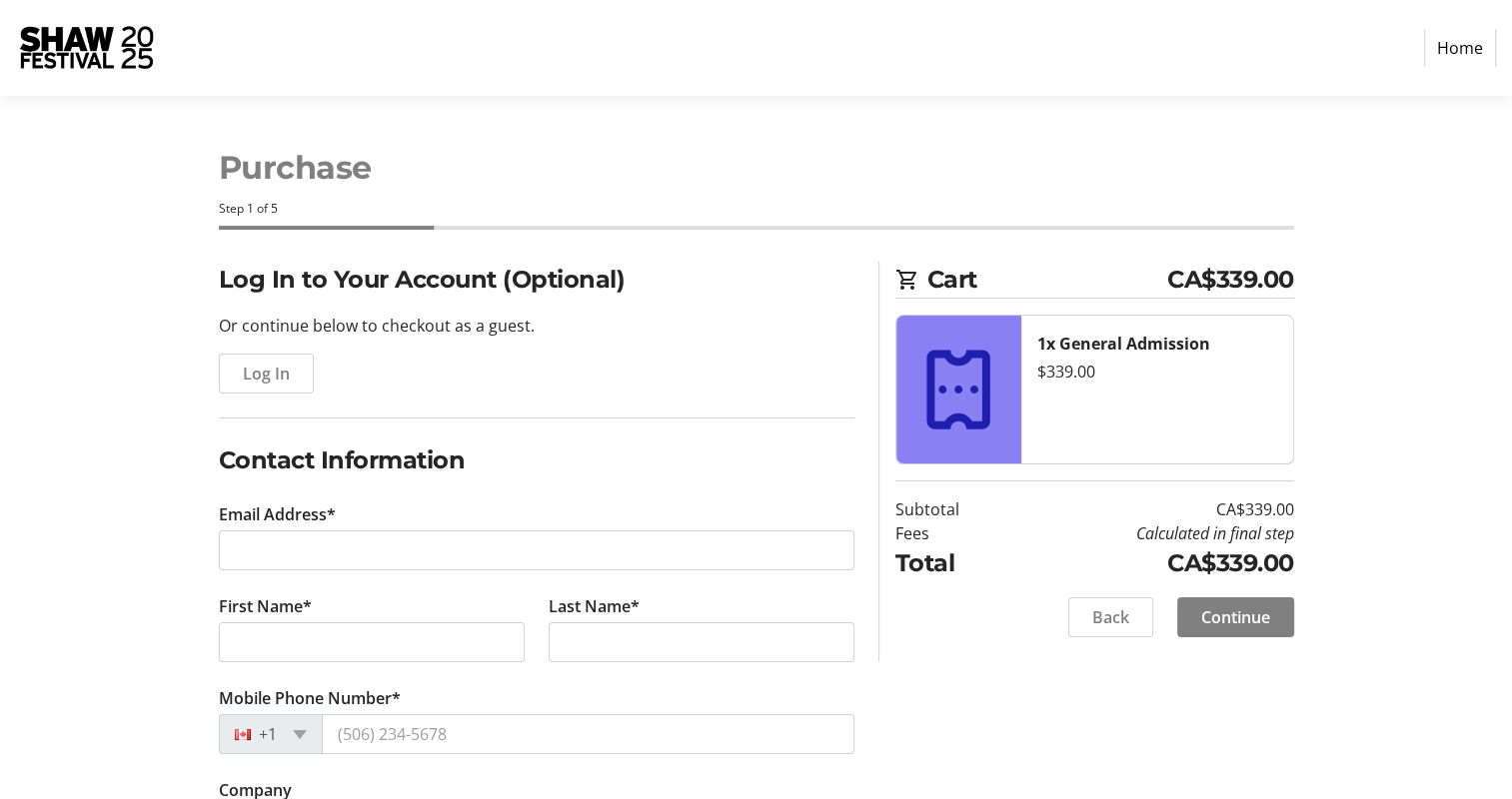 type on "mnovecosky@shawfest.com" 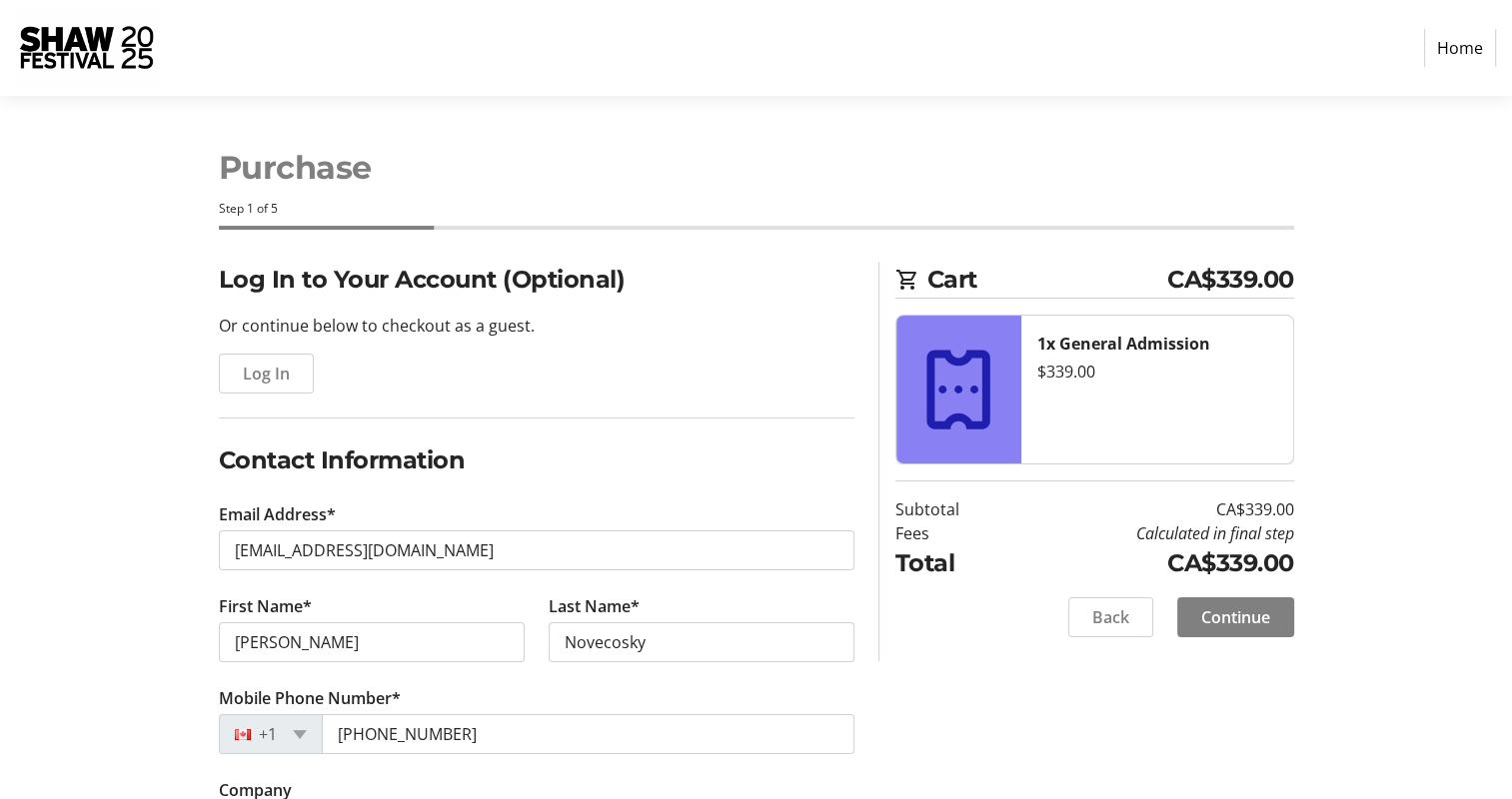 select on "CA" 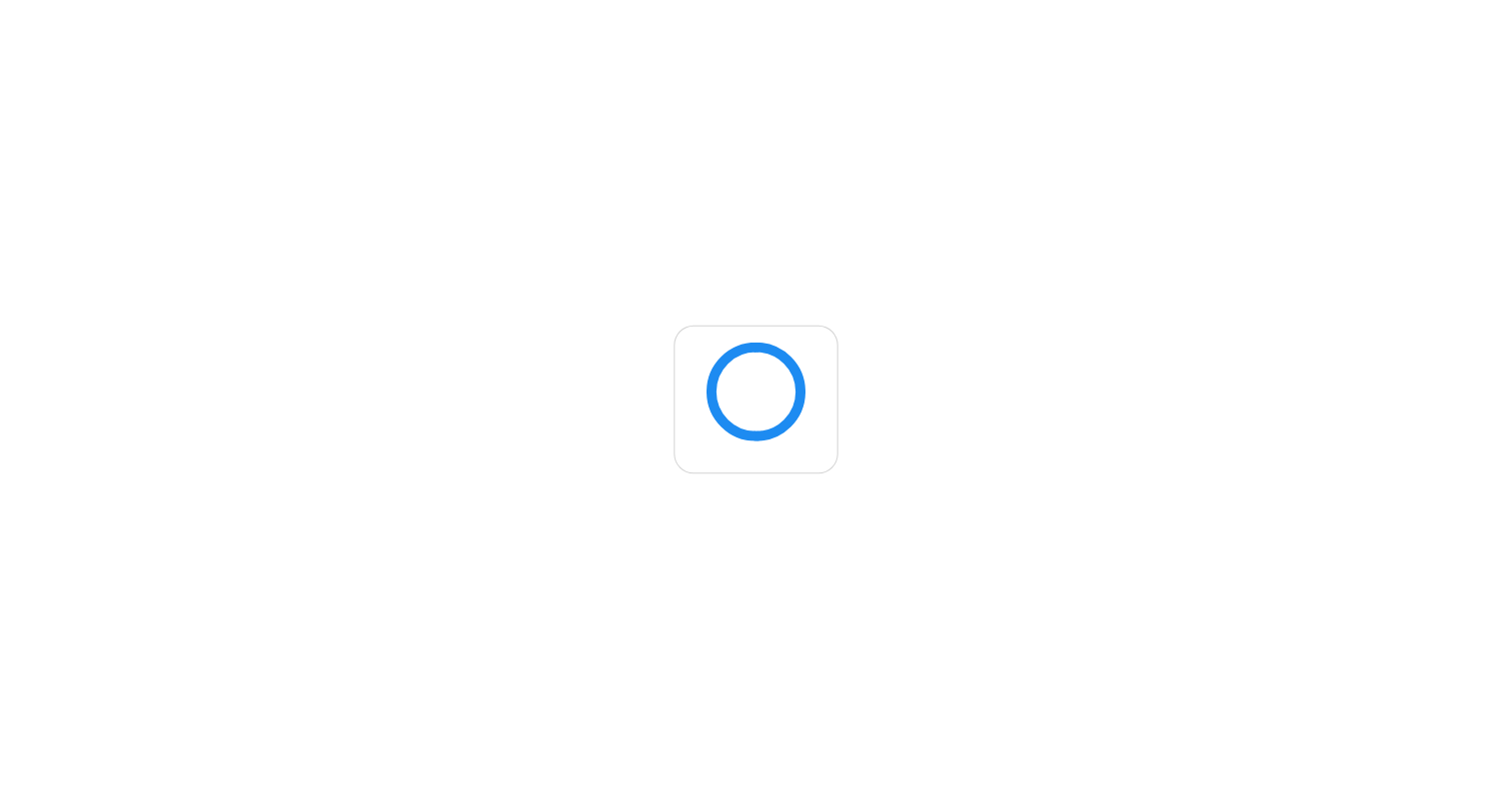 scroll, scrollTop: 0, scrollLeft: 0, axis: both 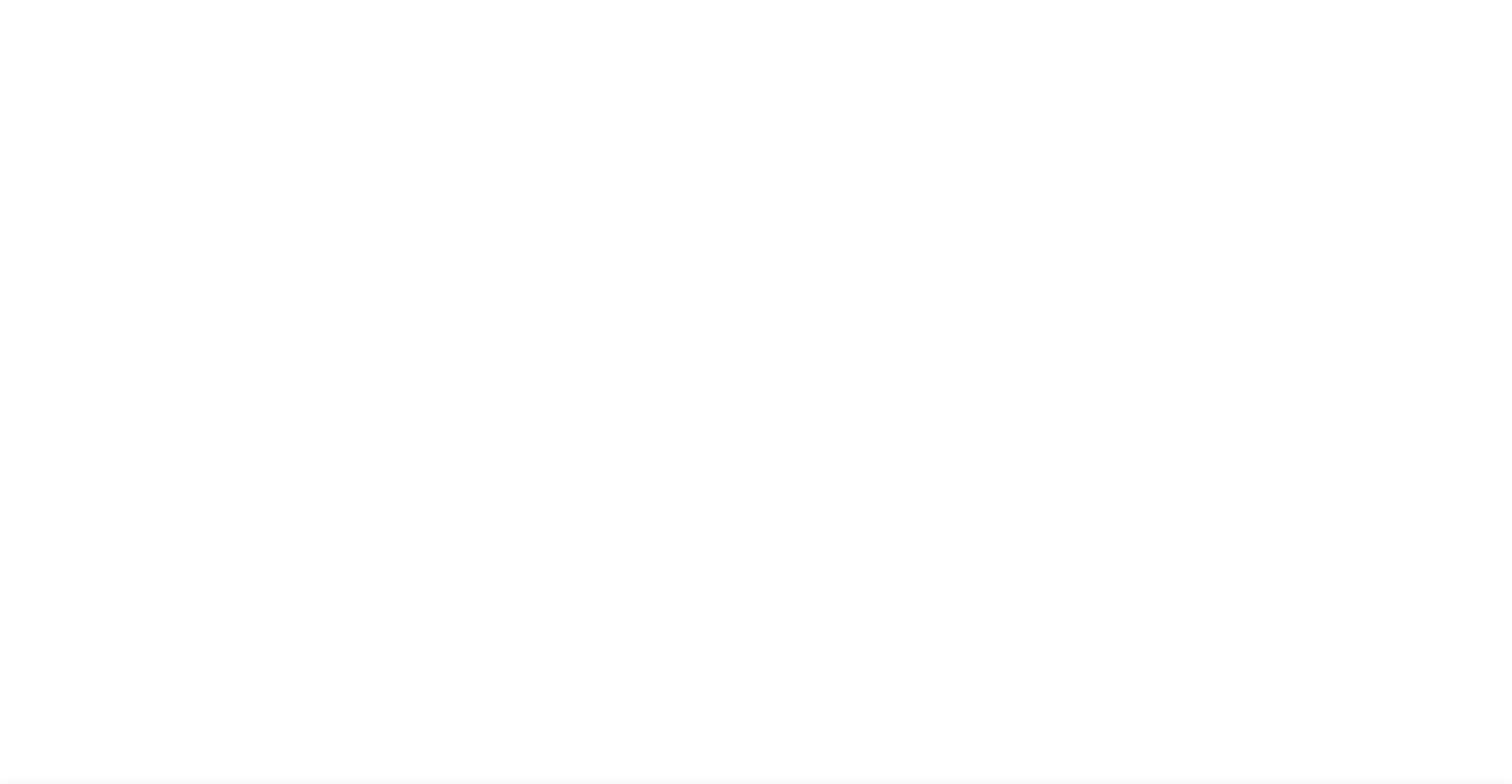 select on "CA" 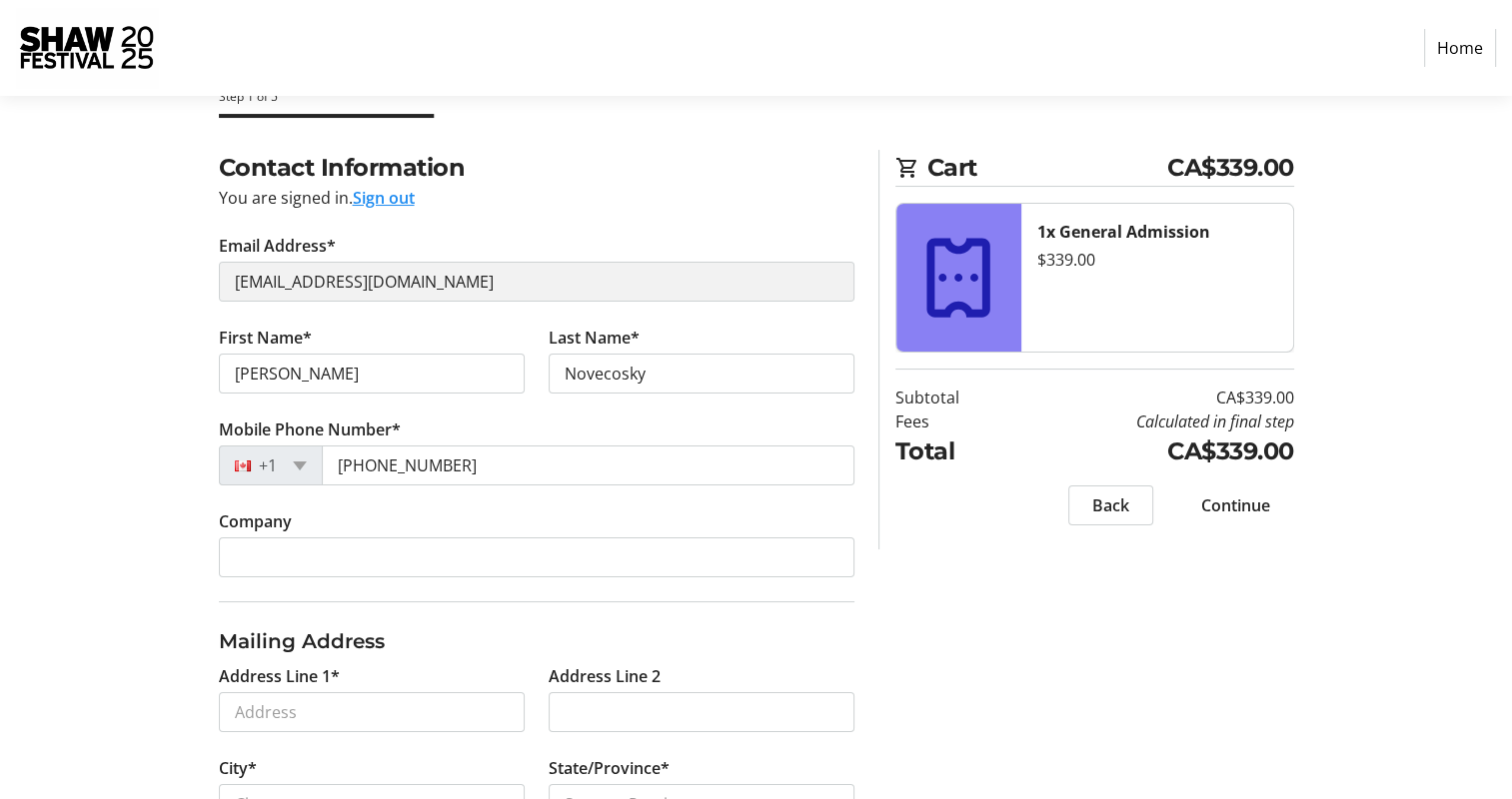 scroll, scrollTop: 0, scrollLeft: 0, axis: both 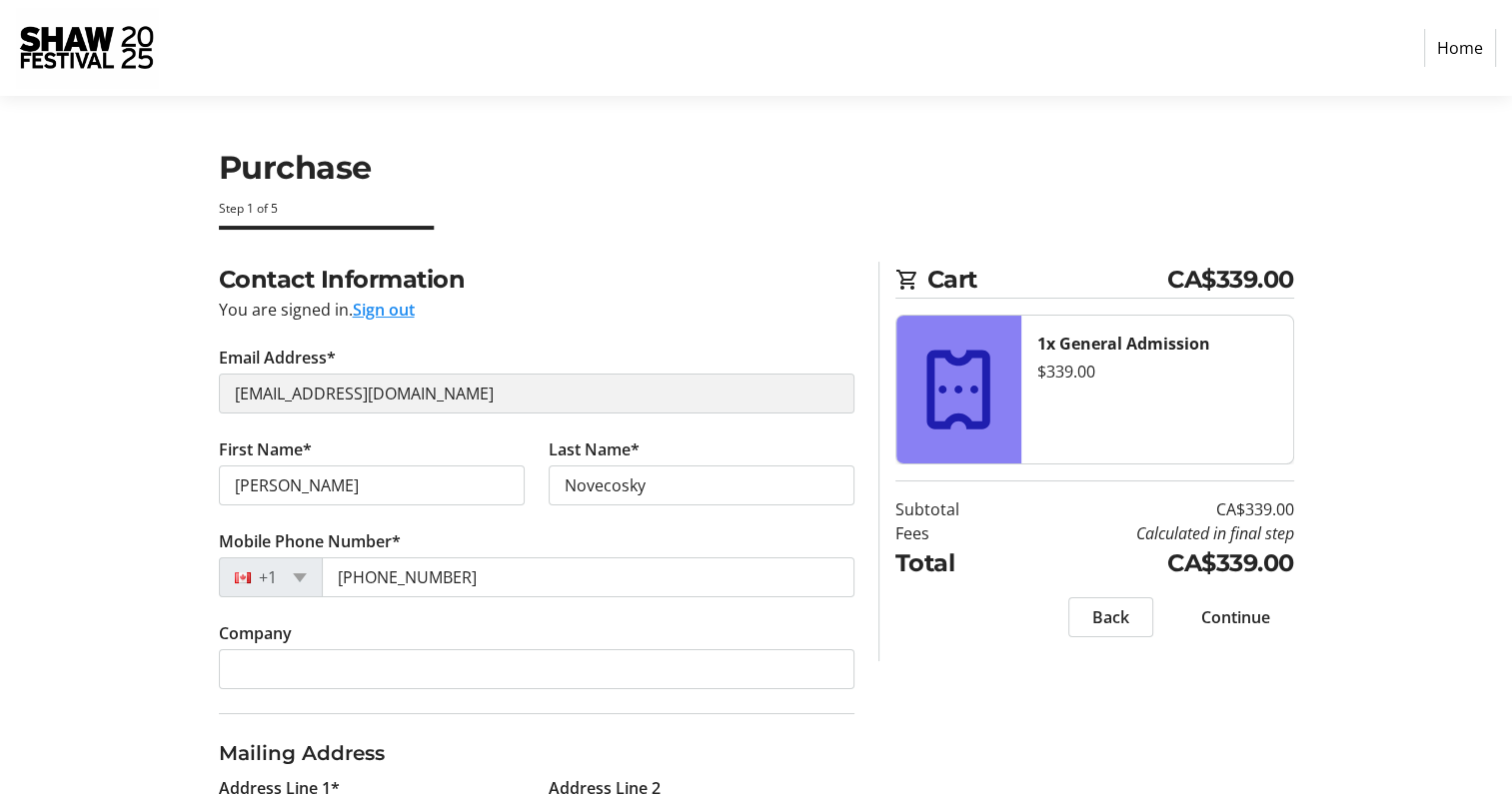 click on "Home" 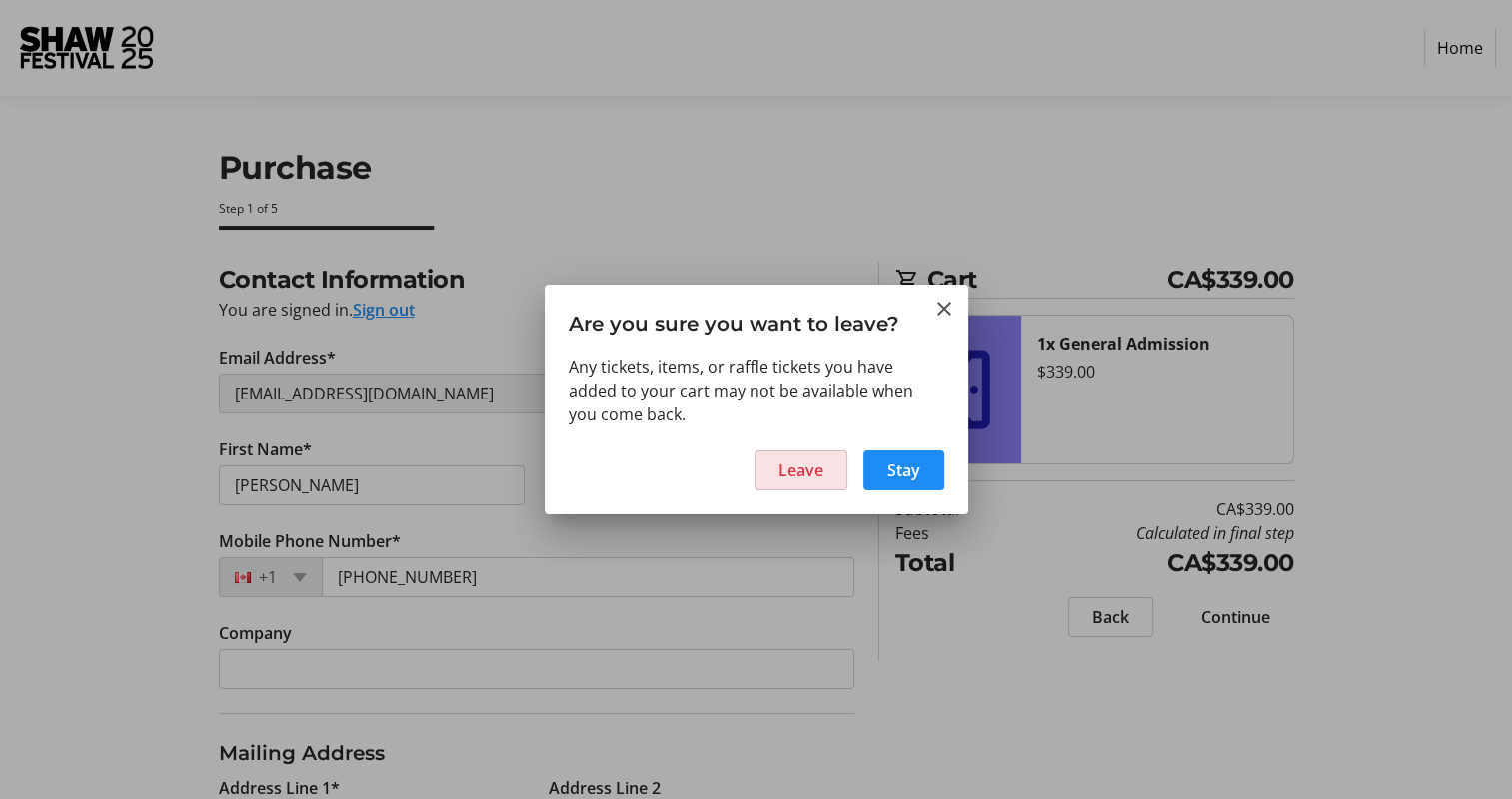 click on "Leave" at bounding box center [800, 470] 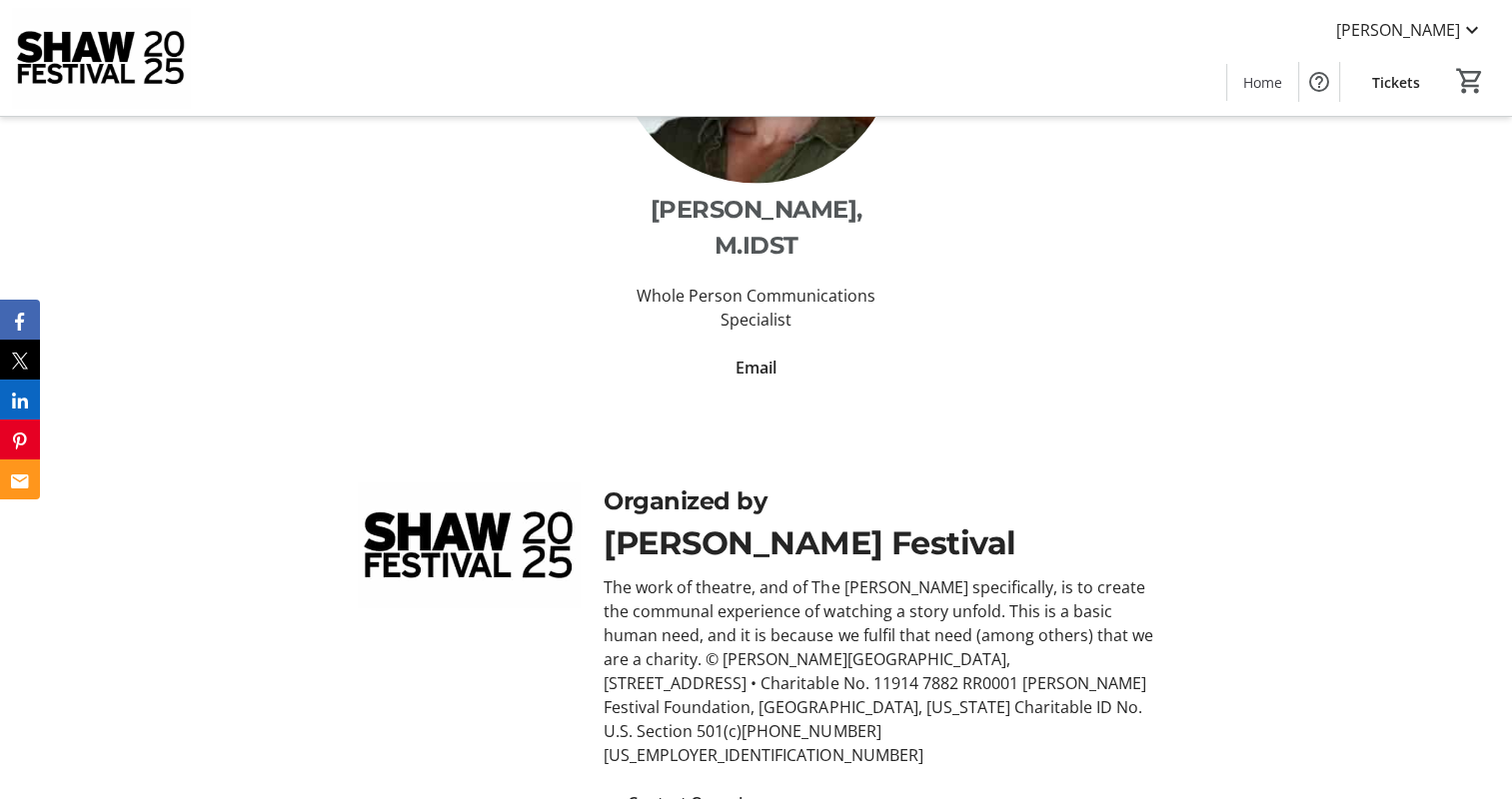 scroll, scrollTop: 3639, scrollLeft: 0, axis: vertical 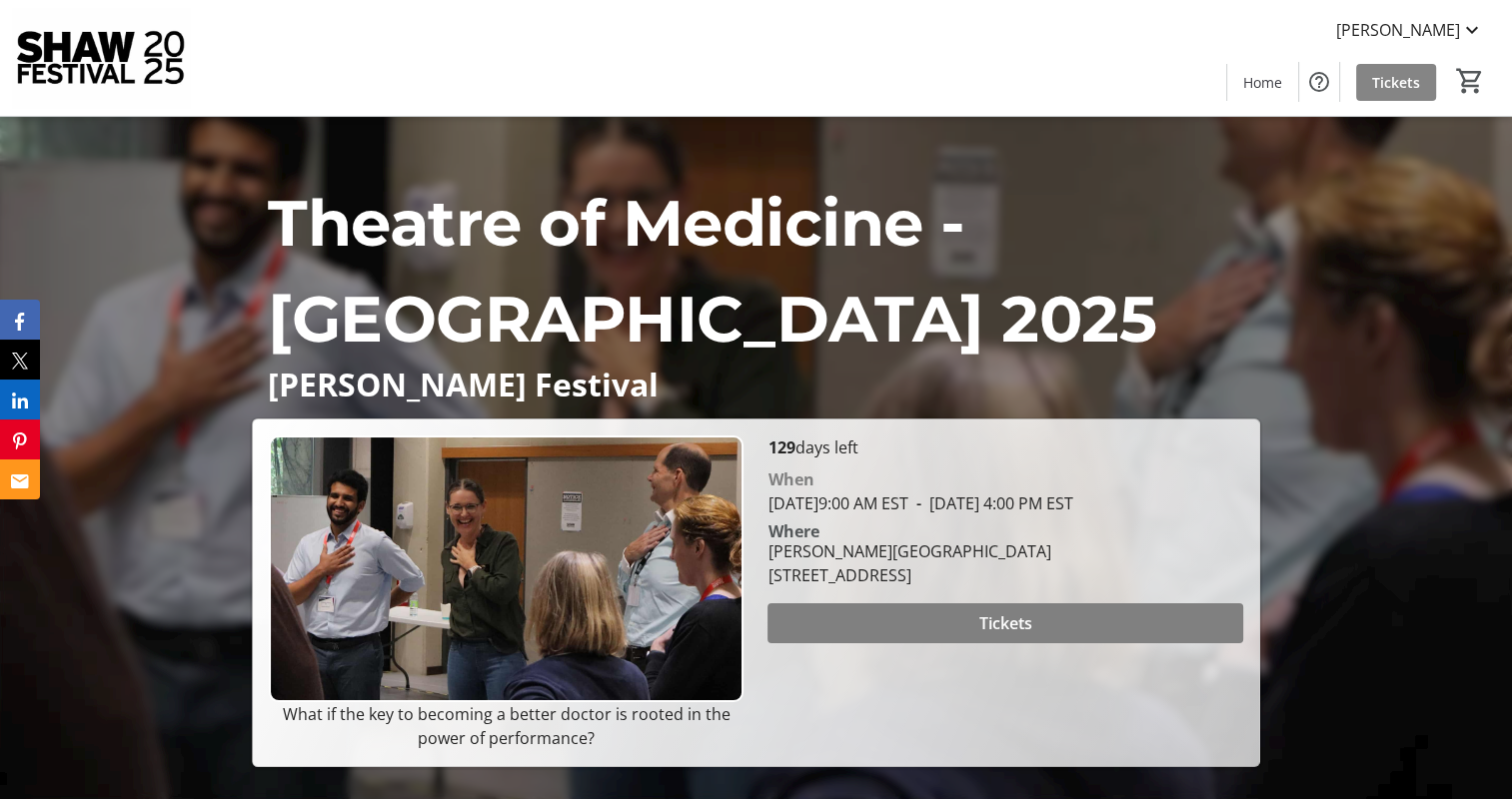 click on "Tickets" 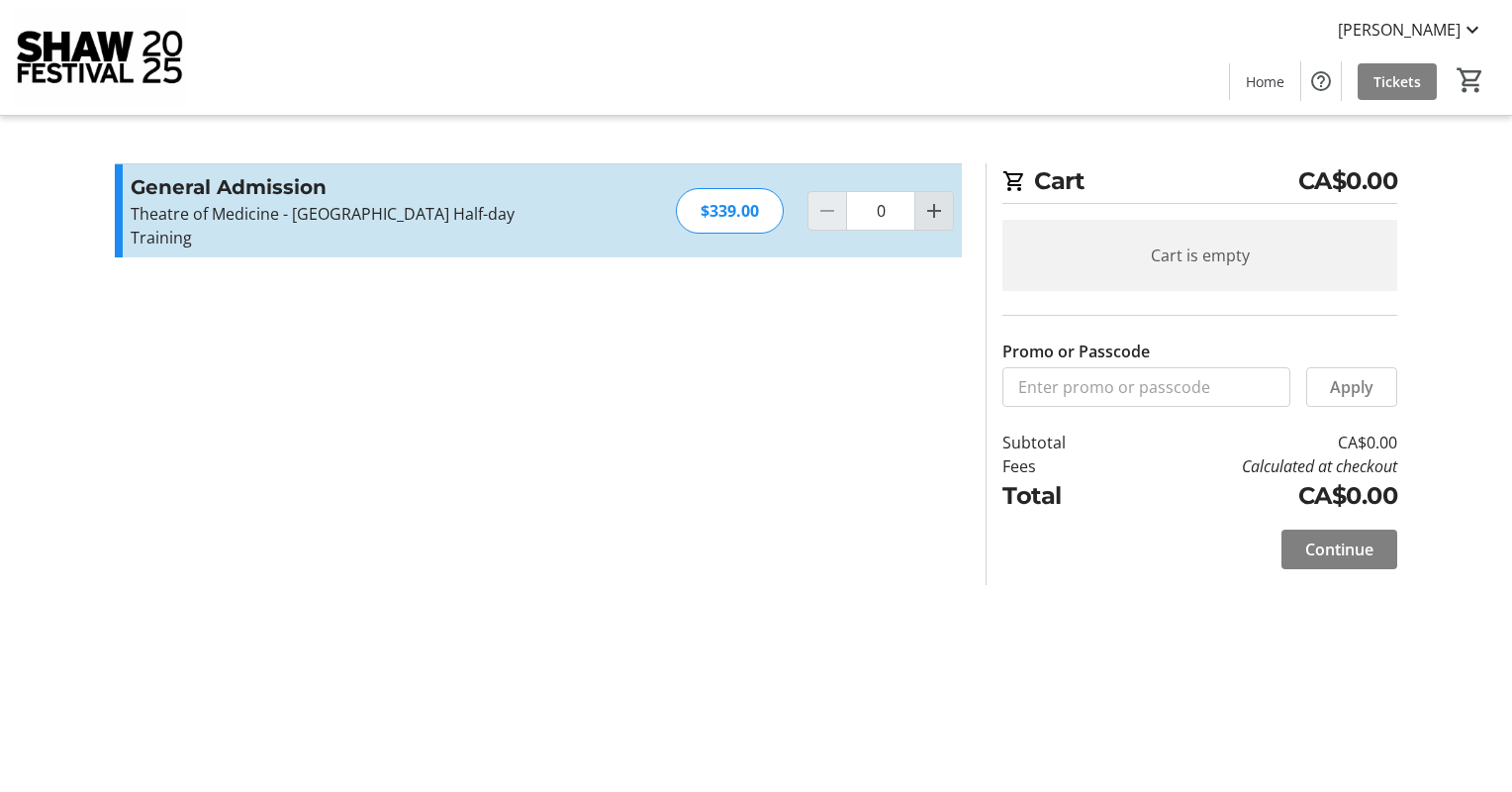 click 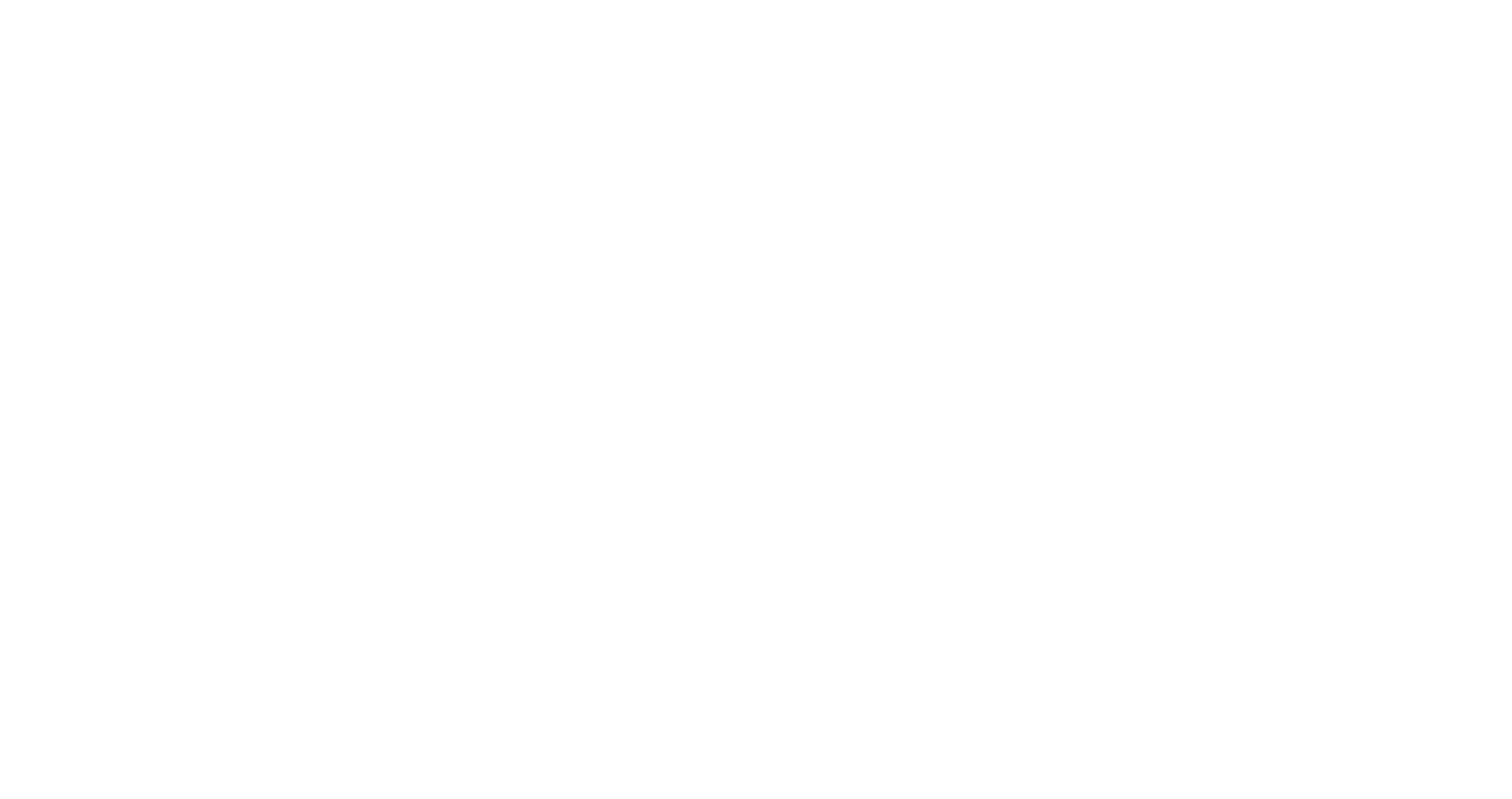 scroll, scrollTop: 0, scrollLeft: 0, axis: both 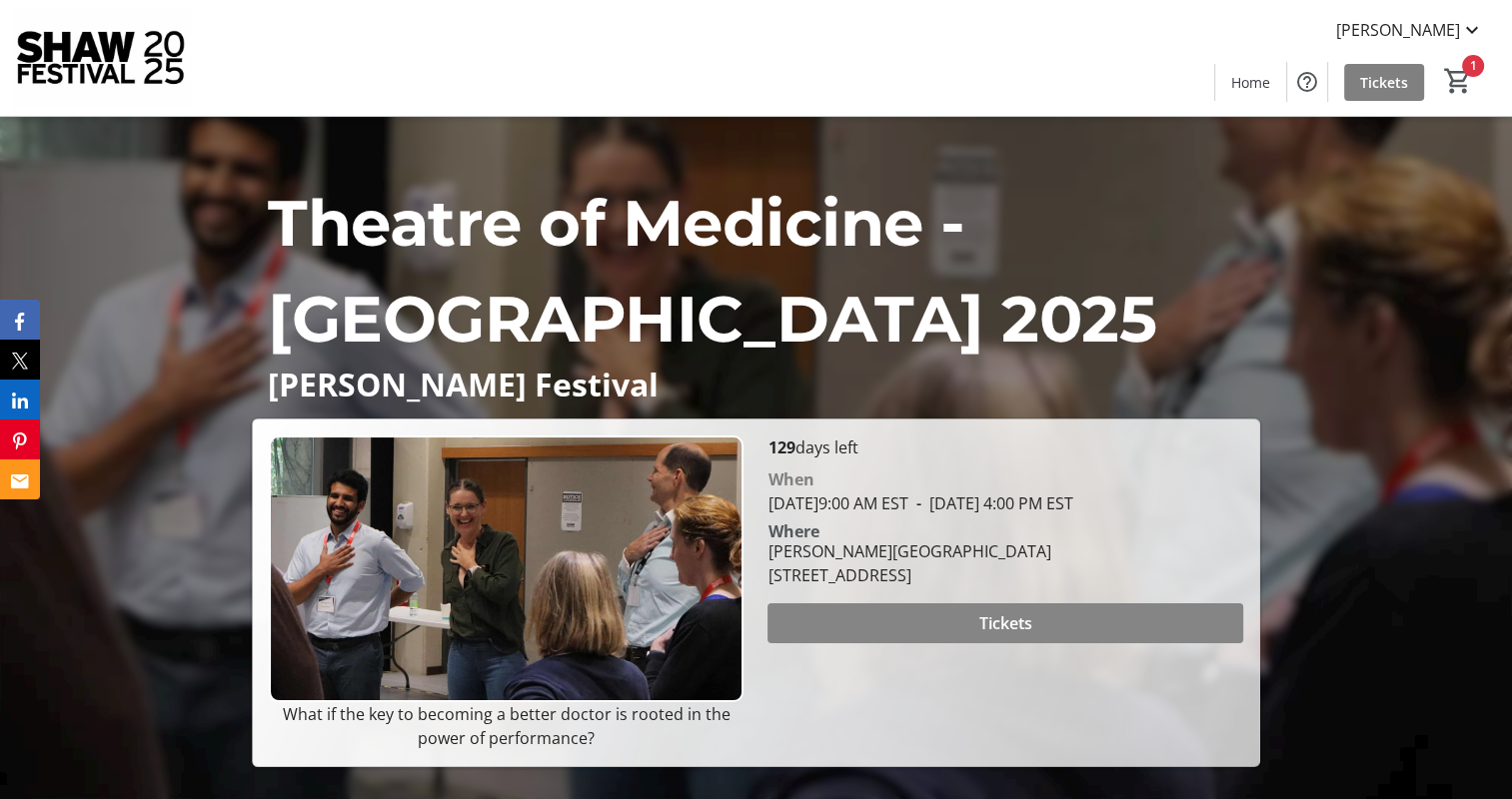 click on "Tickets" at bounding box center (1005, 623) 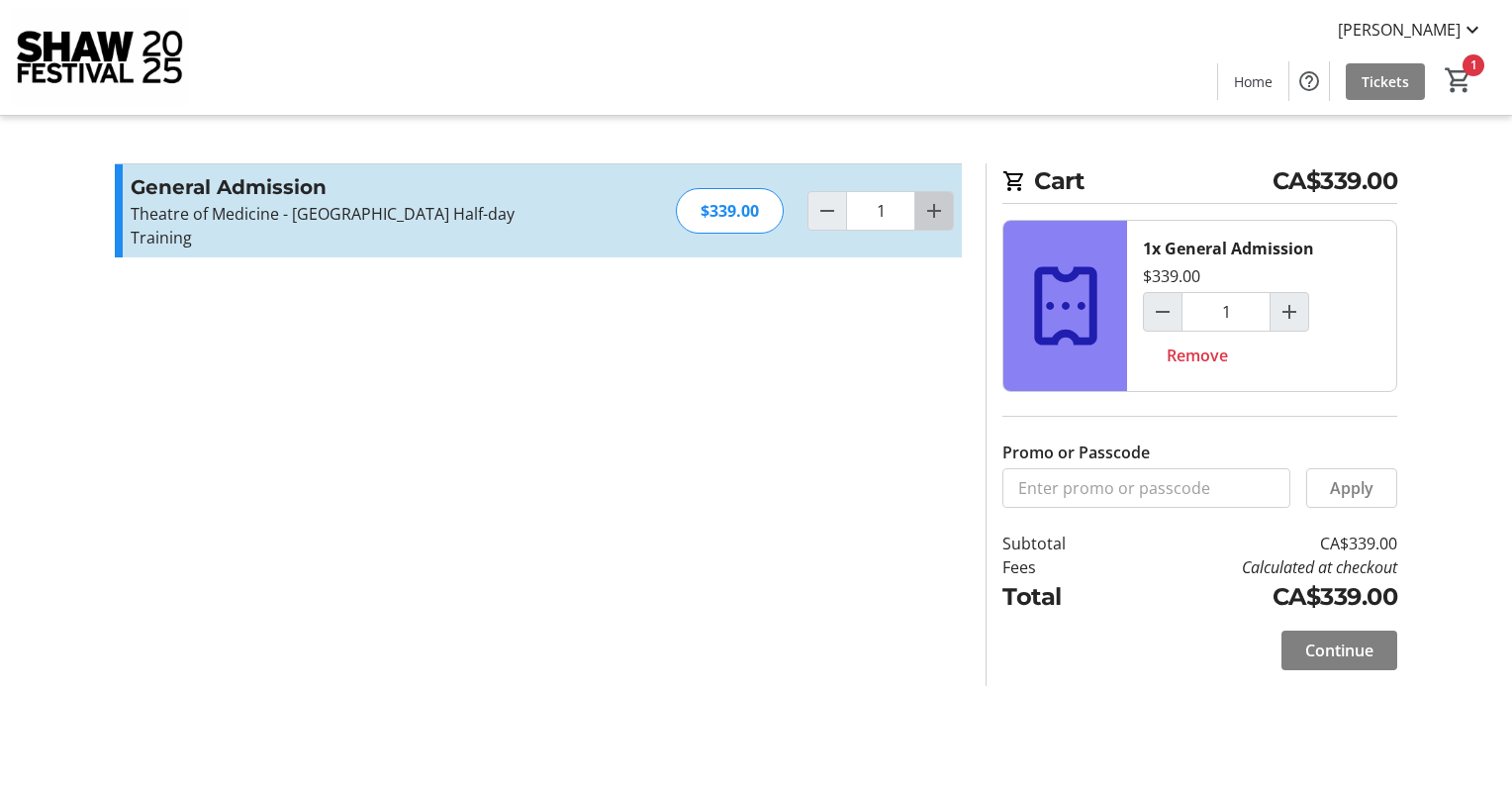 drag, startPoint x: 928, startPoint y: 206, endPoint x: 938, endPoint y: 214, distance: 12.806248 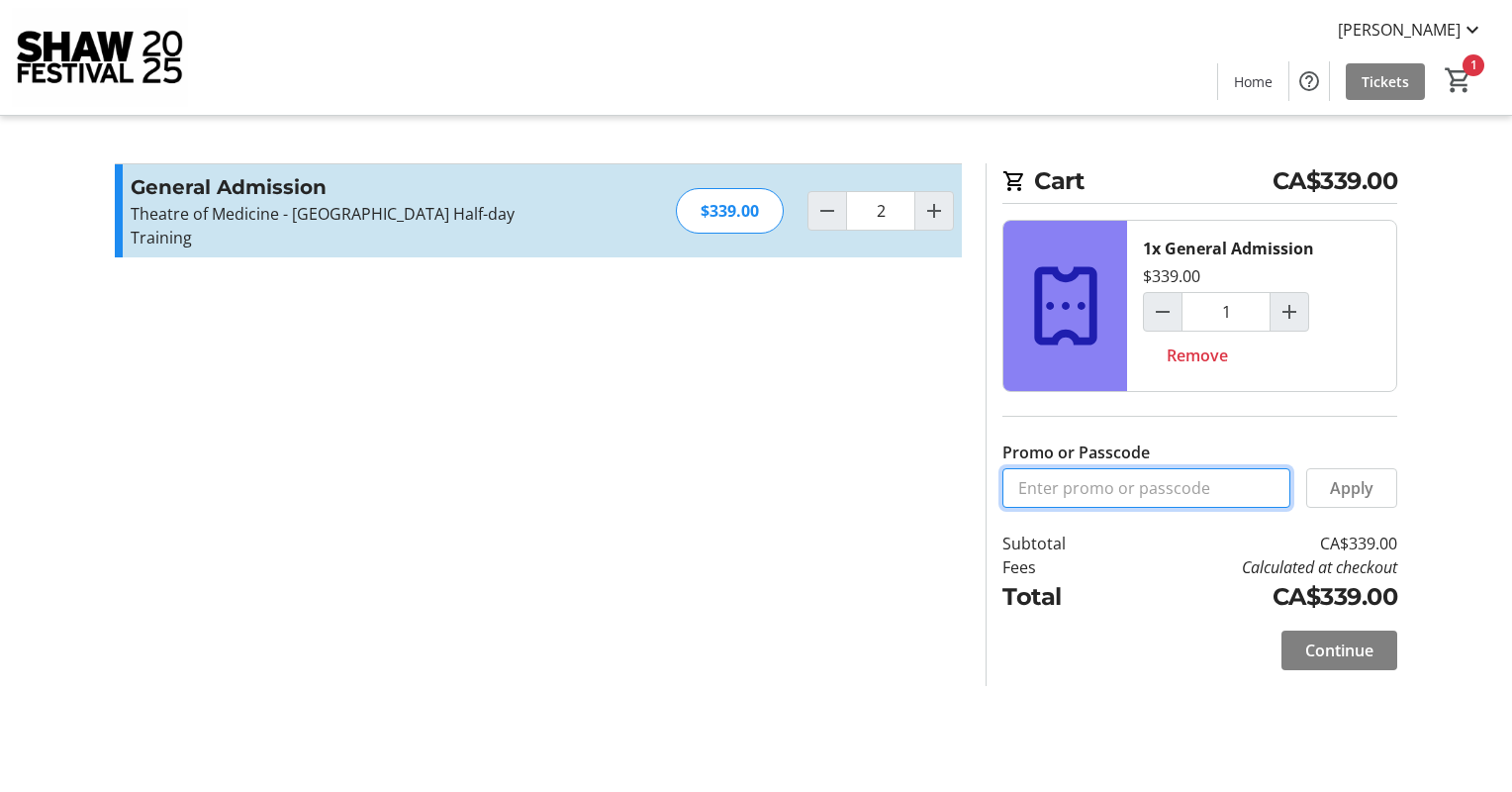 type on "2" 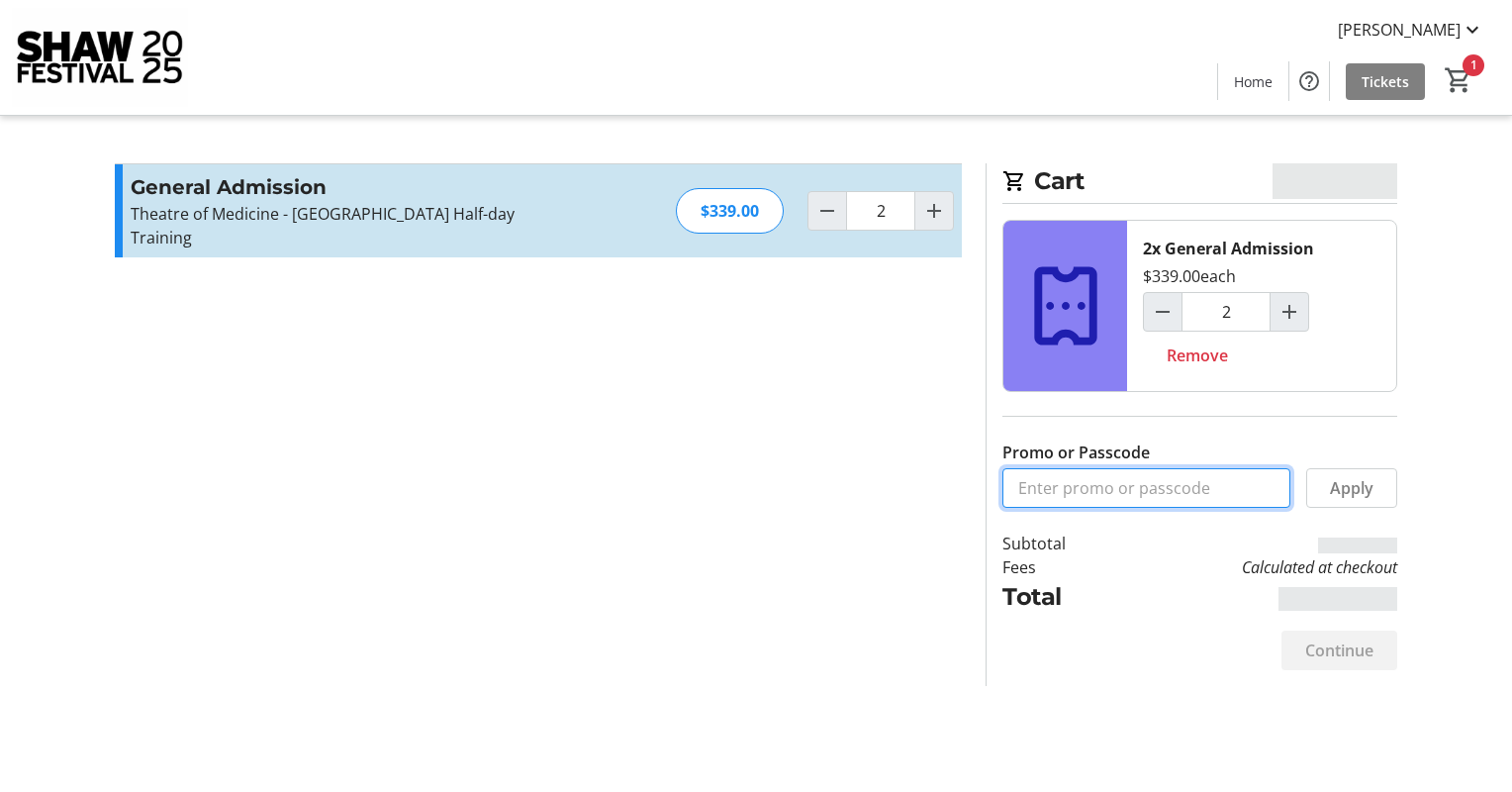 click on "Promo or Passcode" at bounding box center [1146, 488] 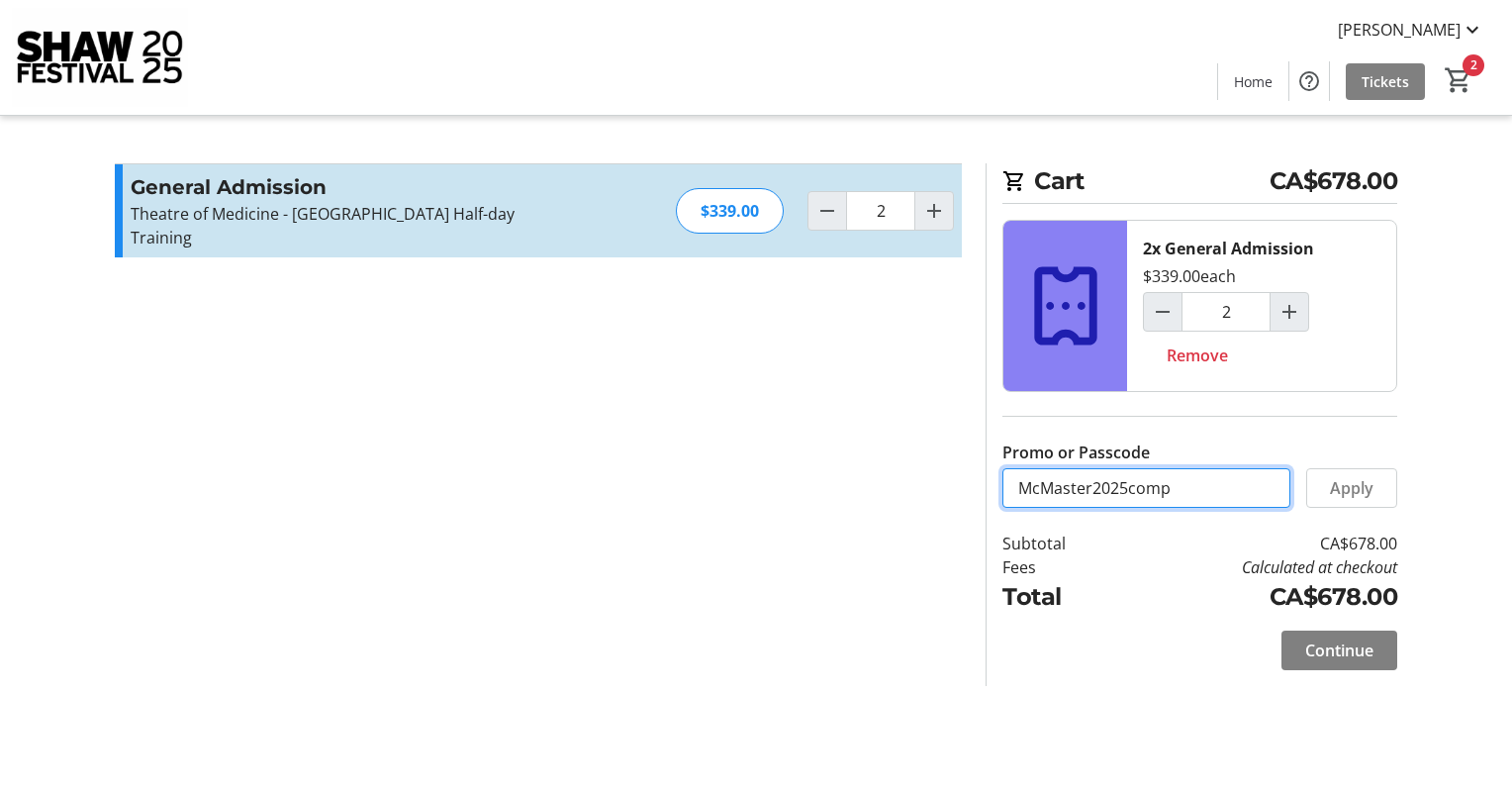 type on "McMaster2025comp" 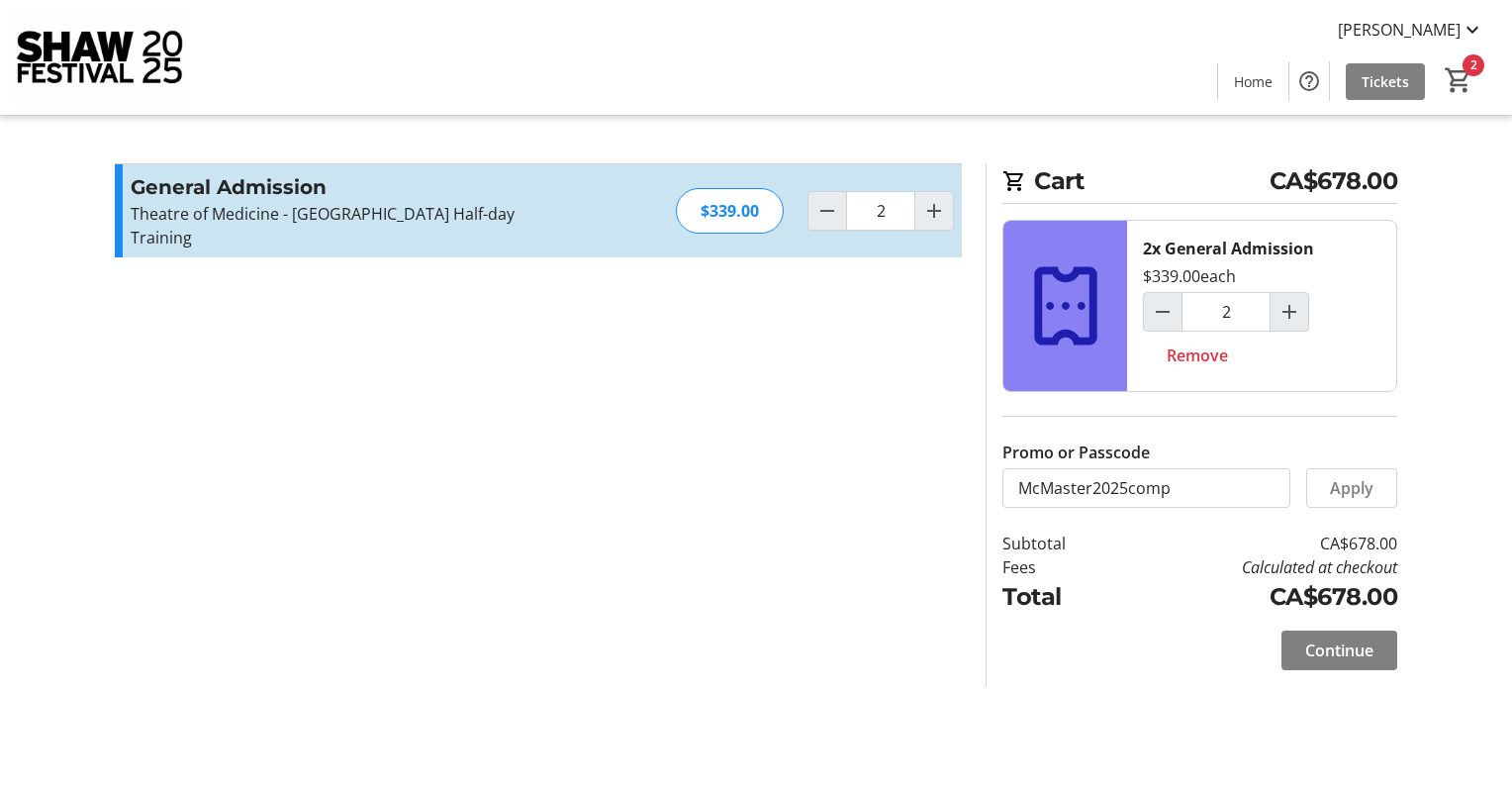 click on "Apply" 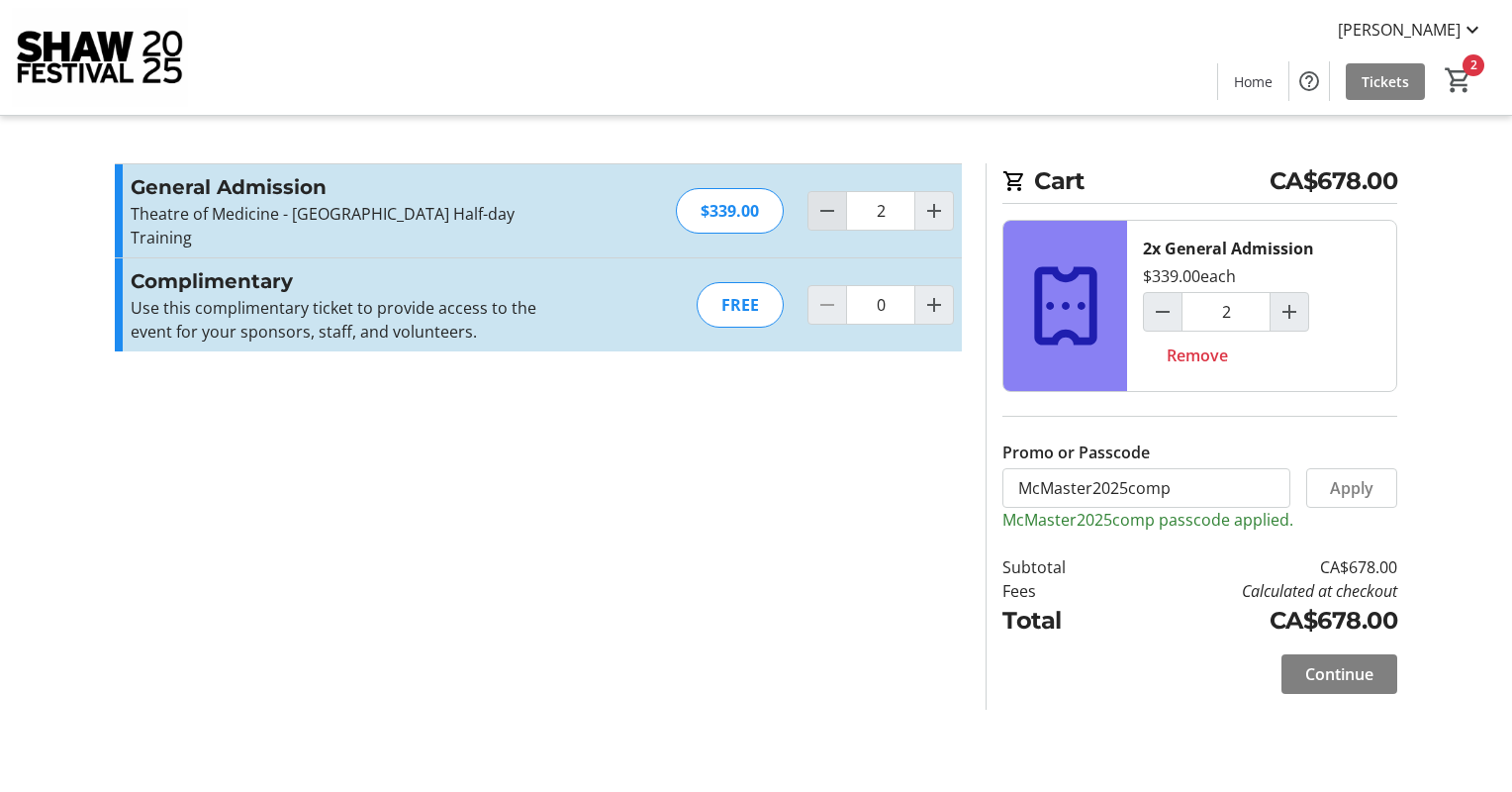 click 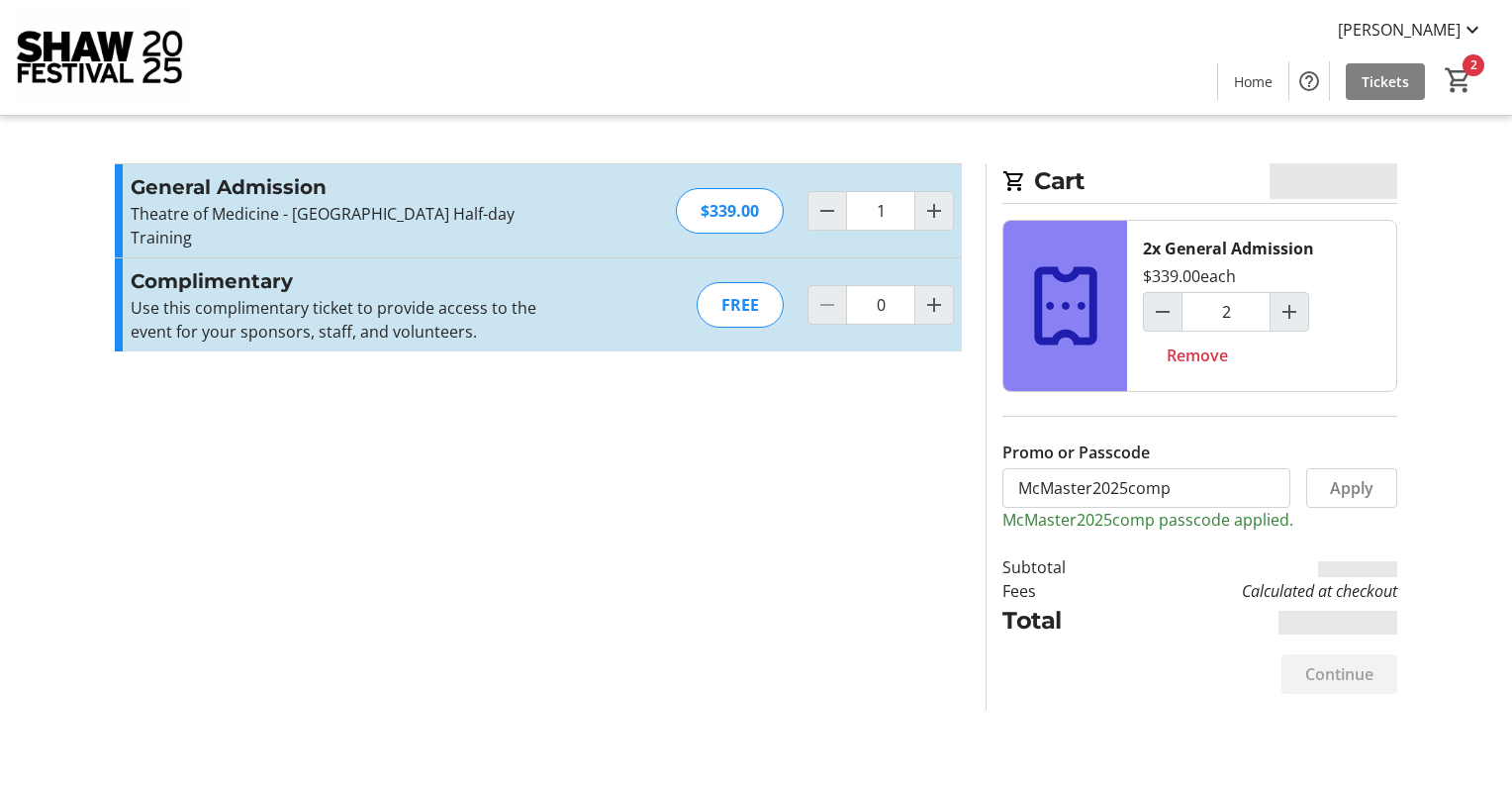 type on "1" 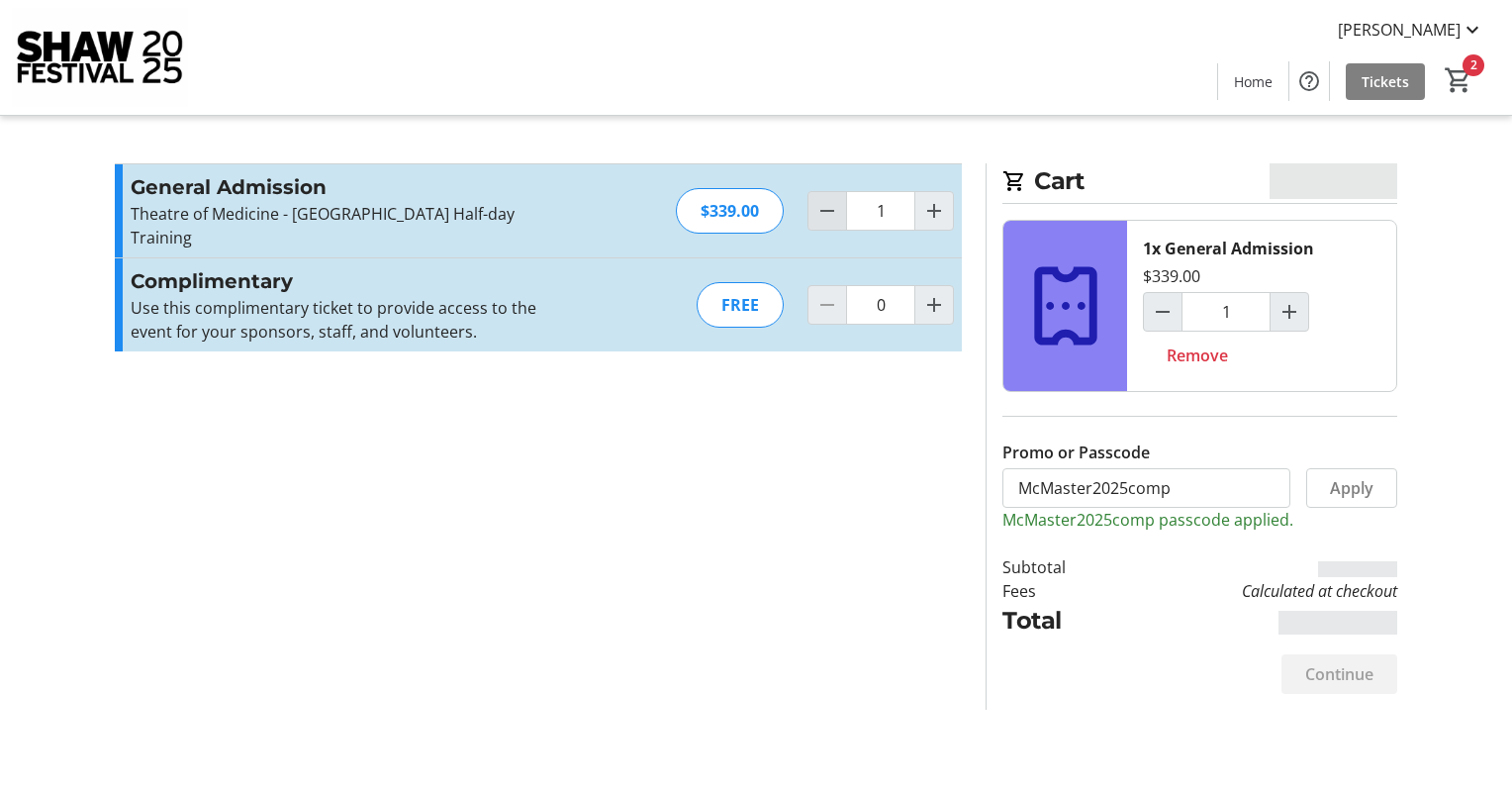 click 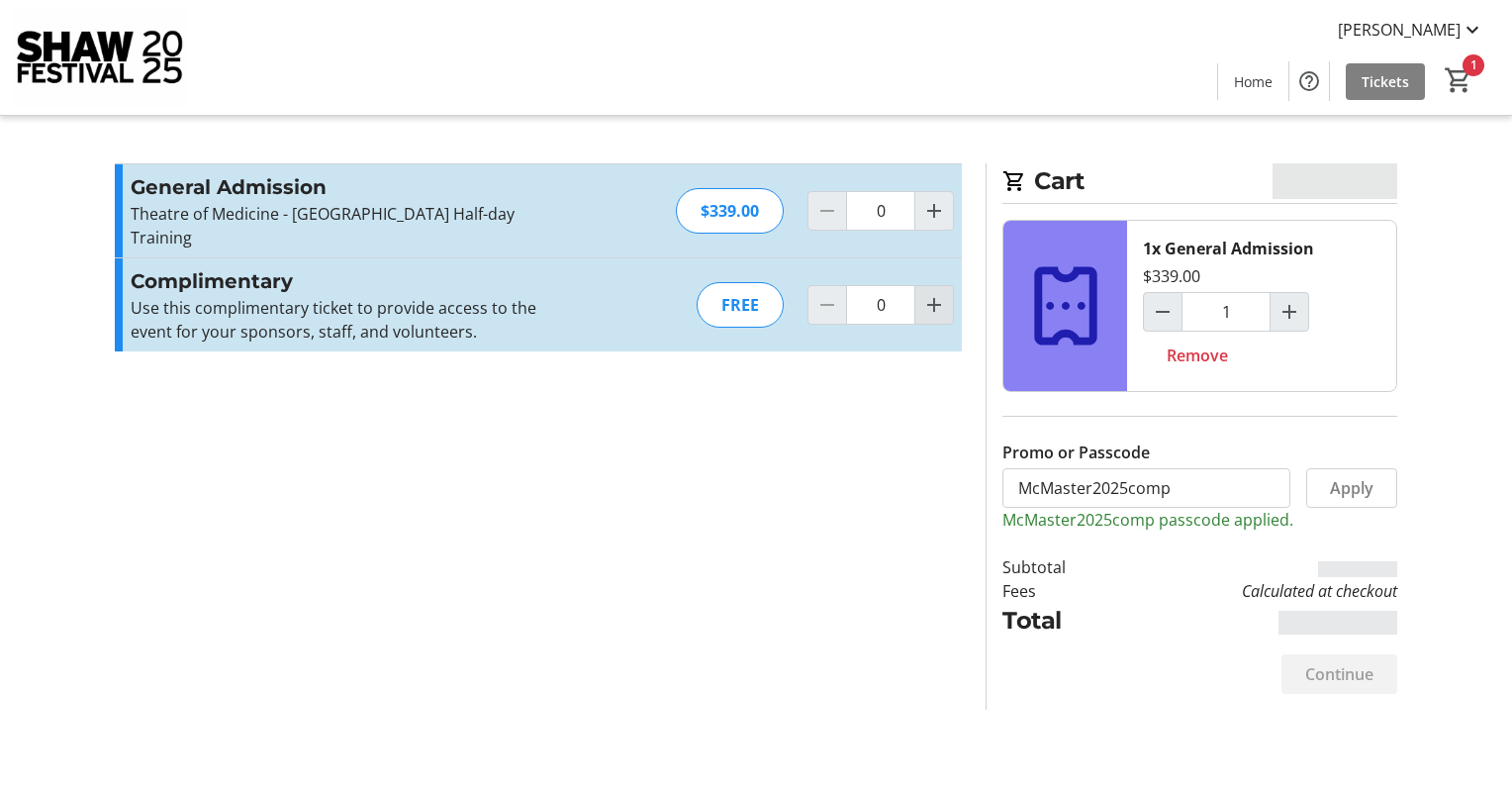 click 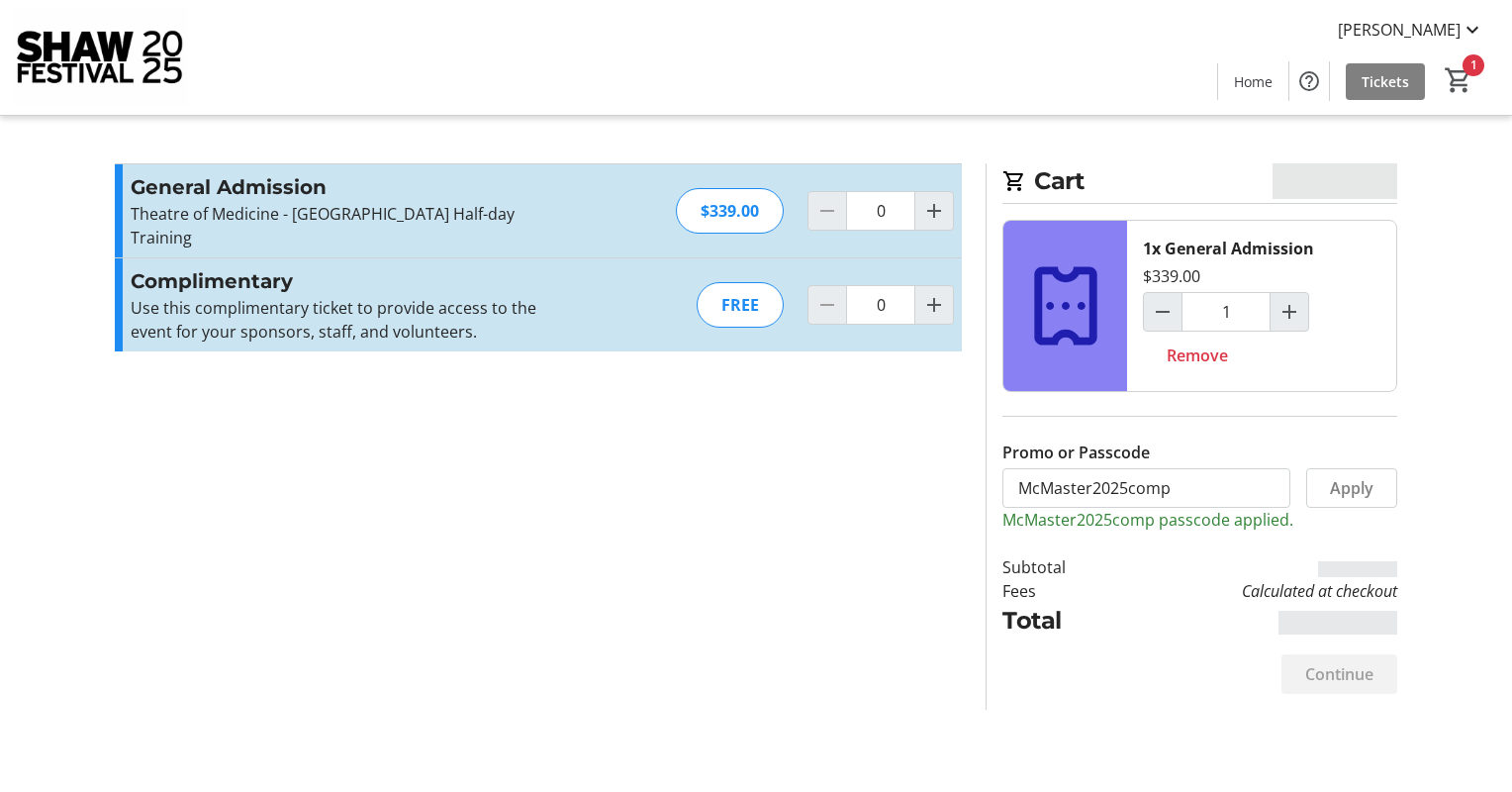 type on "1" 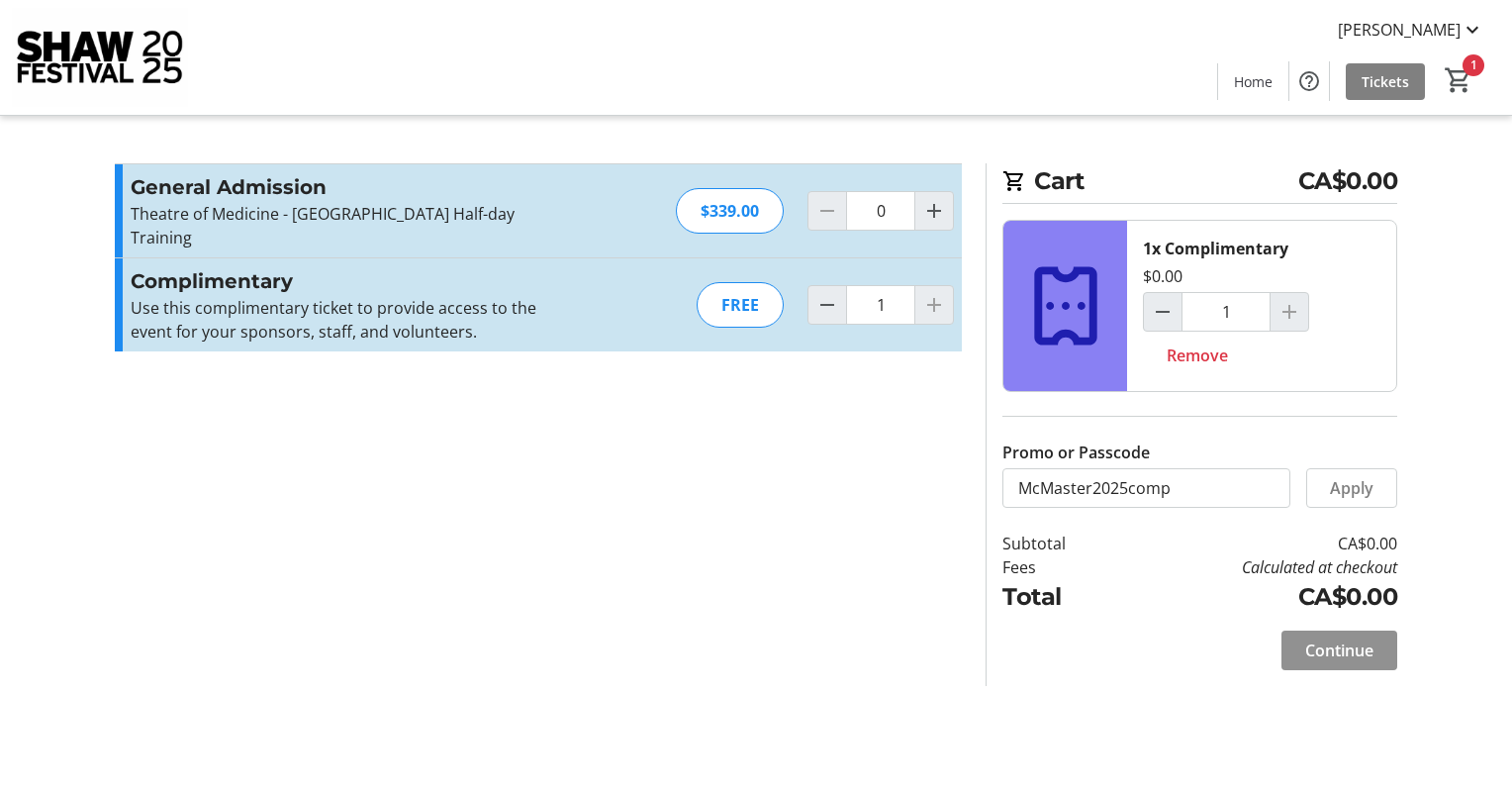 click on "Continue" 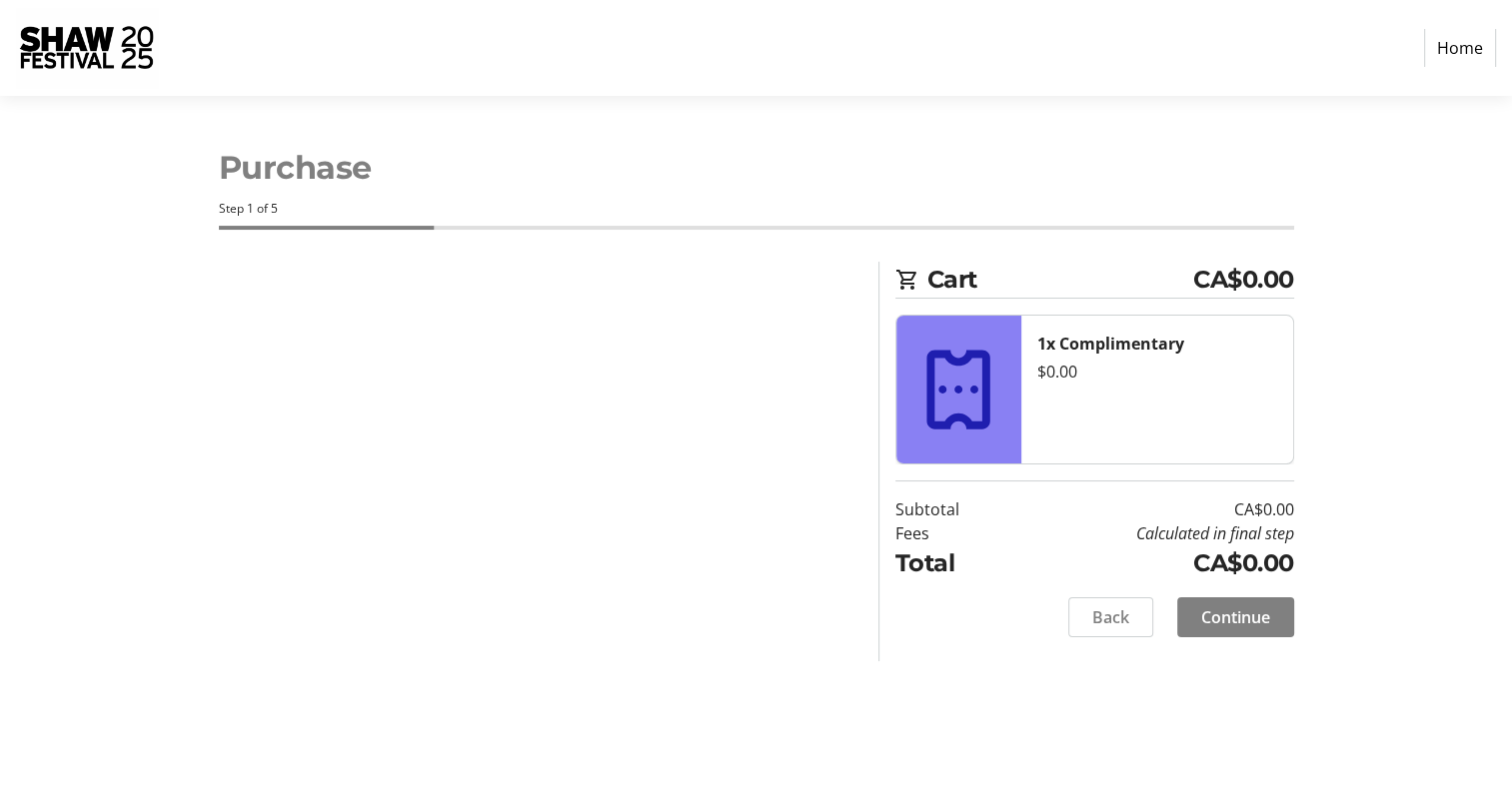 select on "CA" 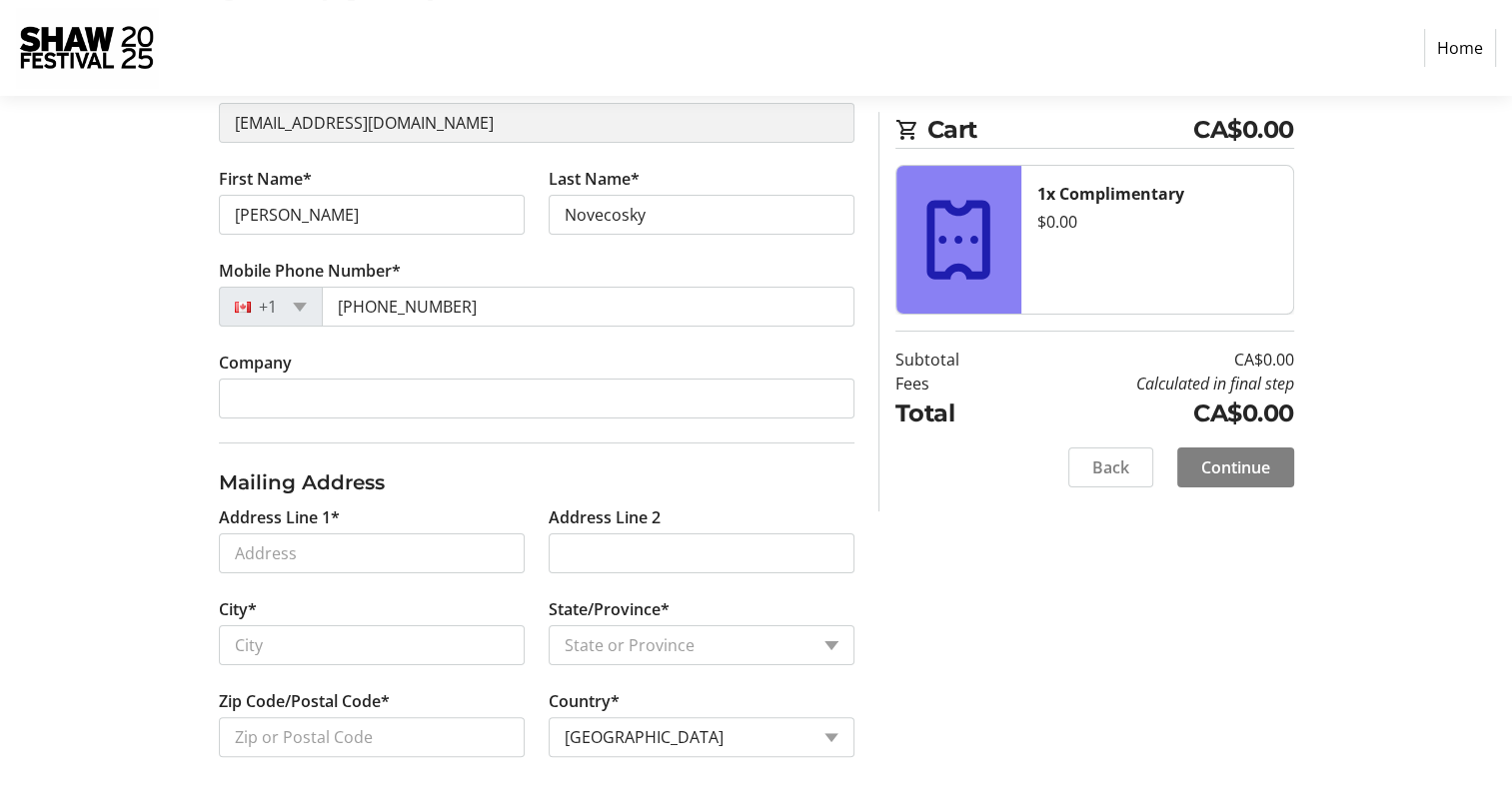 scroll, scrollTop: 274, scrollLeft: 0, axis: vertical 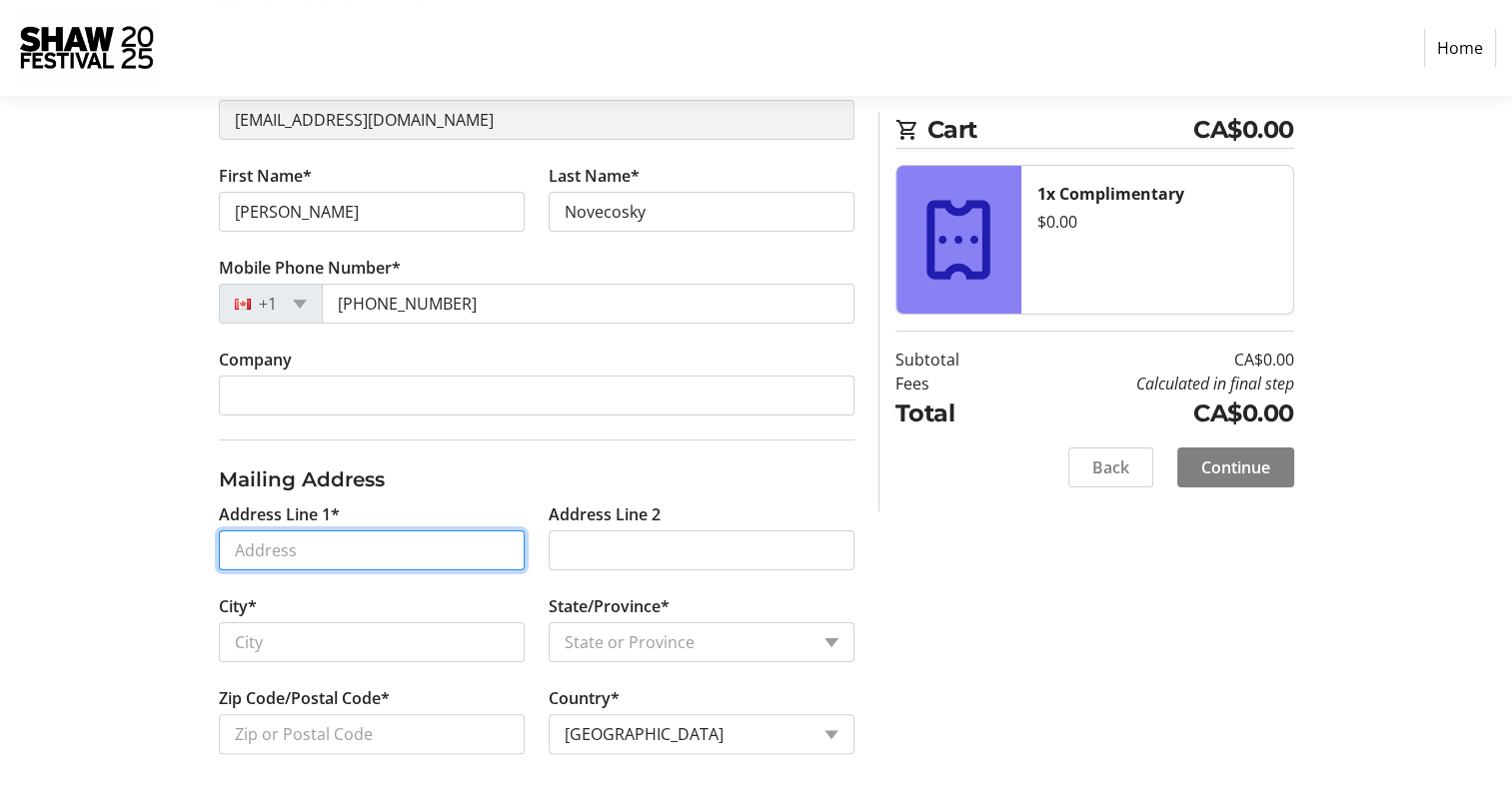 click on "Address Line 1*" at bounding box center (372, 550) 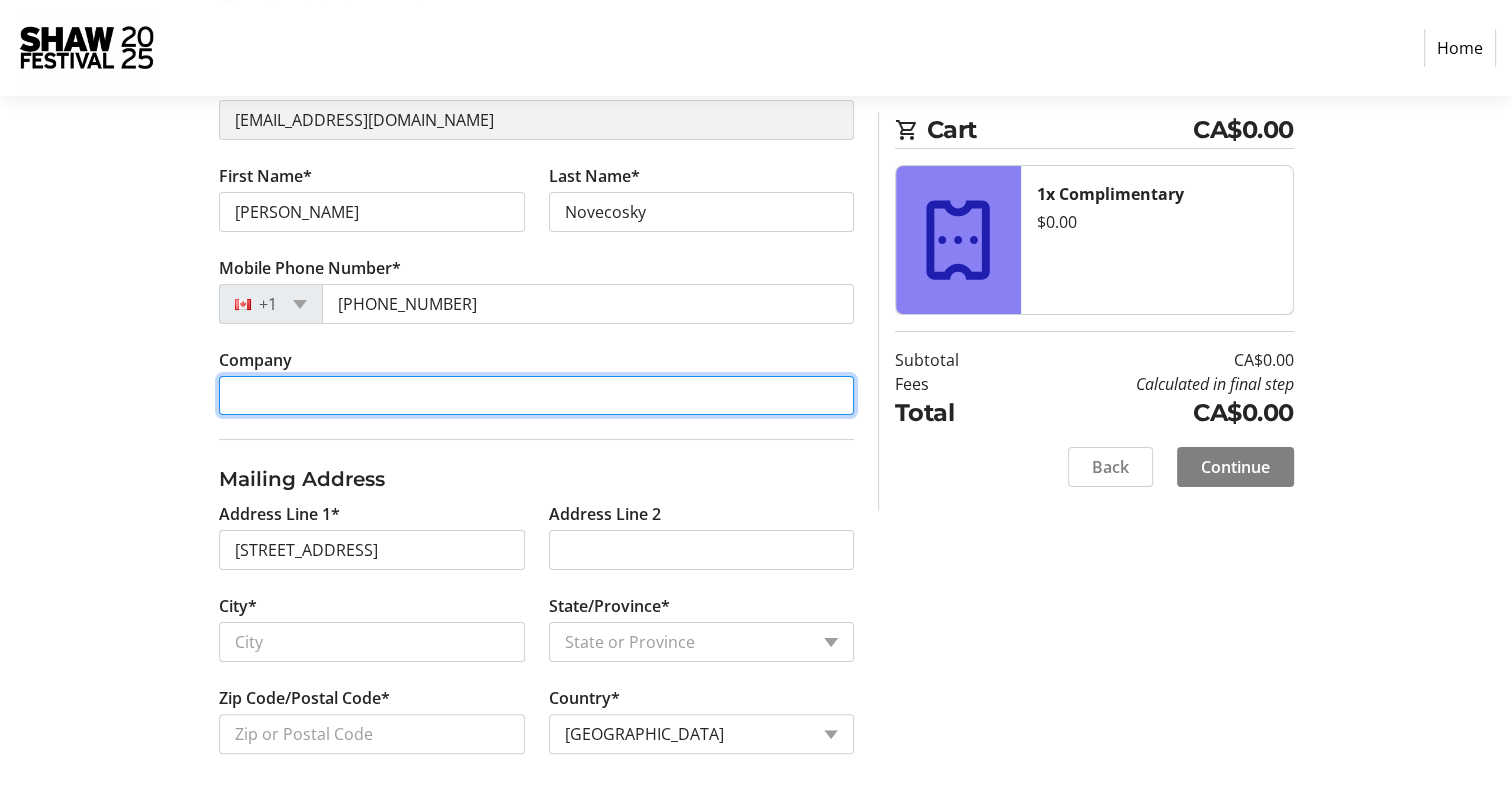 type on "[PERSON_NAME] Festival" 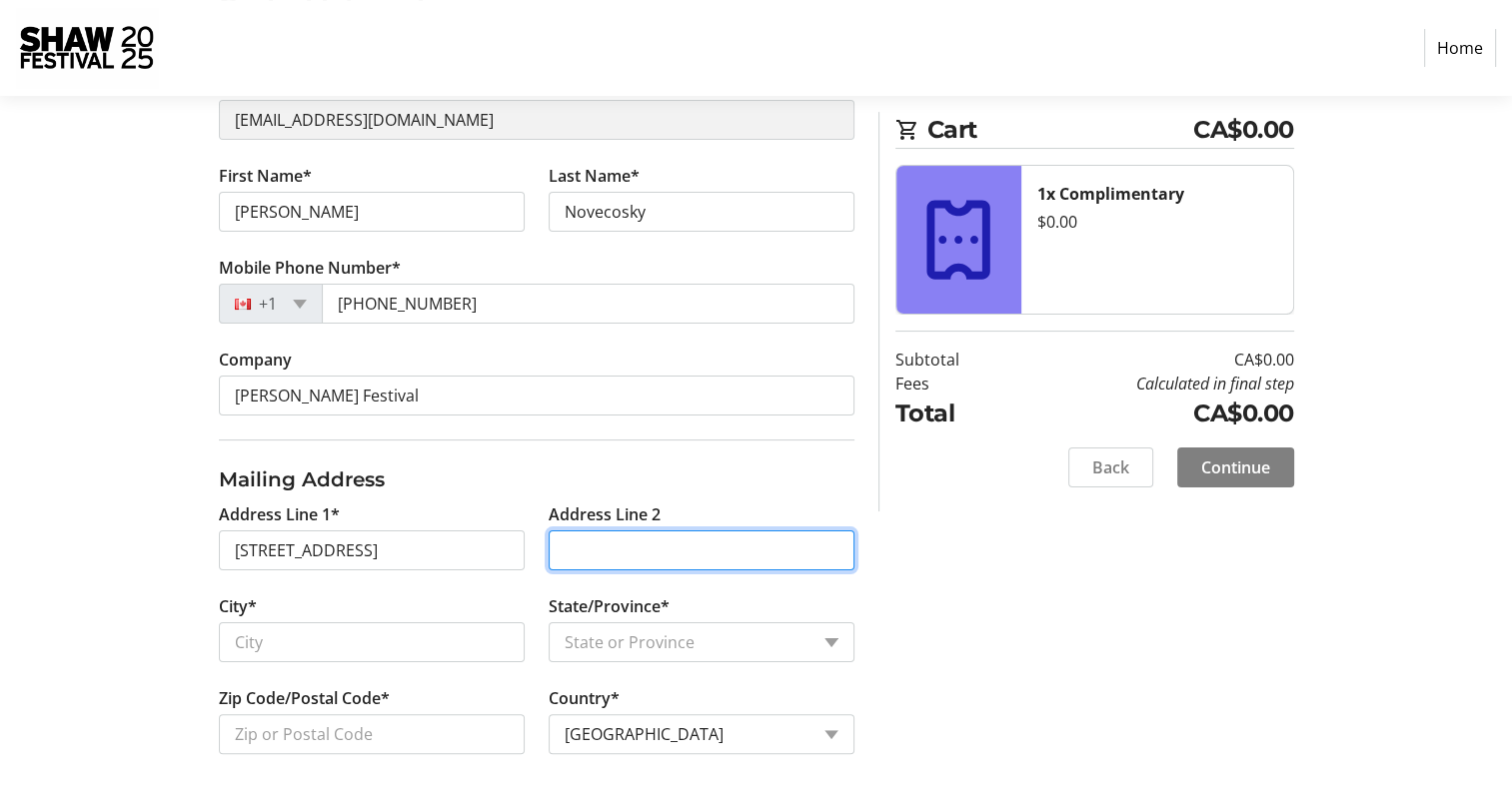 type on "Box 774" 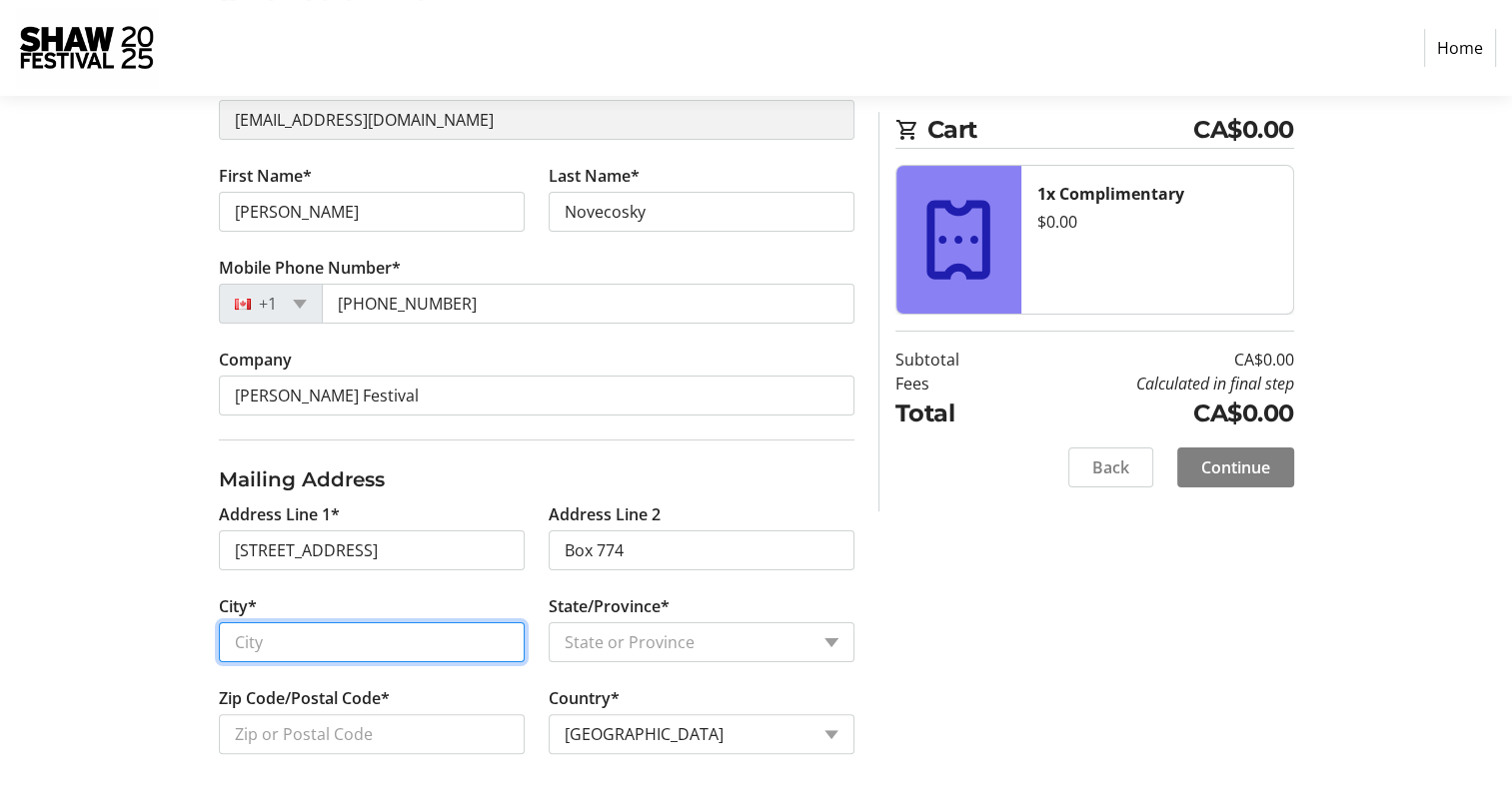 type on "Niagara-on-the-Lake" 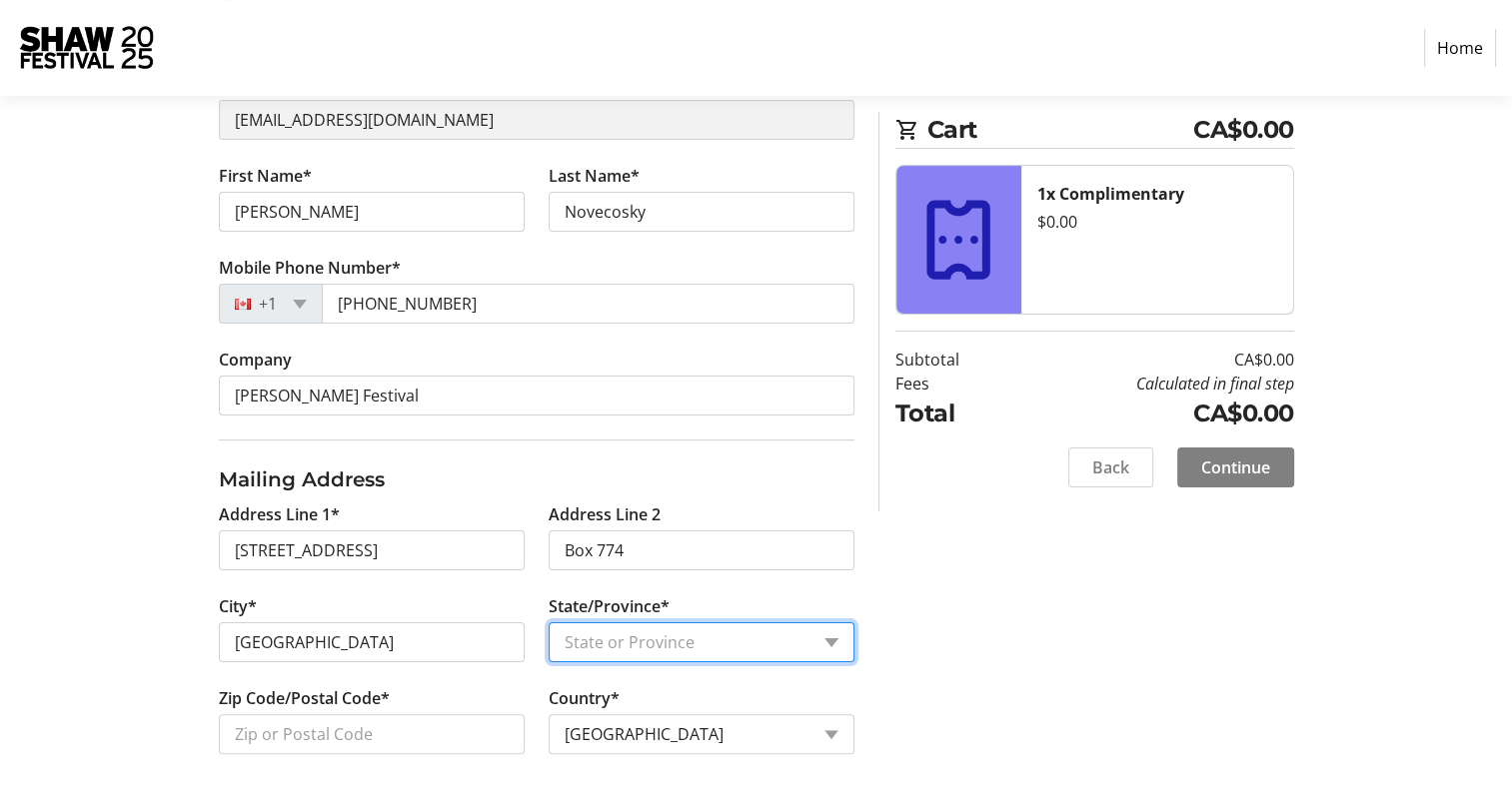 select on "ON" 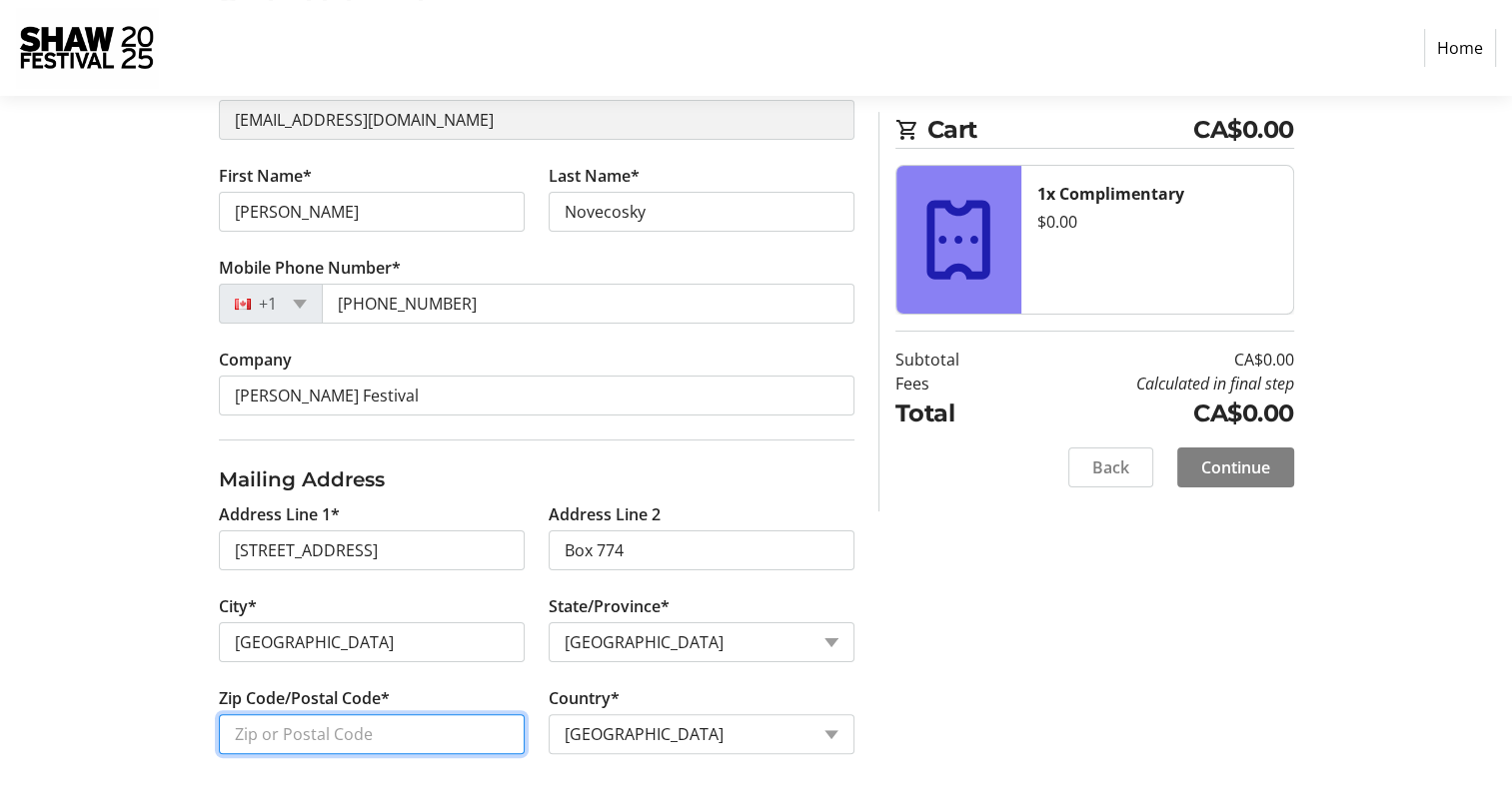 type on "L0S1J0" 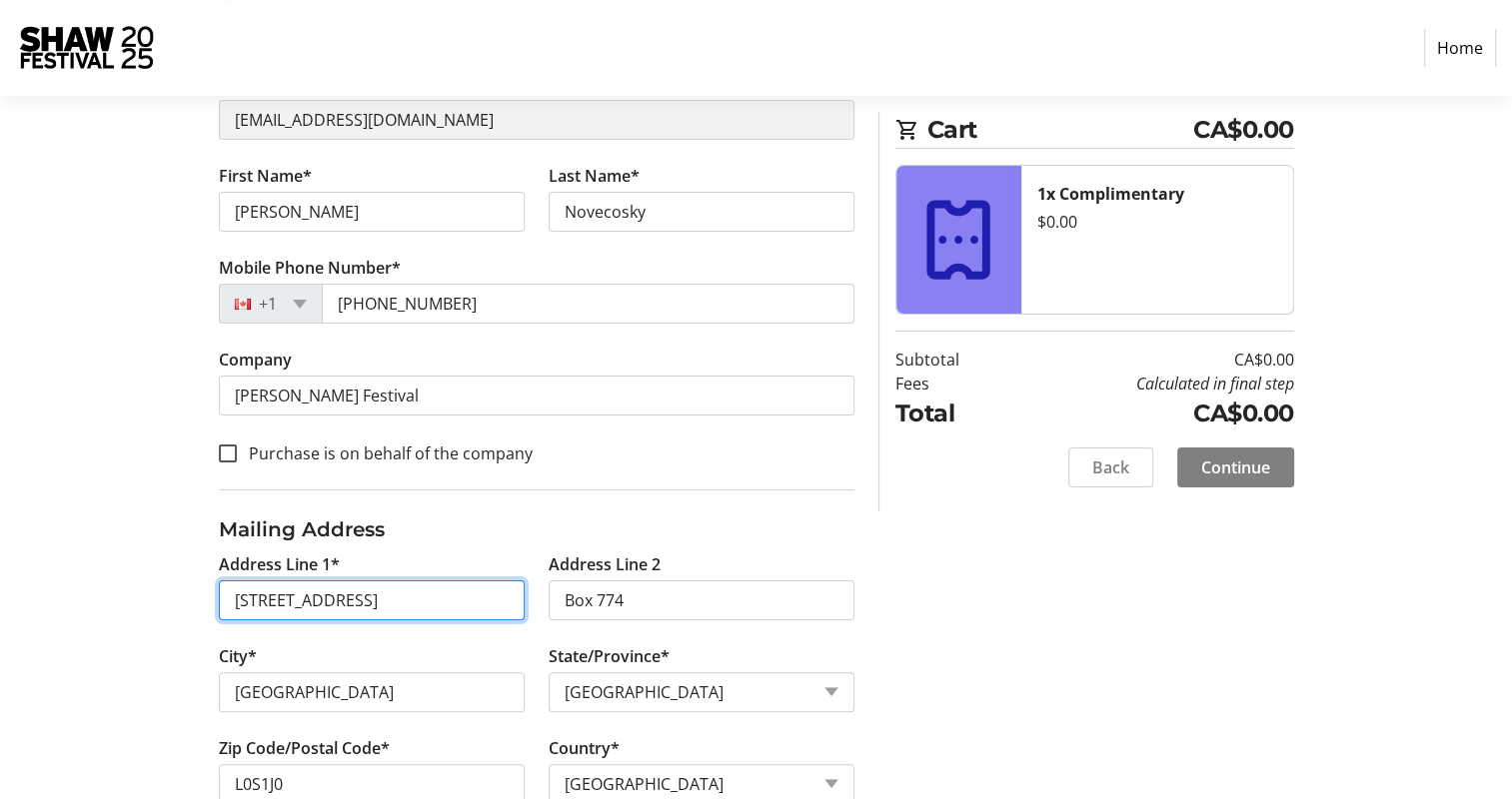 scroll, scrollTop: 324, scrollLeft: 0, axis: vertical 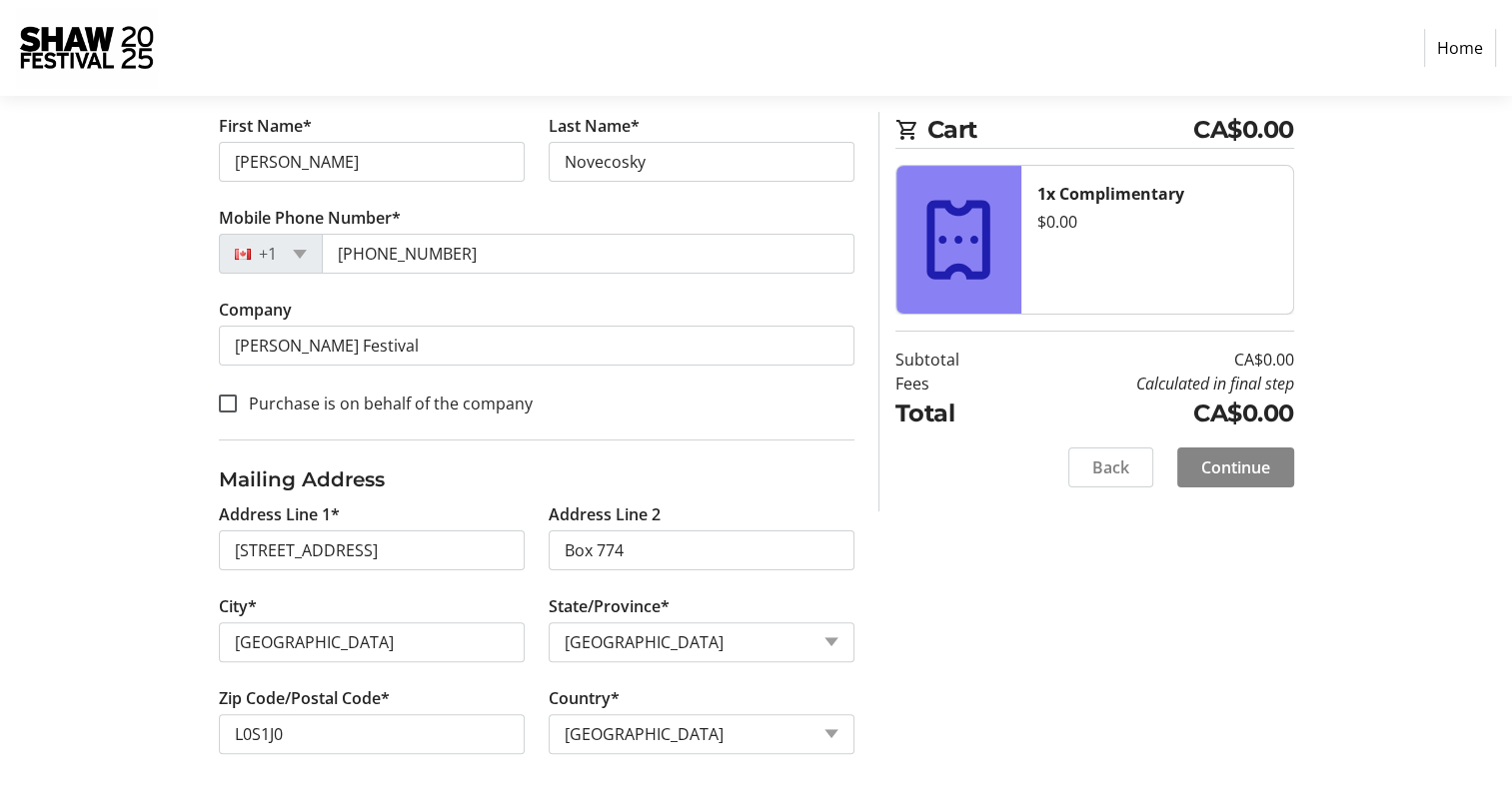 click on "Continue" 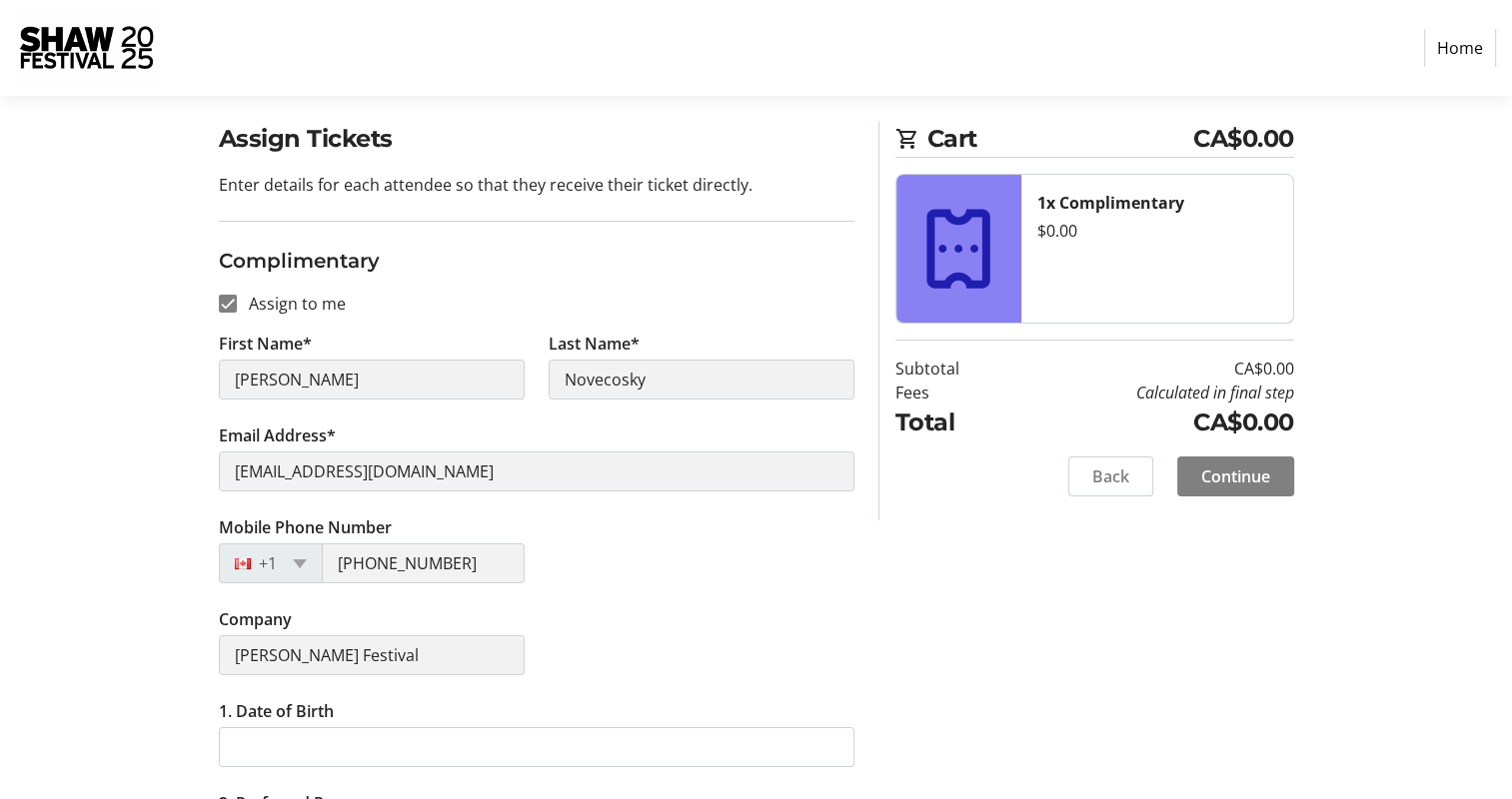 scroll, scrollTop: 400, scrollLeft: 0, axis: vertical 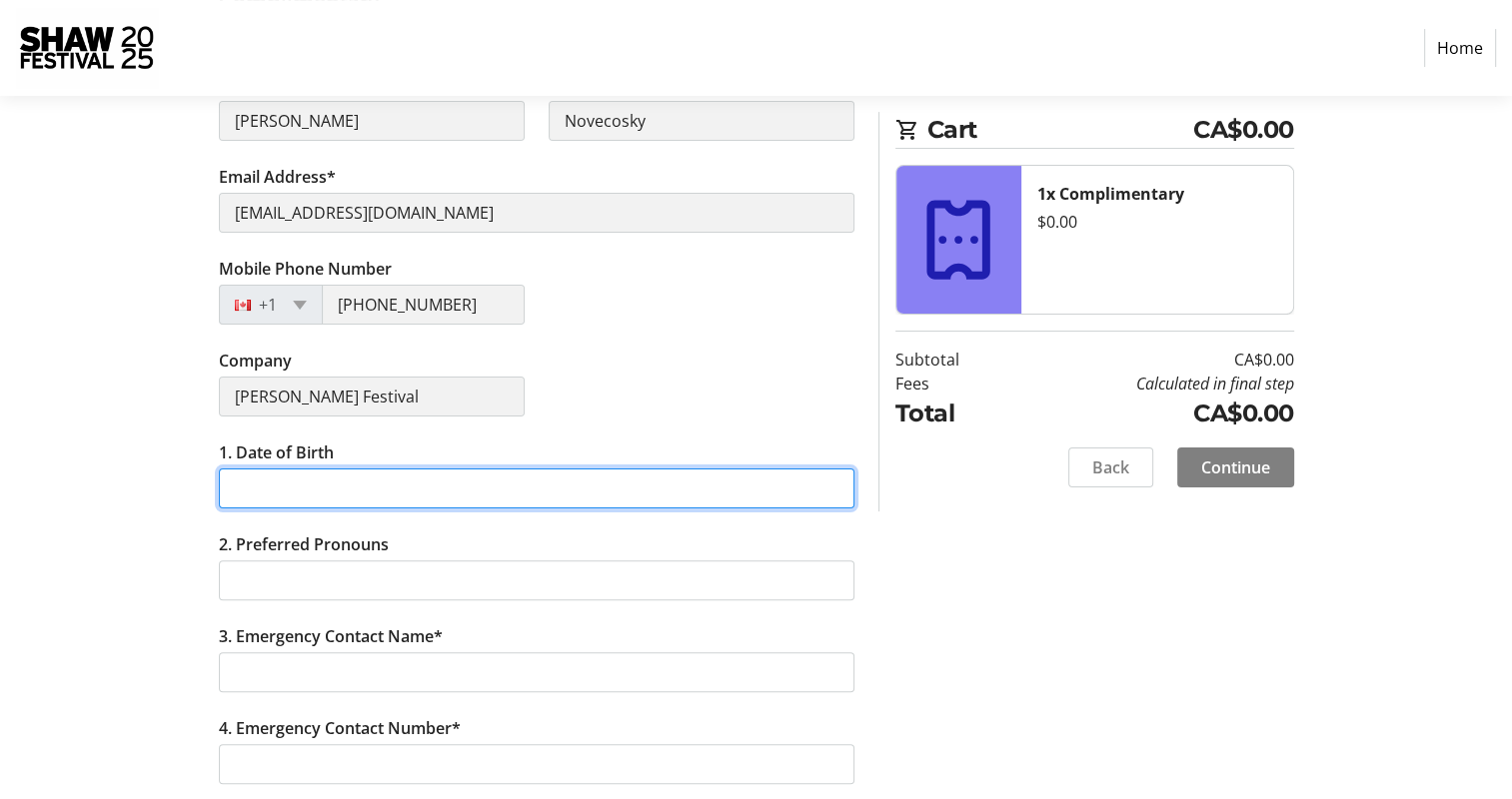 click on "1. Date of Birth" at bounding box center (537, 488) 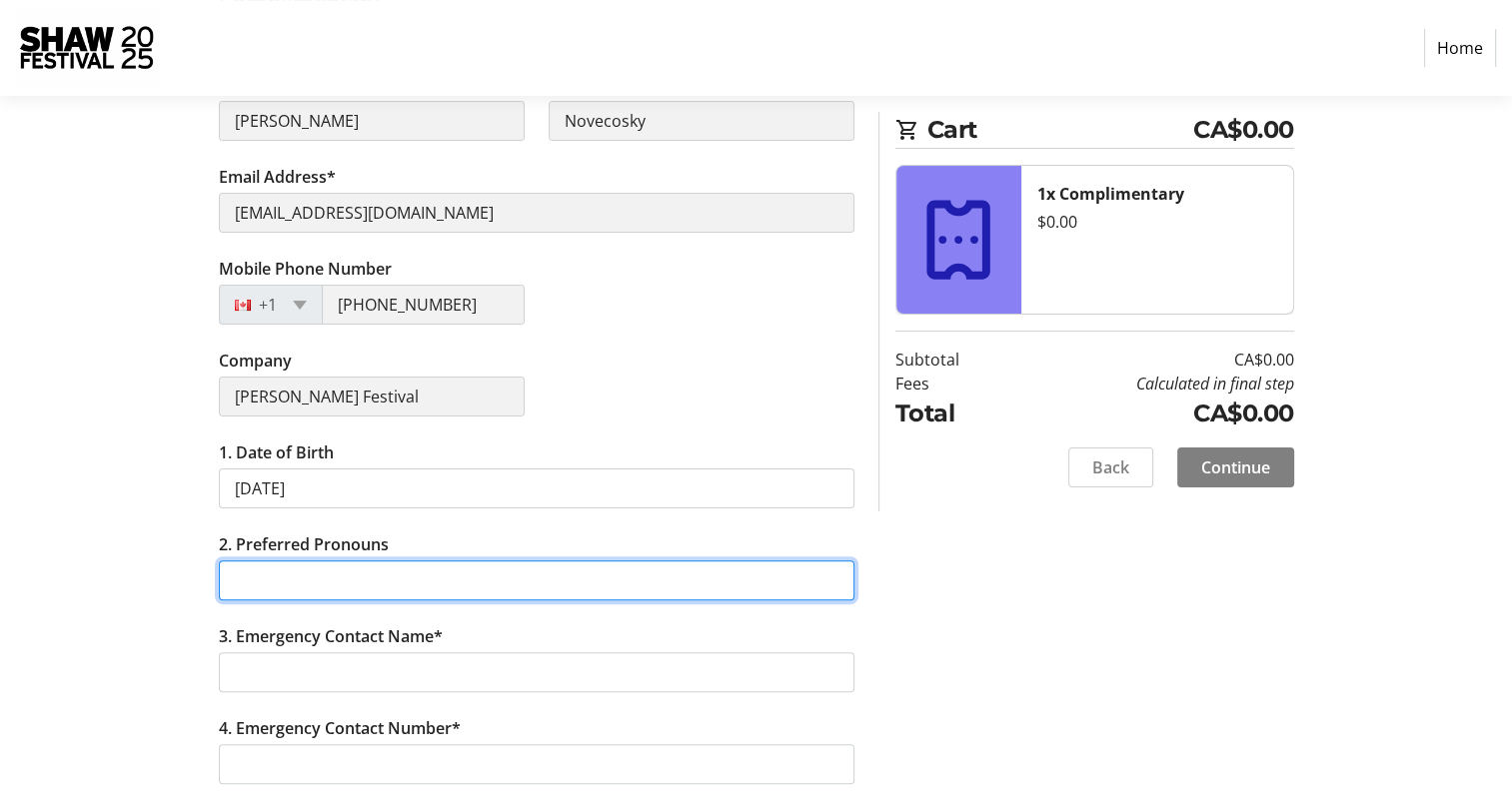 type on "she/her" 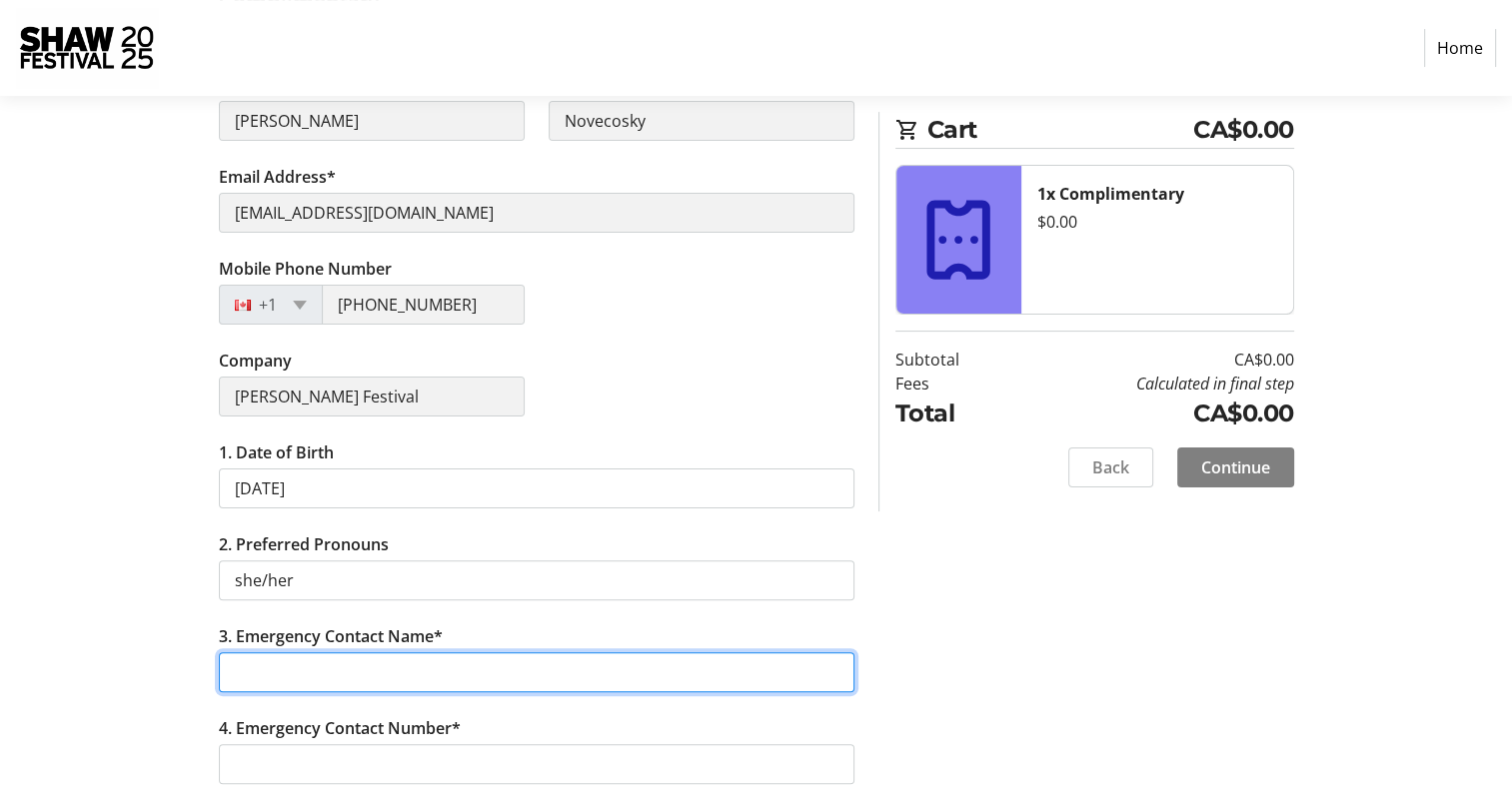 type on "Joe Novecosky" 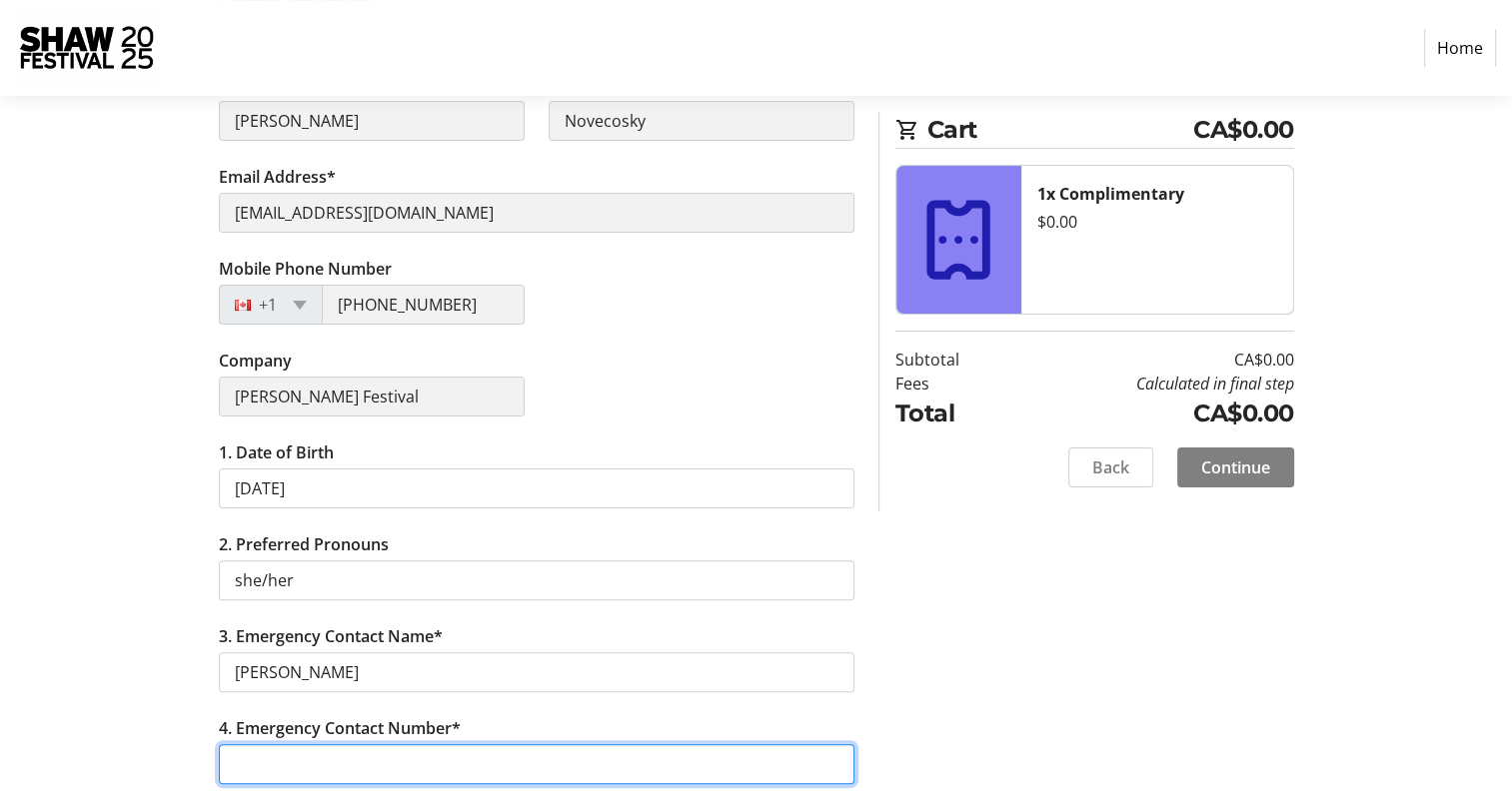 type on "403-880-11423" 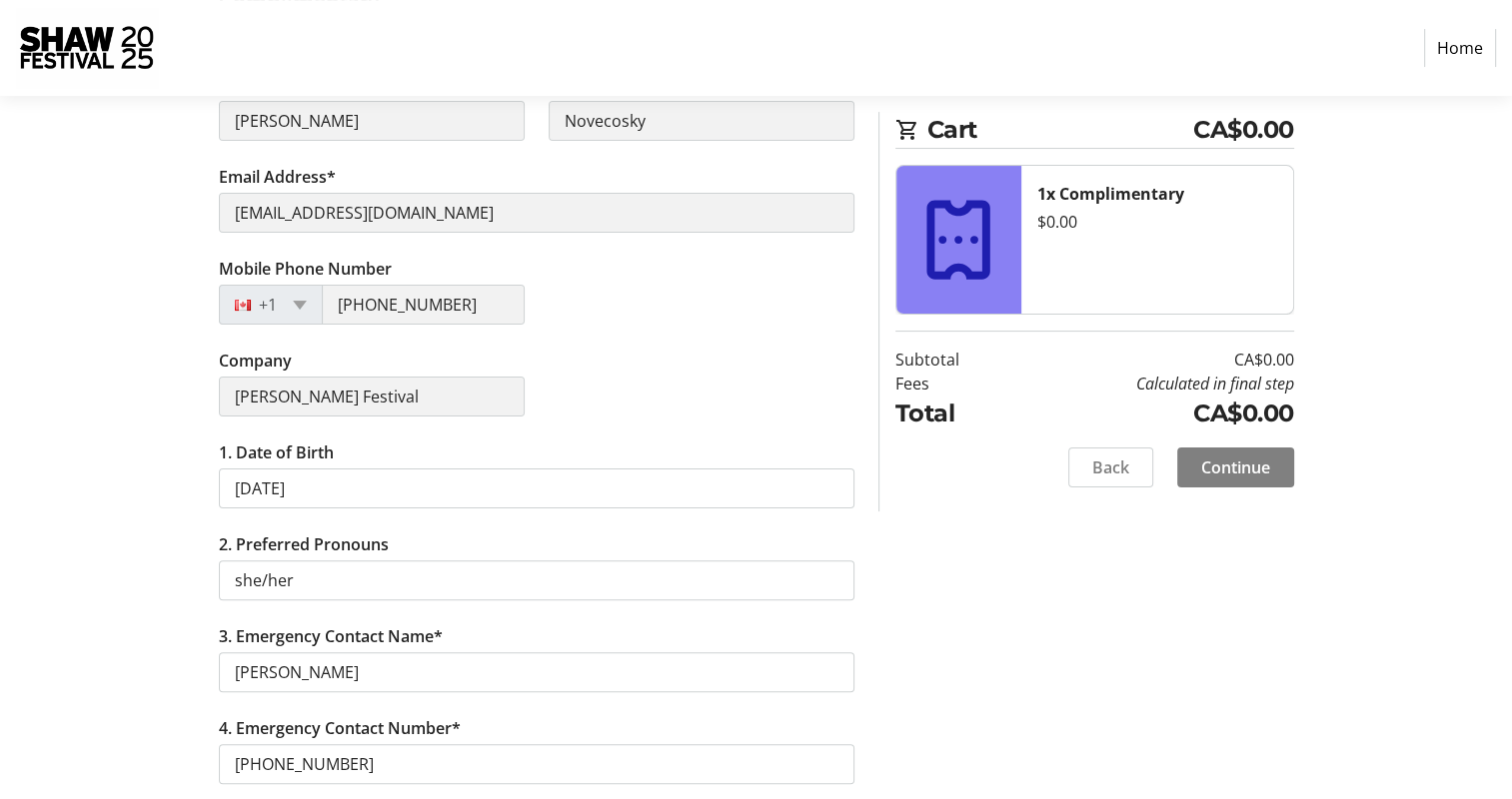 type on "Ontario" 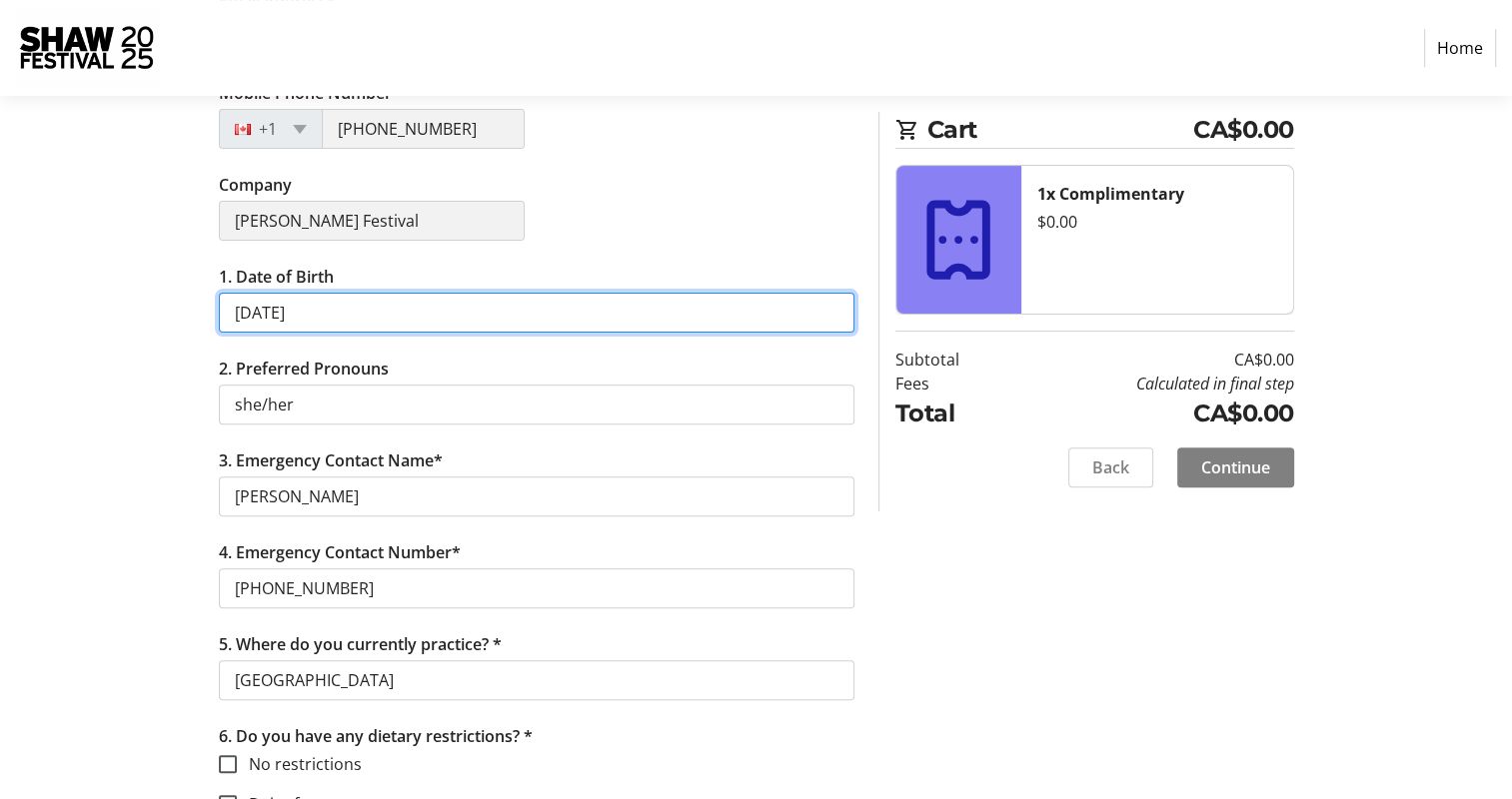 scroll, scrollTop: 699, scrollLeft: 0, axis: vertical 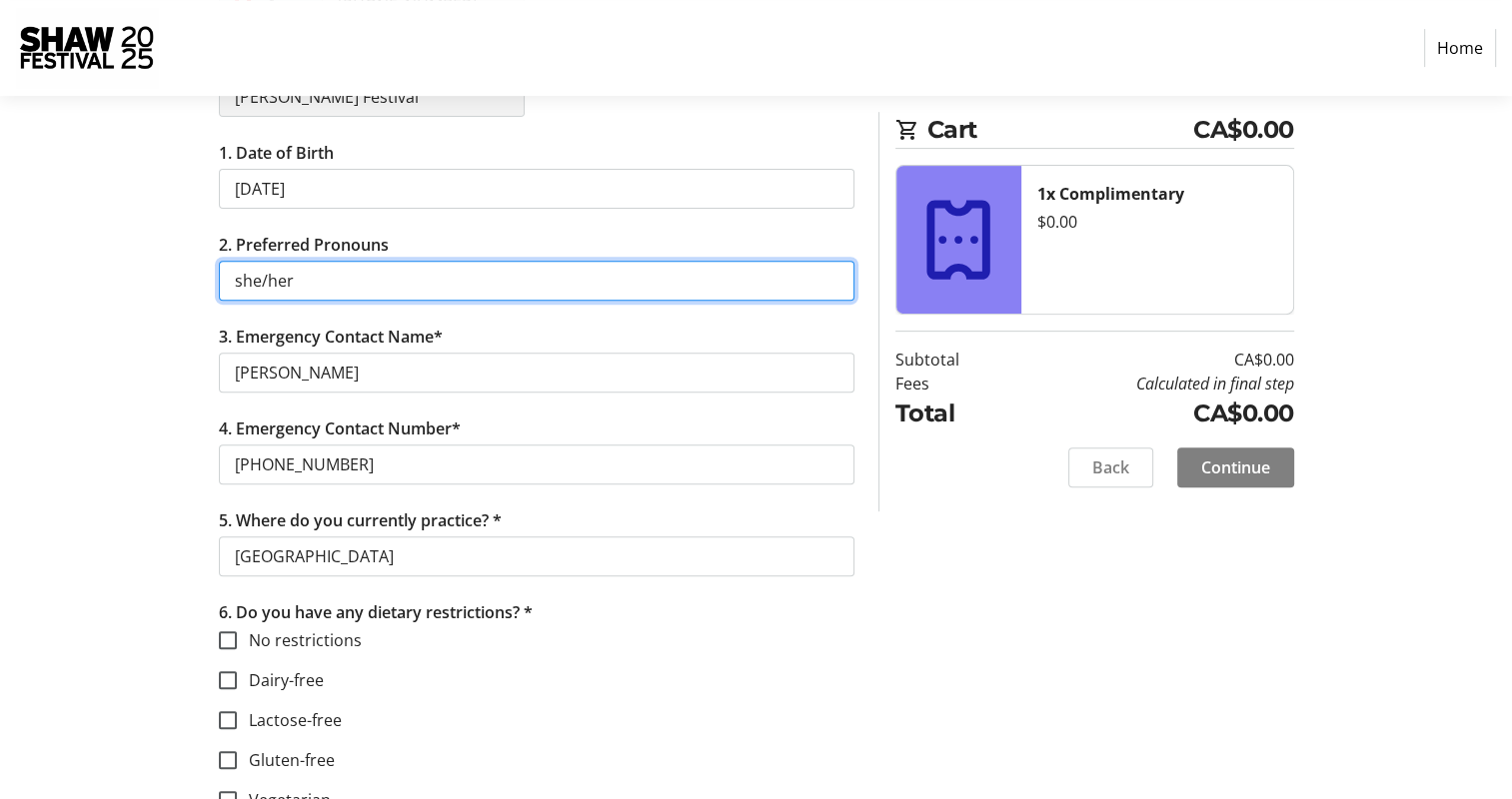 drag, startPoint x: 305, startPoint y: 282, endPoint x: 208, endPoint y: 280, distance: 97.020616 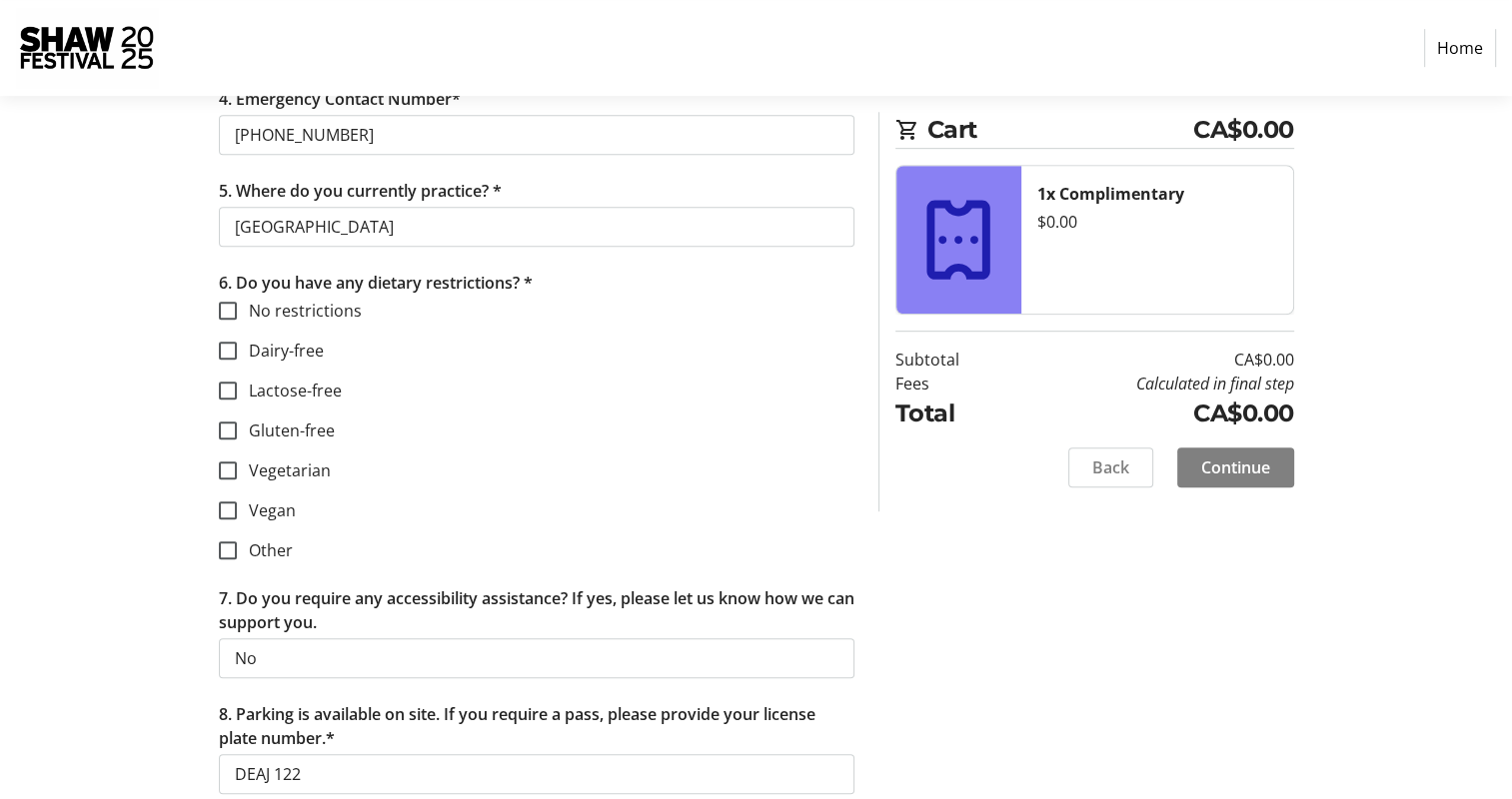 scroll, scrollTop: 1099, scrollLeft: 0, axis: vertical 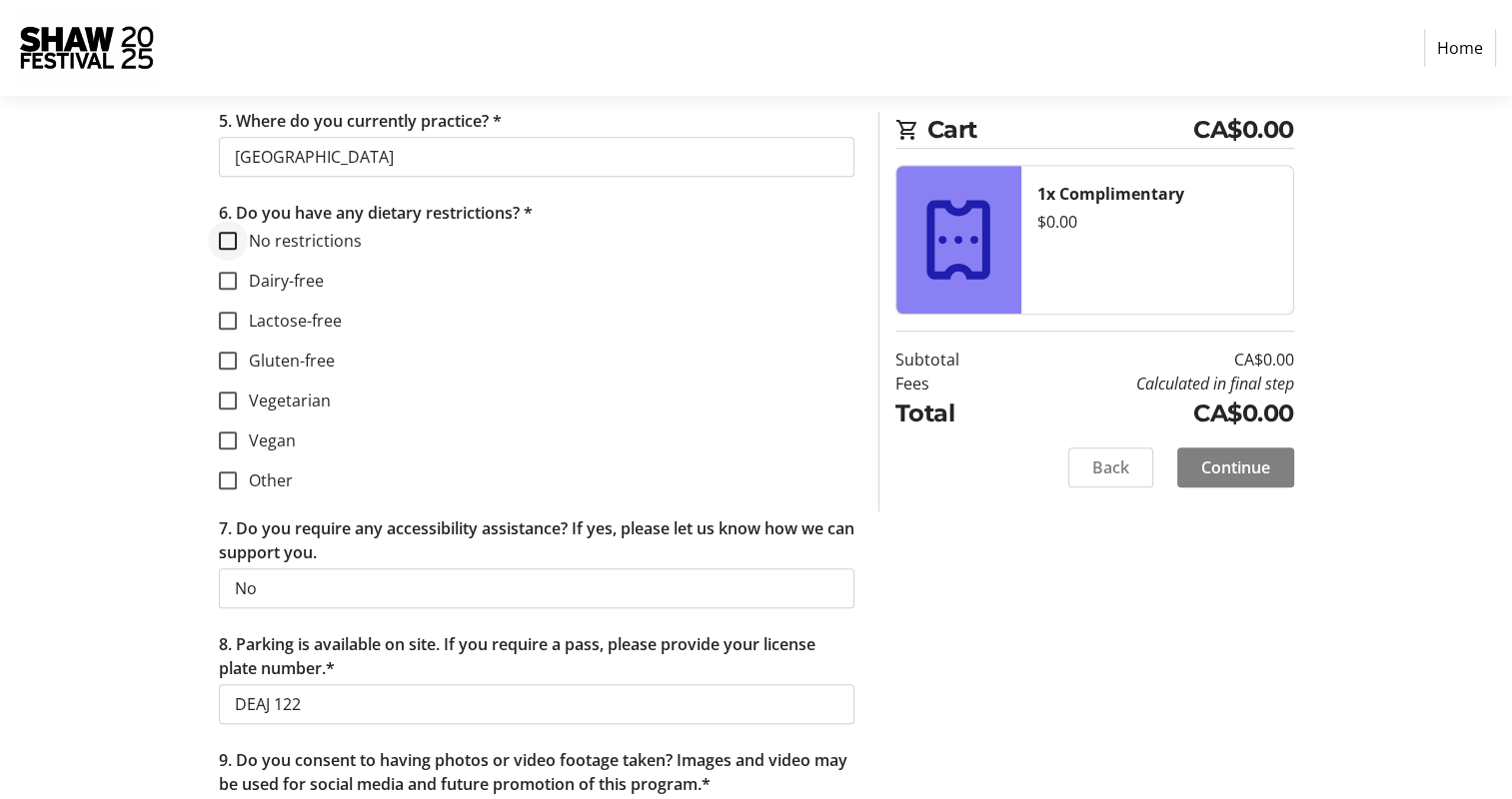 type 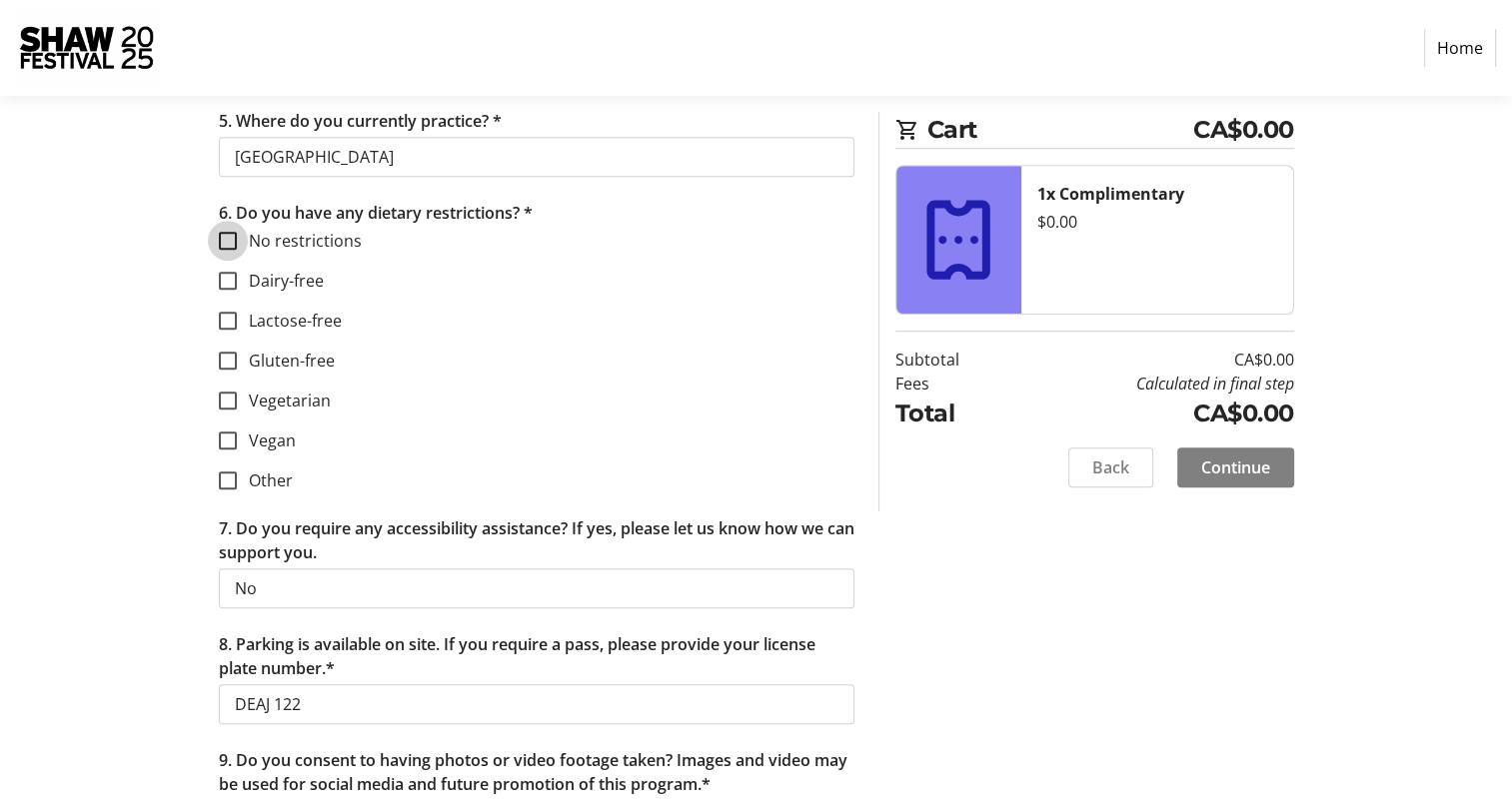 drag, startPoint x: 221, startPoint y: 236, endPoint x: 266, endPoint y: 278, distance: 61.554854 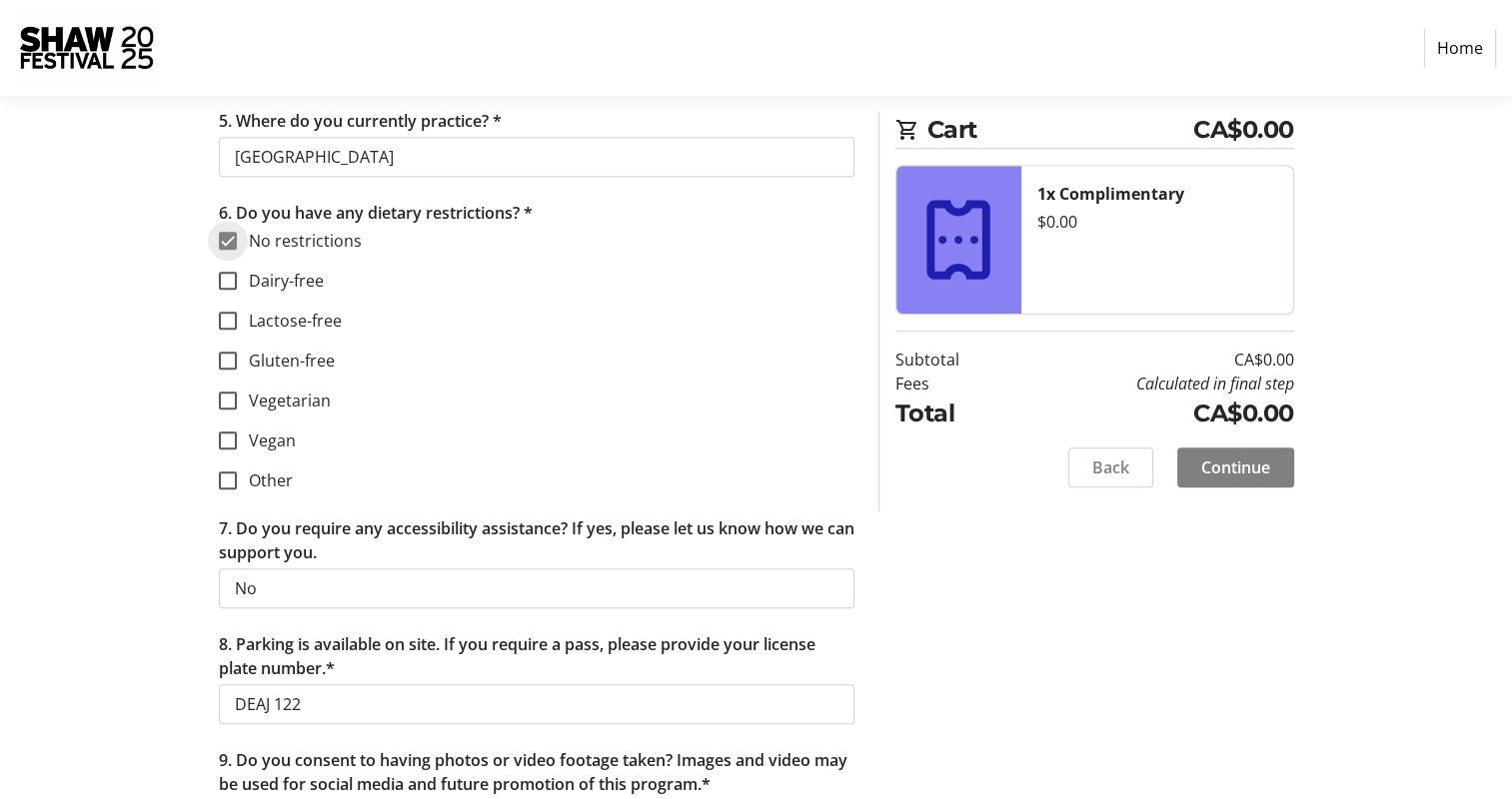 checkbox on "true" 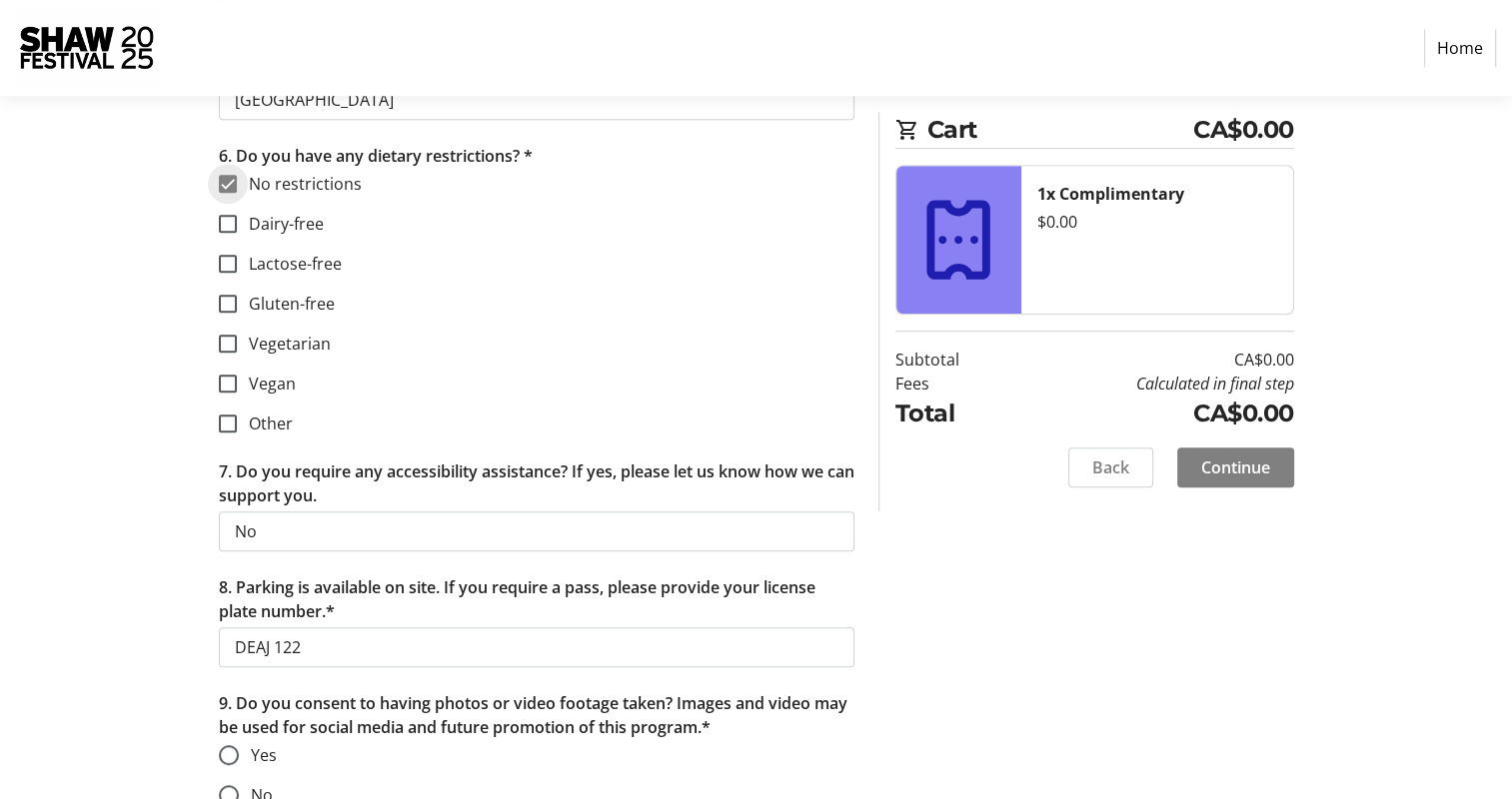 scroll, scrollTop: 1183, scrollLeft: 0, axis: vertical 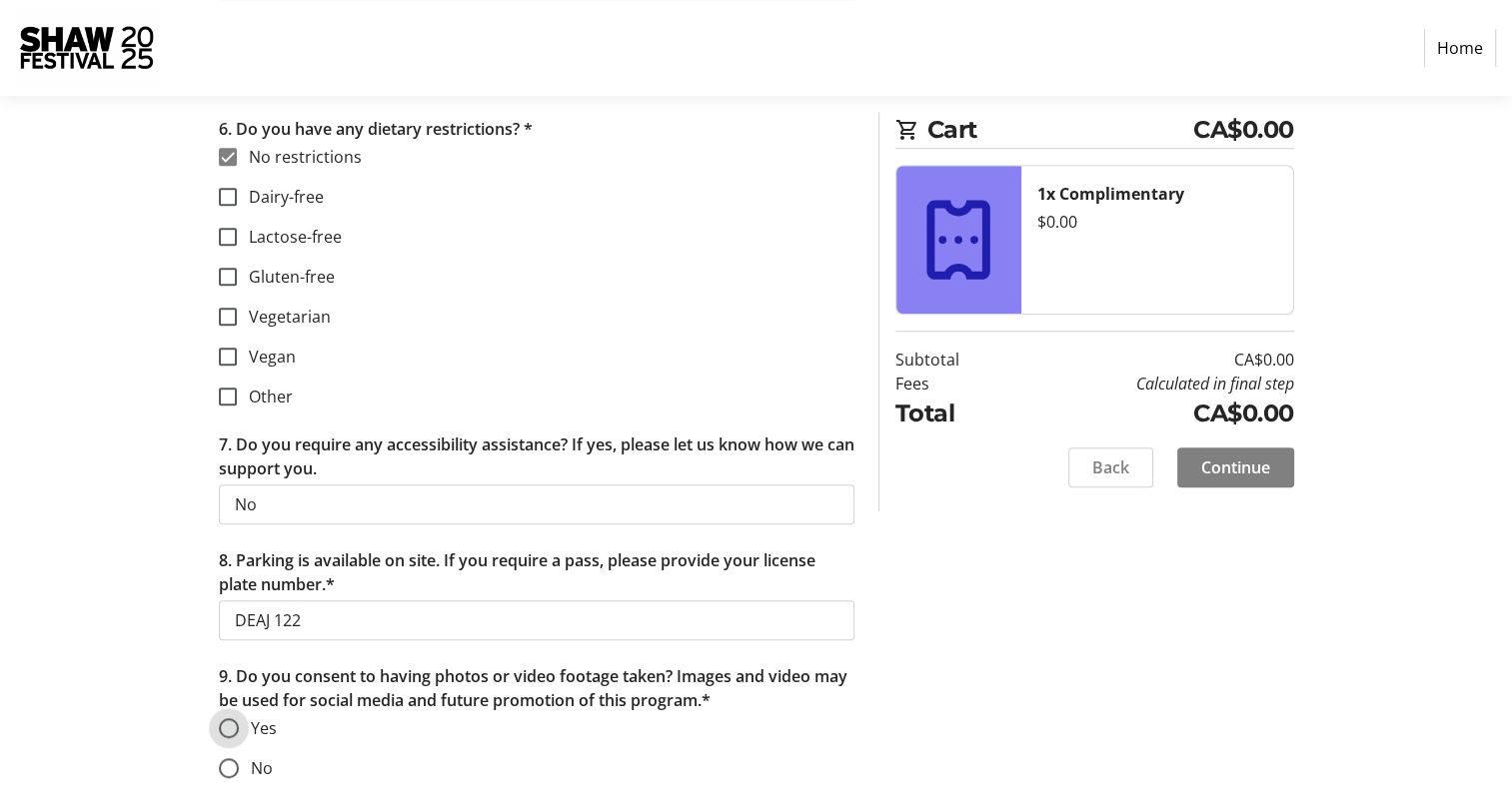 click on "Yes" at bounding box center [229, 728] 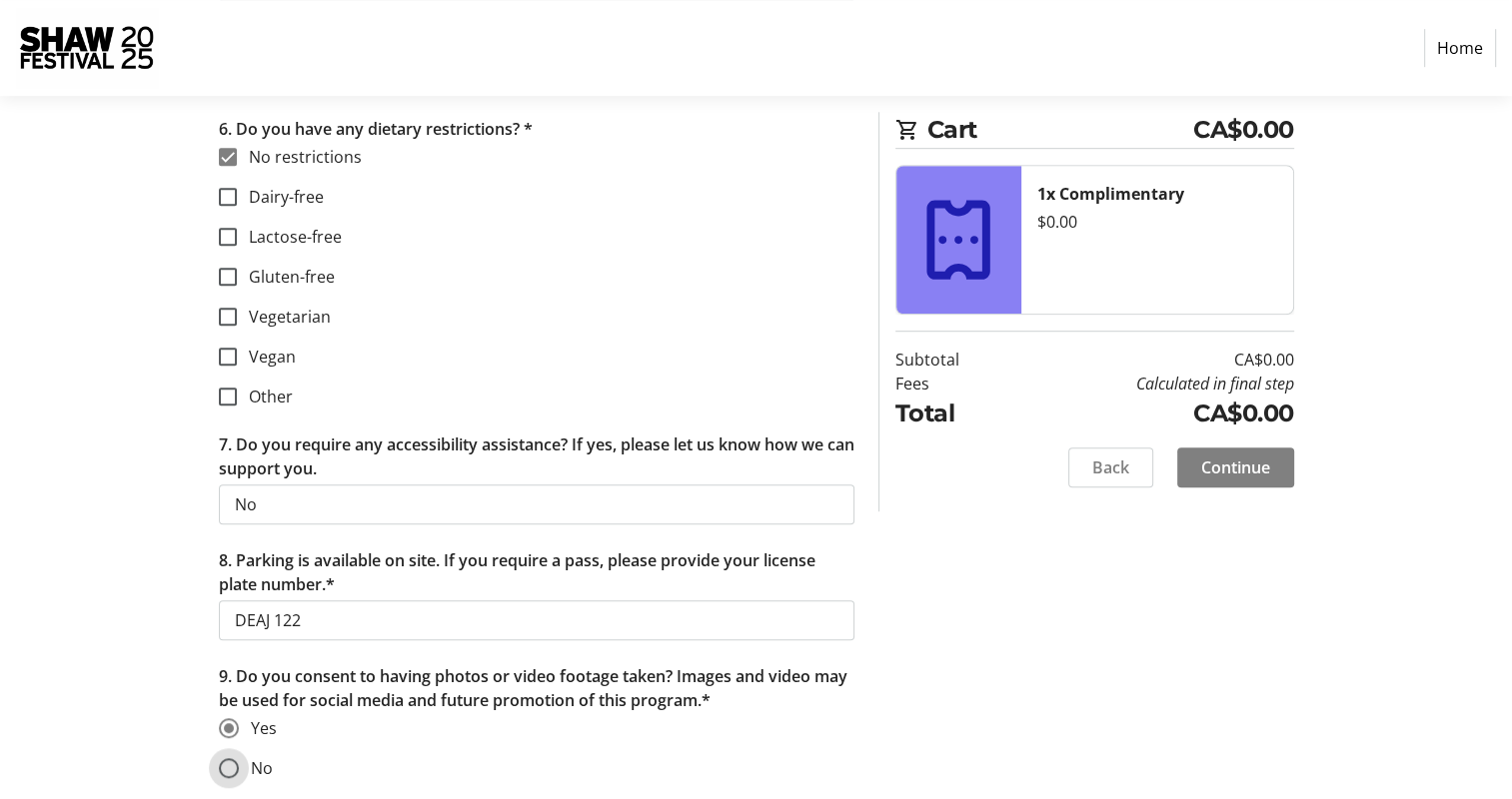 drag, startPoint x: 230, startPoint y: 765, endPoint x: 226, endPoint y: 748, distance: 17.464249 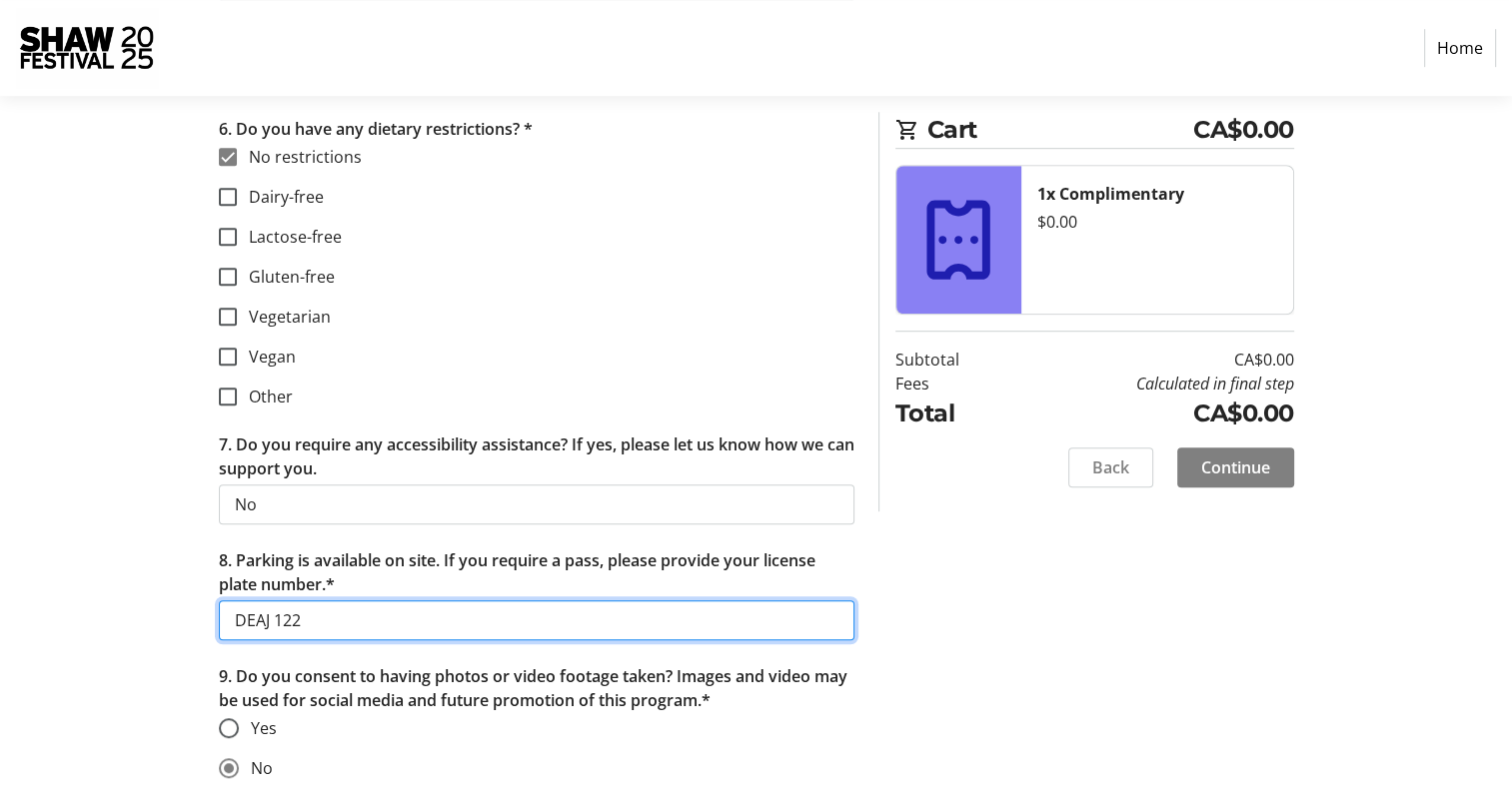 drag, startPoint x: 259, startPoint y: 619, endPoint x: 293, endPoint y: 616, distance: 34.132096 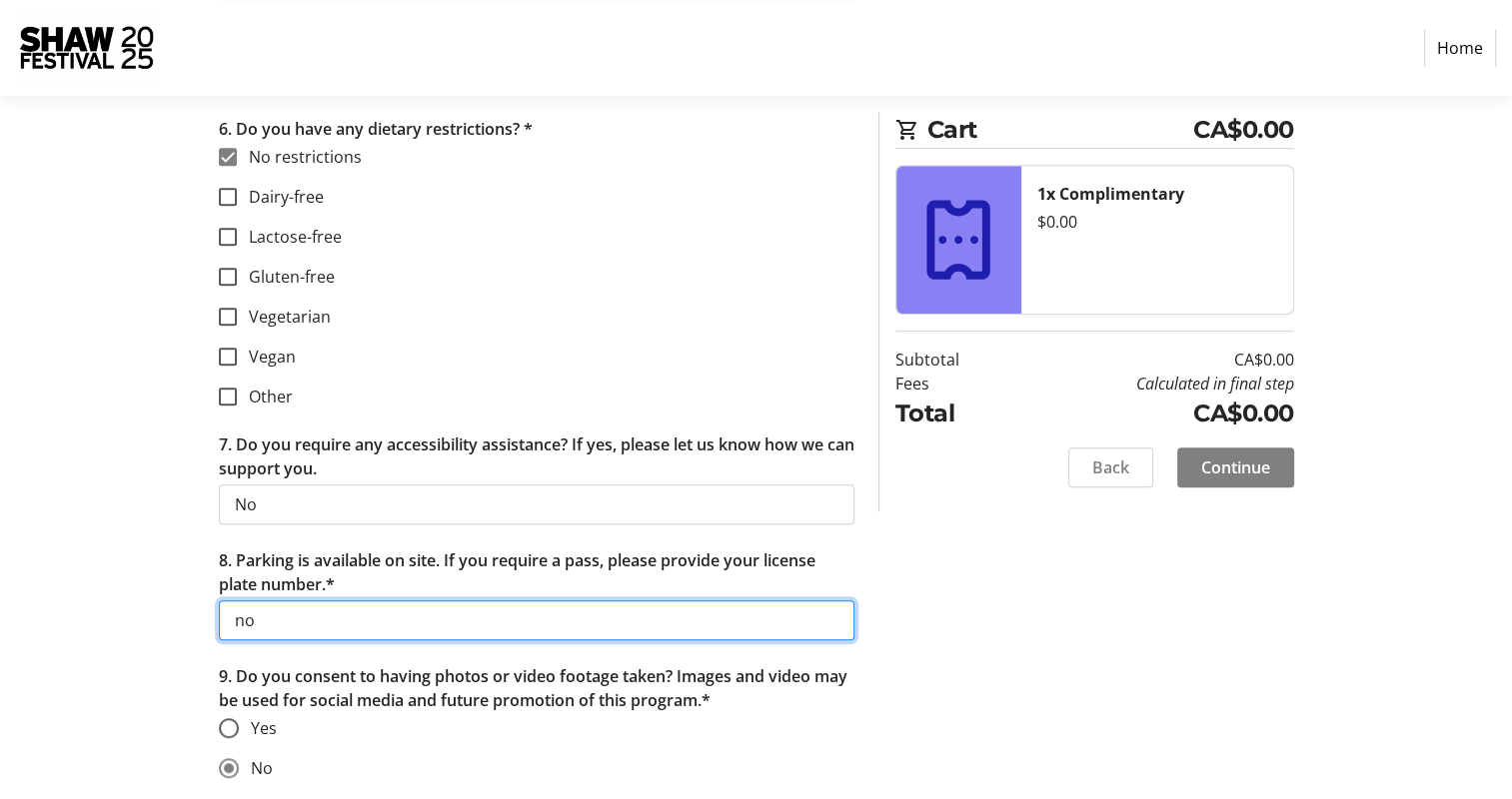 type on "no" 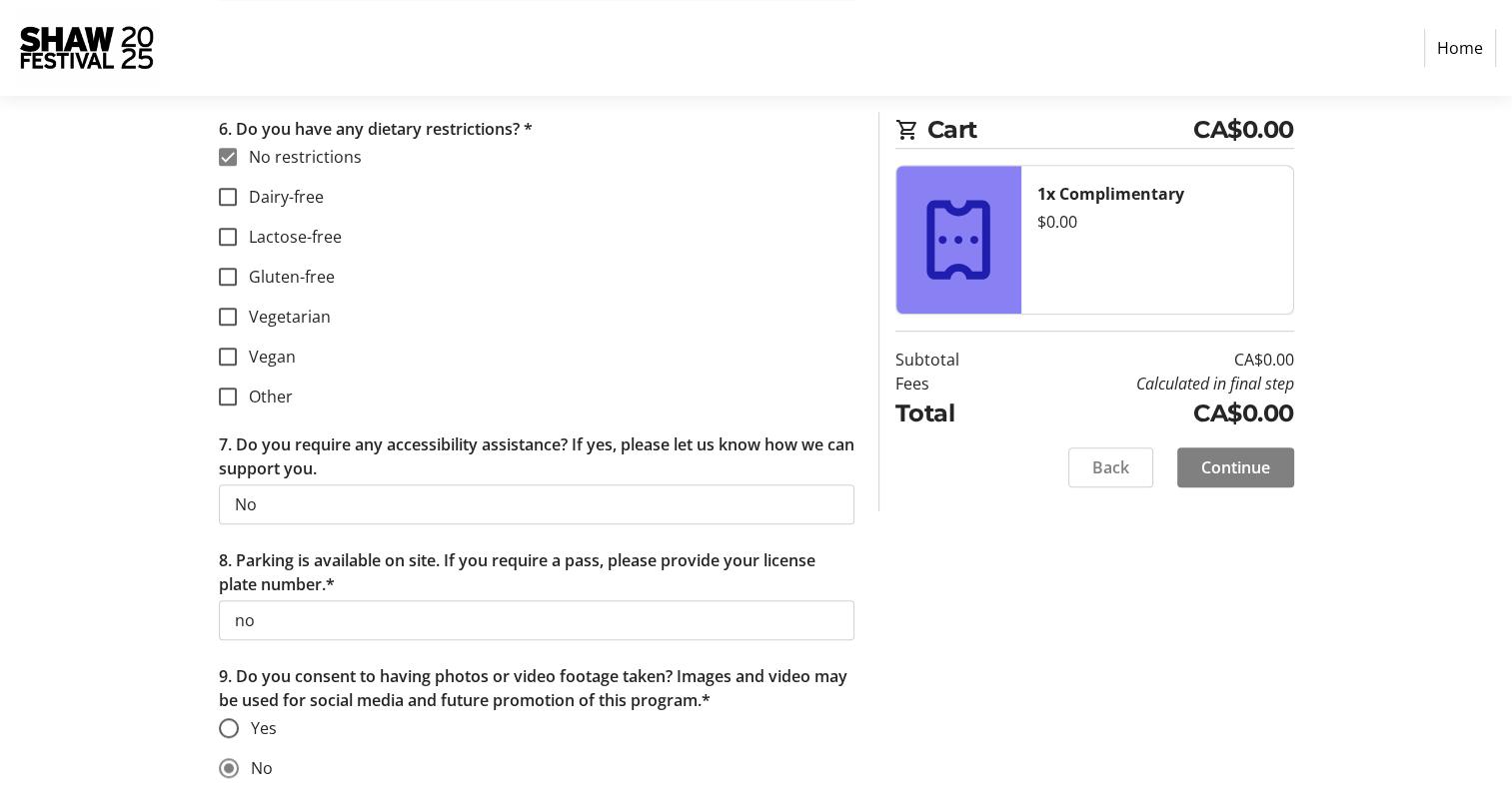 click on "Assign Tickets  Enter details for each attendee so that they receive their ticket directly.  Complimentary  Assign to me  First Name* Melissa Last Name* Novecosky Email Address* mnovecosky@shawfest.com Mobile Phone Number +1 (204) 997-6245 Company Shaw Festival  1. Date of Birth  February 27, 1983  2. Preferred Pronouns   3. Emergency Contact Name*  Joe Novecosky  4. Emergency Contact Number*  403-880-11423  5. Where do you currently practice? *  Ontario 6. Do you have any dietary restrictions? *  No restrictions   Dairy-free   Lactose-free   Gluten-free   Vegetarian   Vegan   Other   7. Do you require any accessibility assistance? If yes, please let us know how we can support you.   No  8. Parking is available on site. If you require a pass, please provide your license plate number.*  no  9. Do you consent to having photos or video footage taken? Images and video may be used for social media and future promotion of this program.*  Yes No Cart CA$0.00 1x Complimentary  $0.00  Subtotal  CA$0.00  Fees Total" 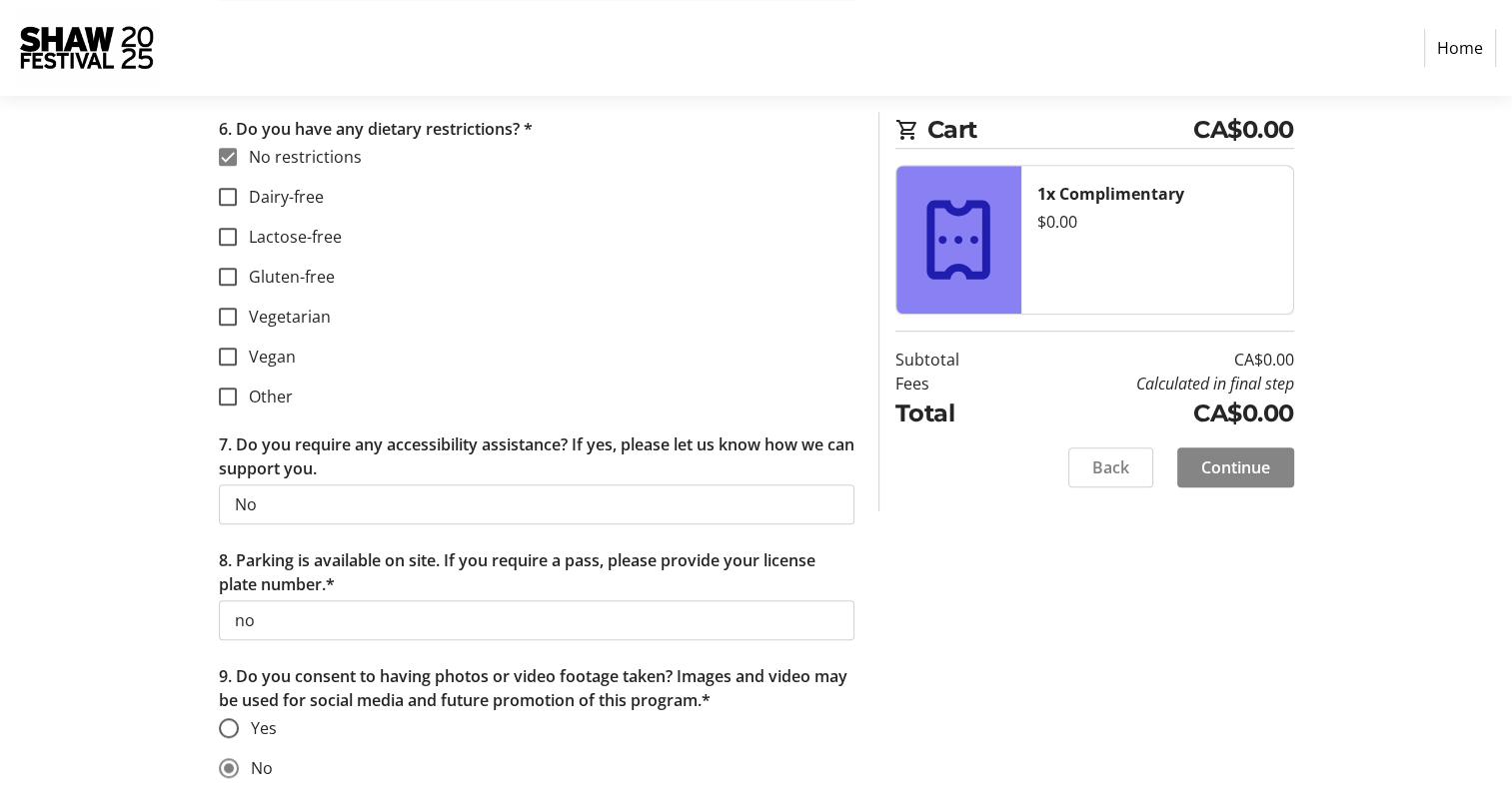 click on "Continue" 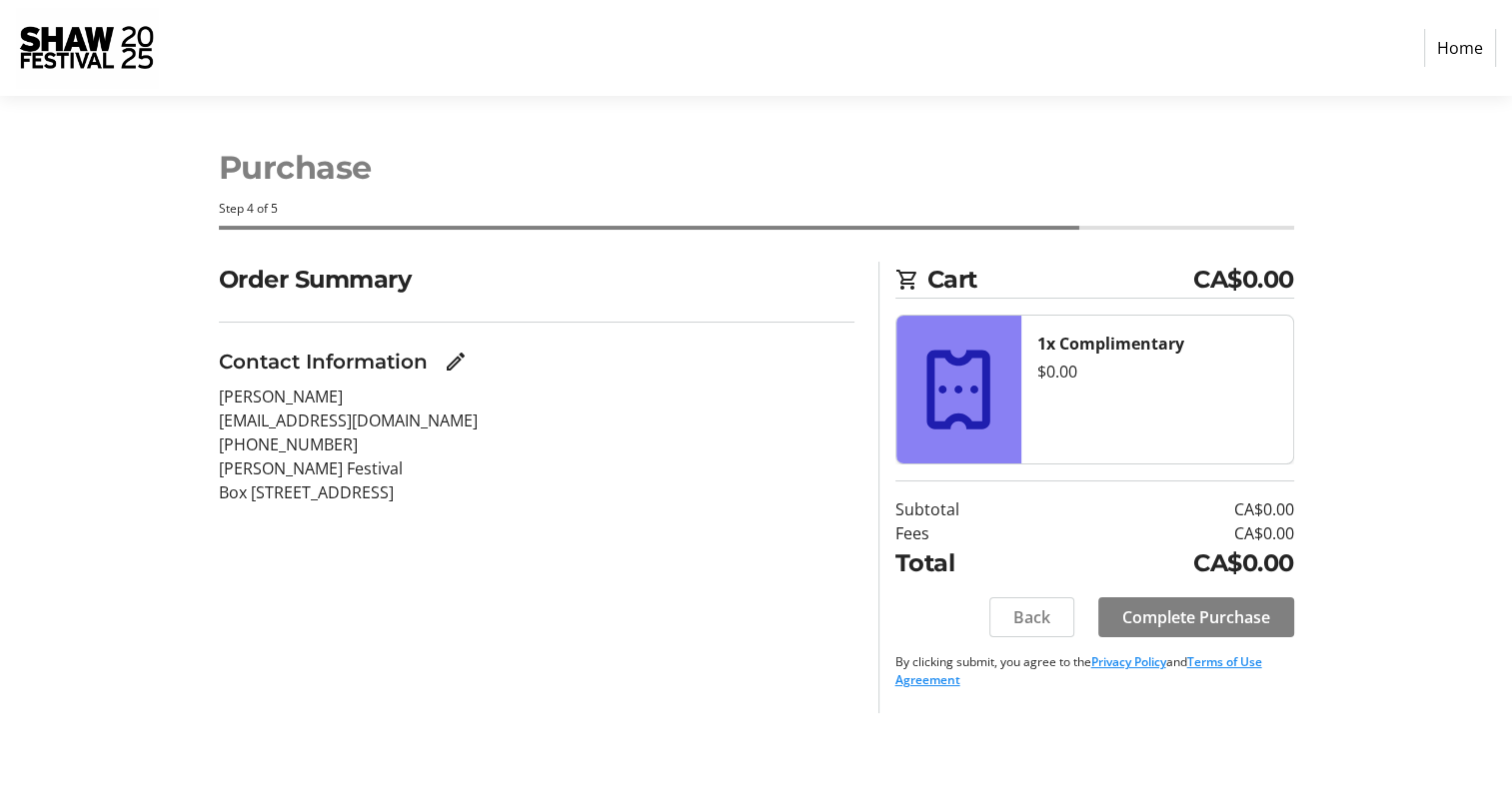 scroll, scrollTop: 0, scrollLeft: 0, axis: both 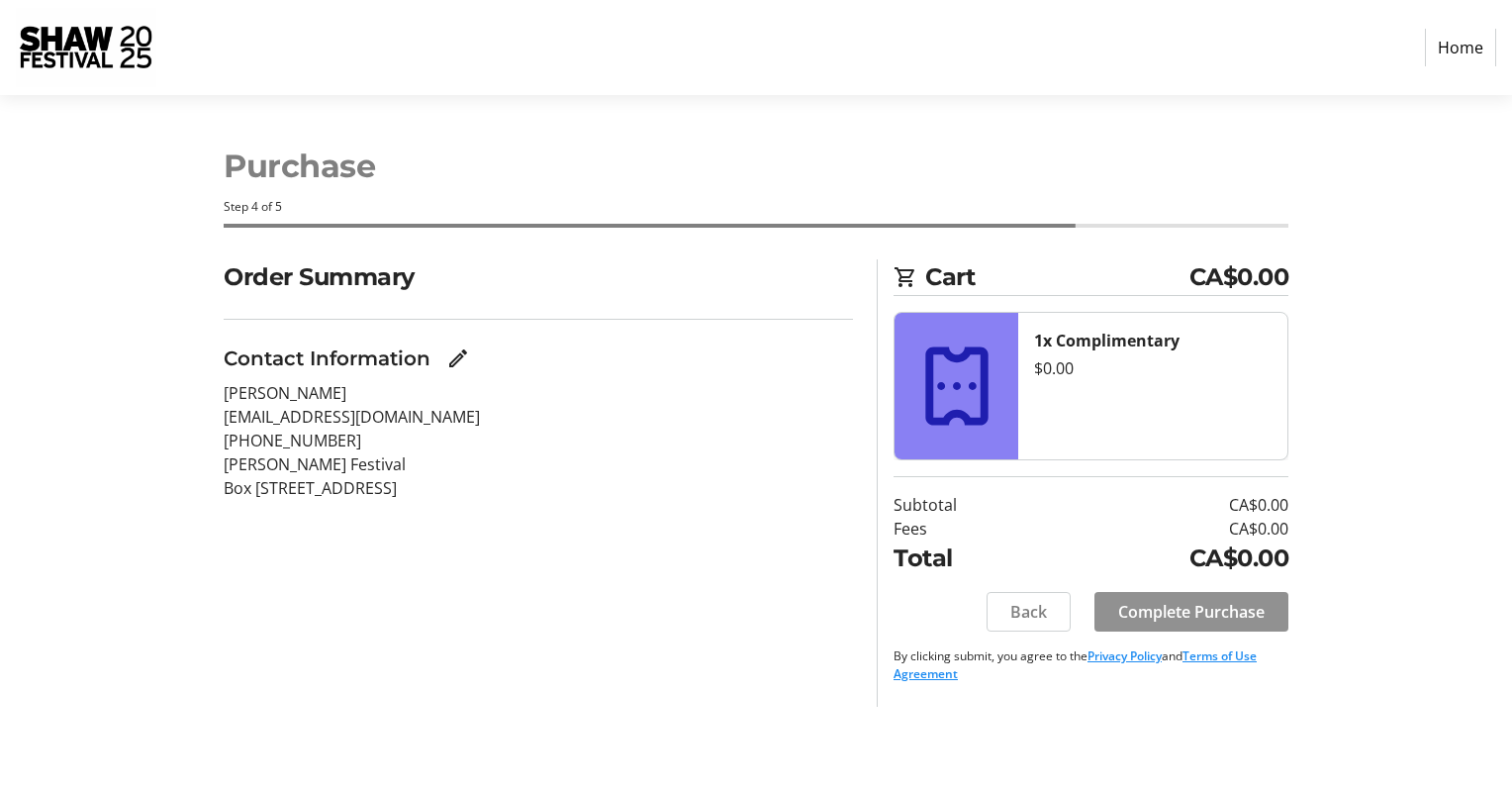 click on "Complete Purchase" 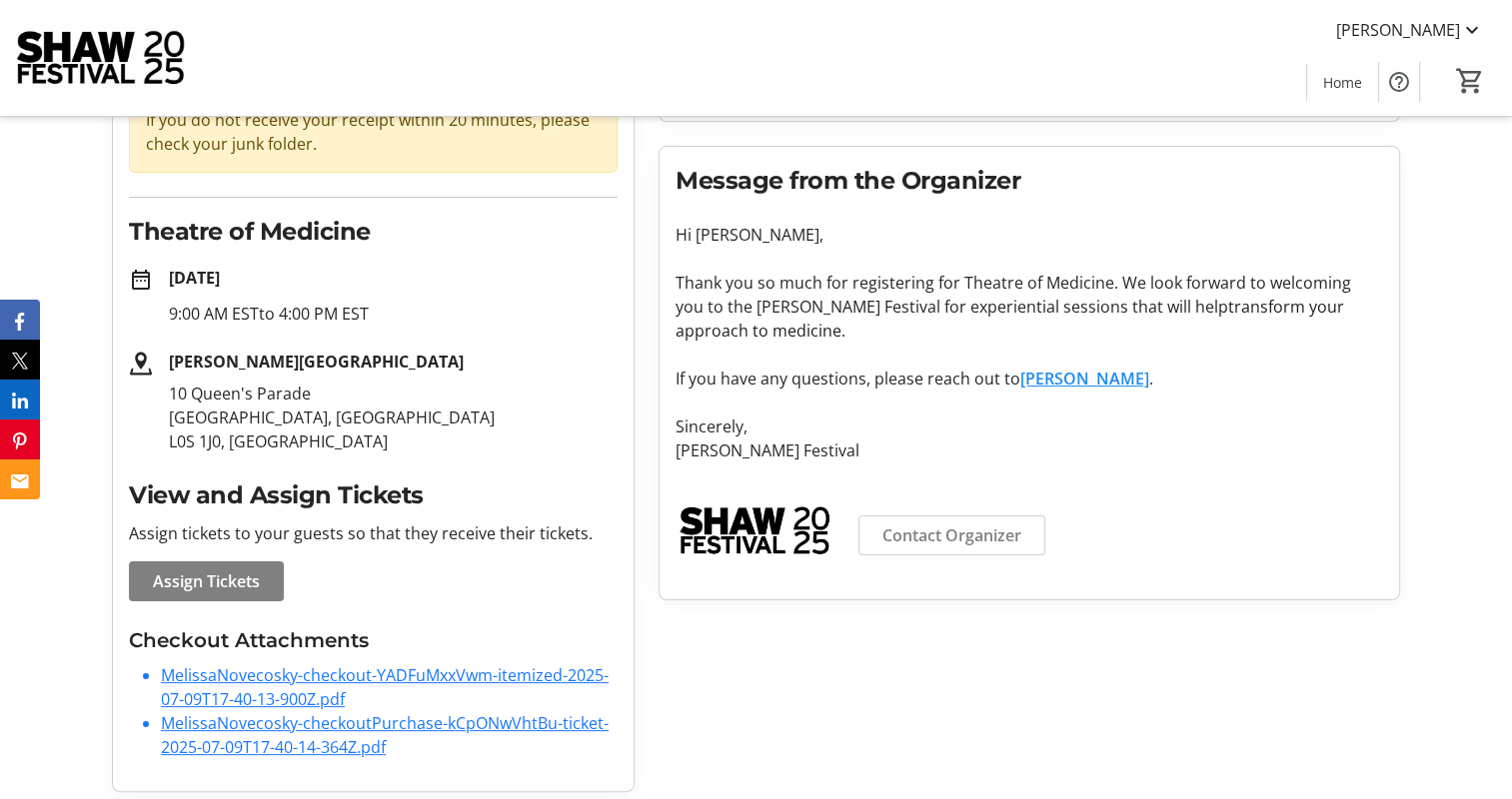 scroll, scrollTop: 226, scrollLeft: 0, axis: vertical 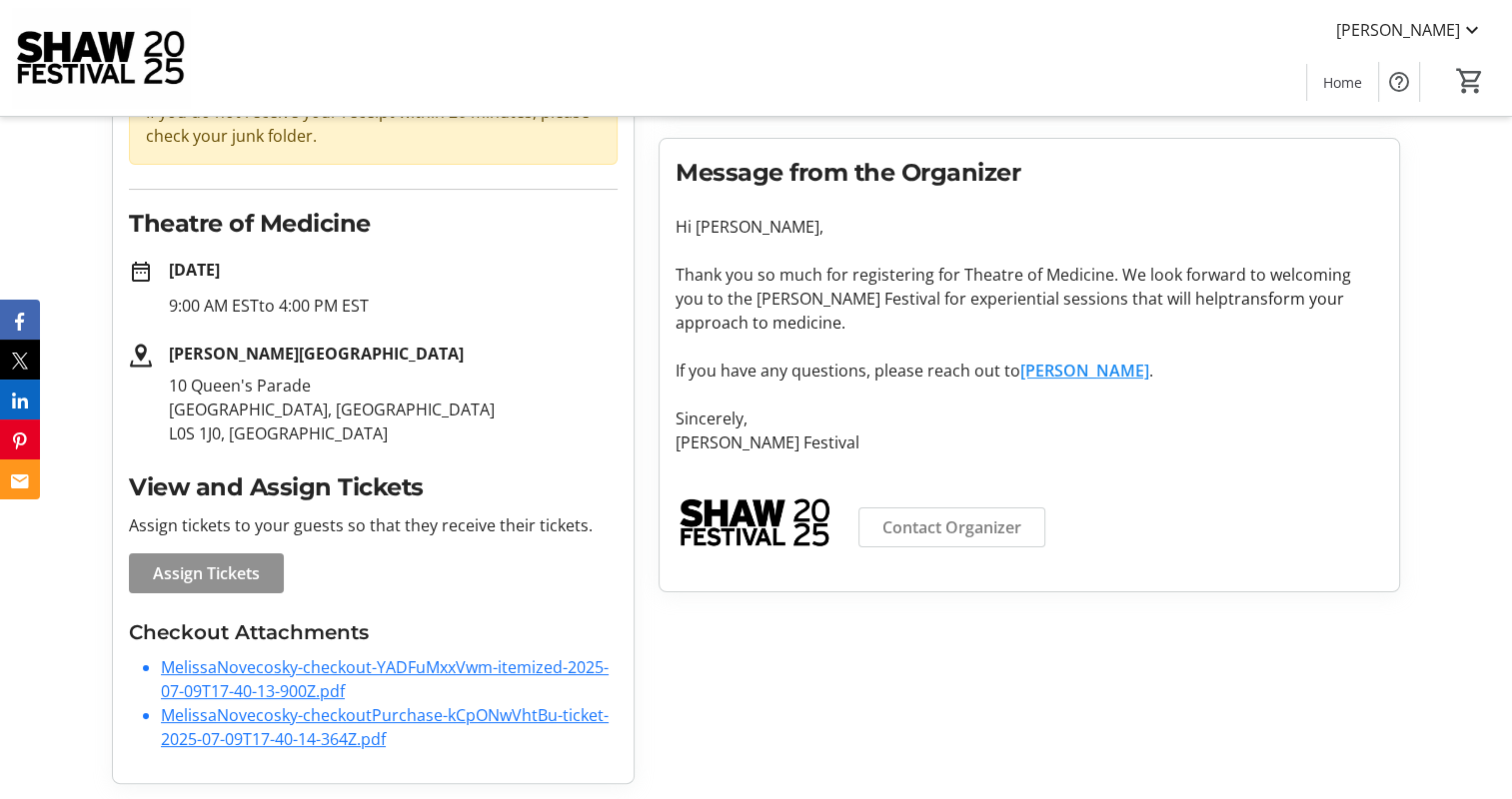 click on "Assign Tickets" 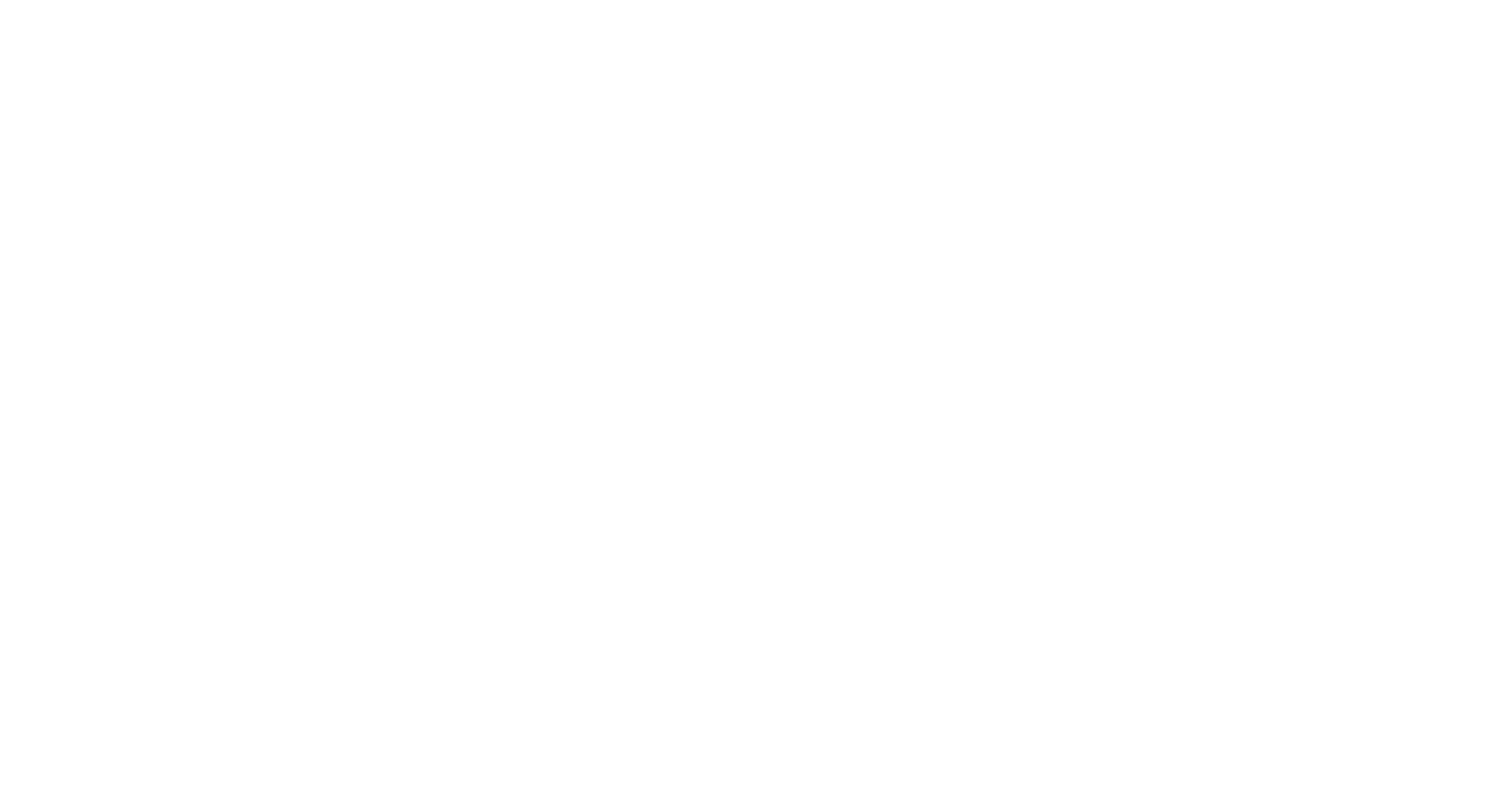 scroll, scrollTop: 0, scrollLeft: 0, axis: both 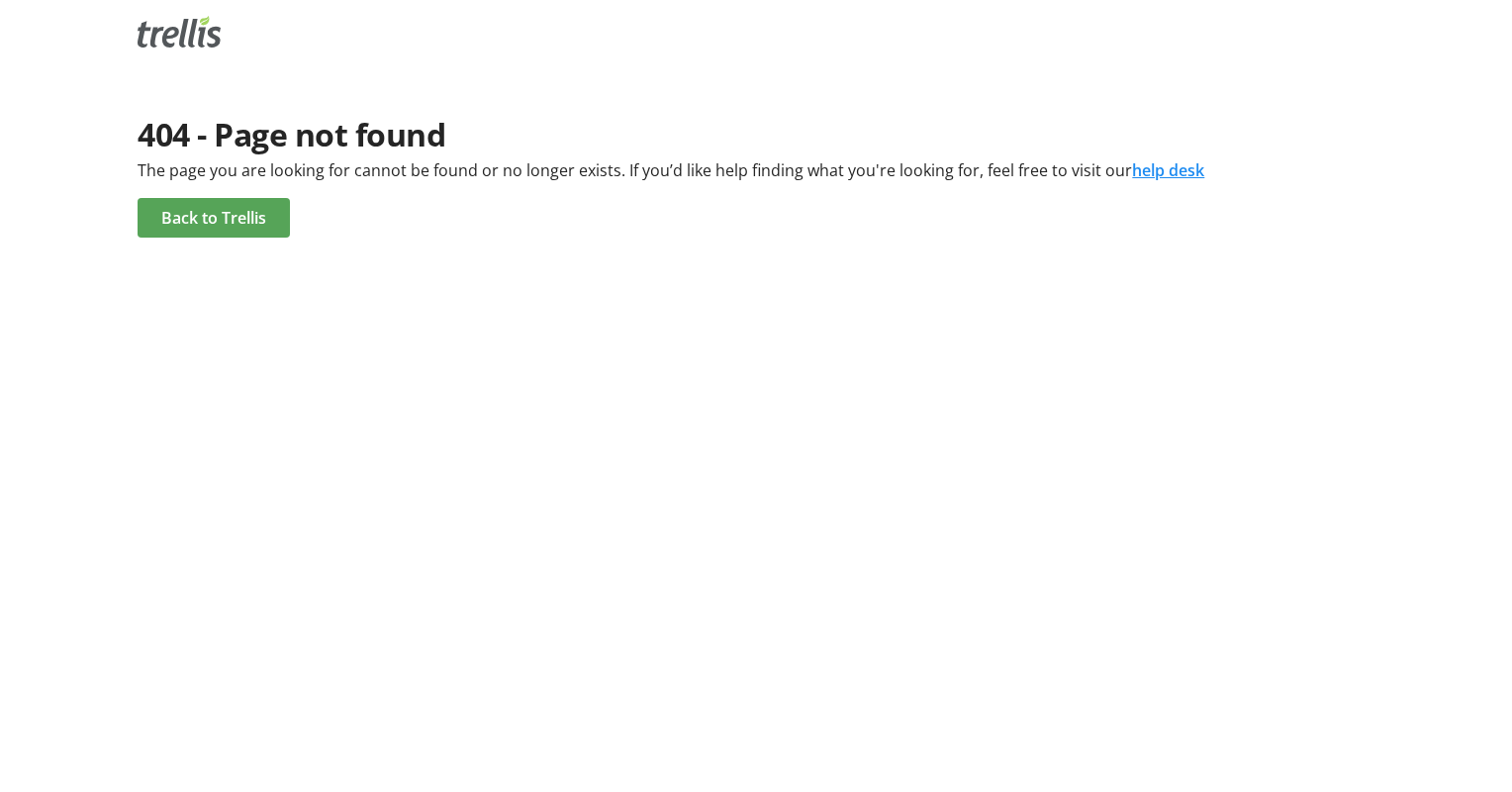 click on "Back to Trellis" 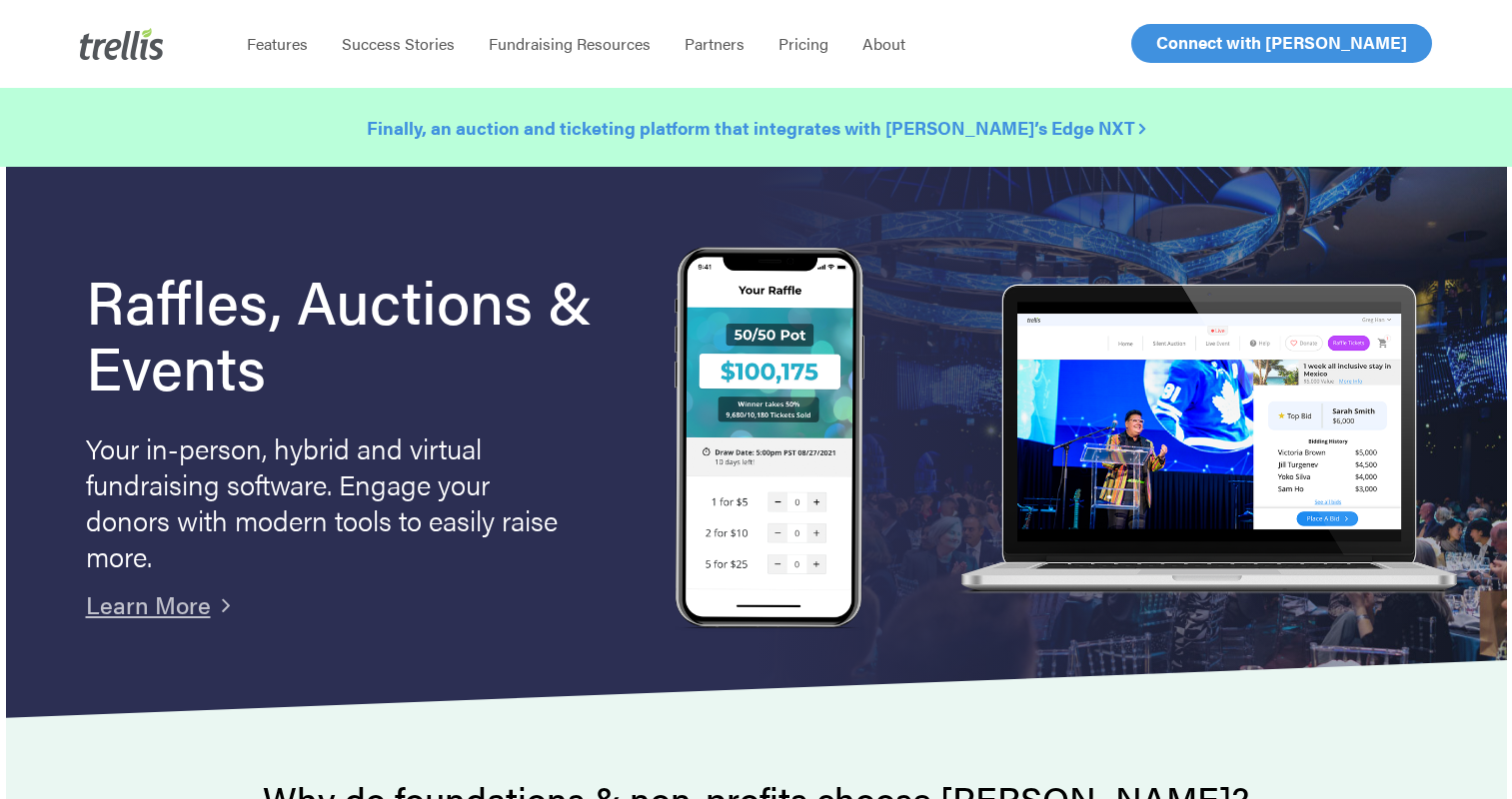 scroll, scrollTop: 0, scrollLeft: 0, axis: both 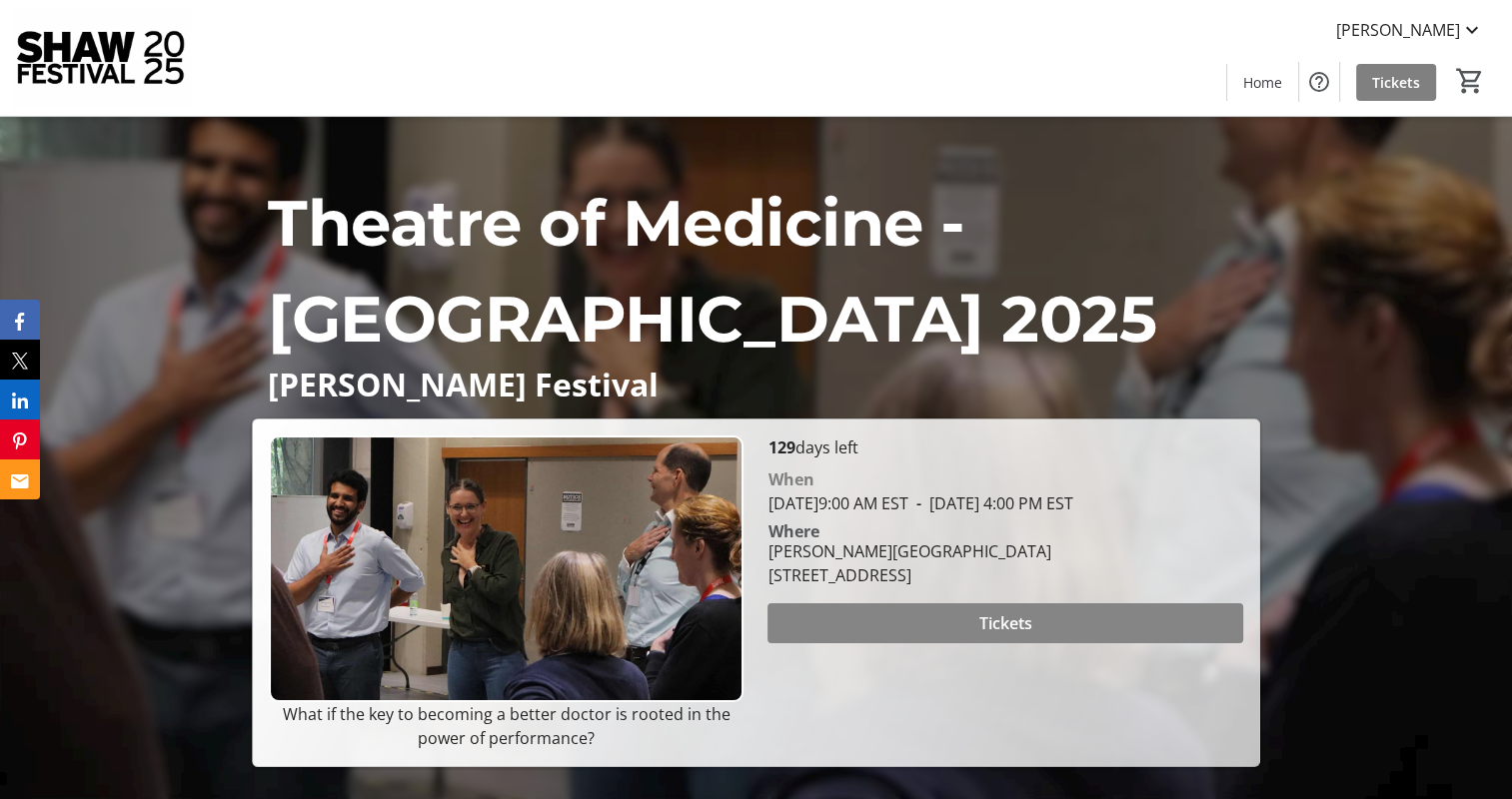 click on "Tickets" at bounding box center (1005, 623) 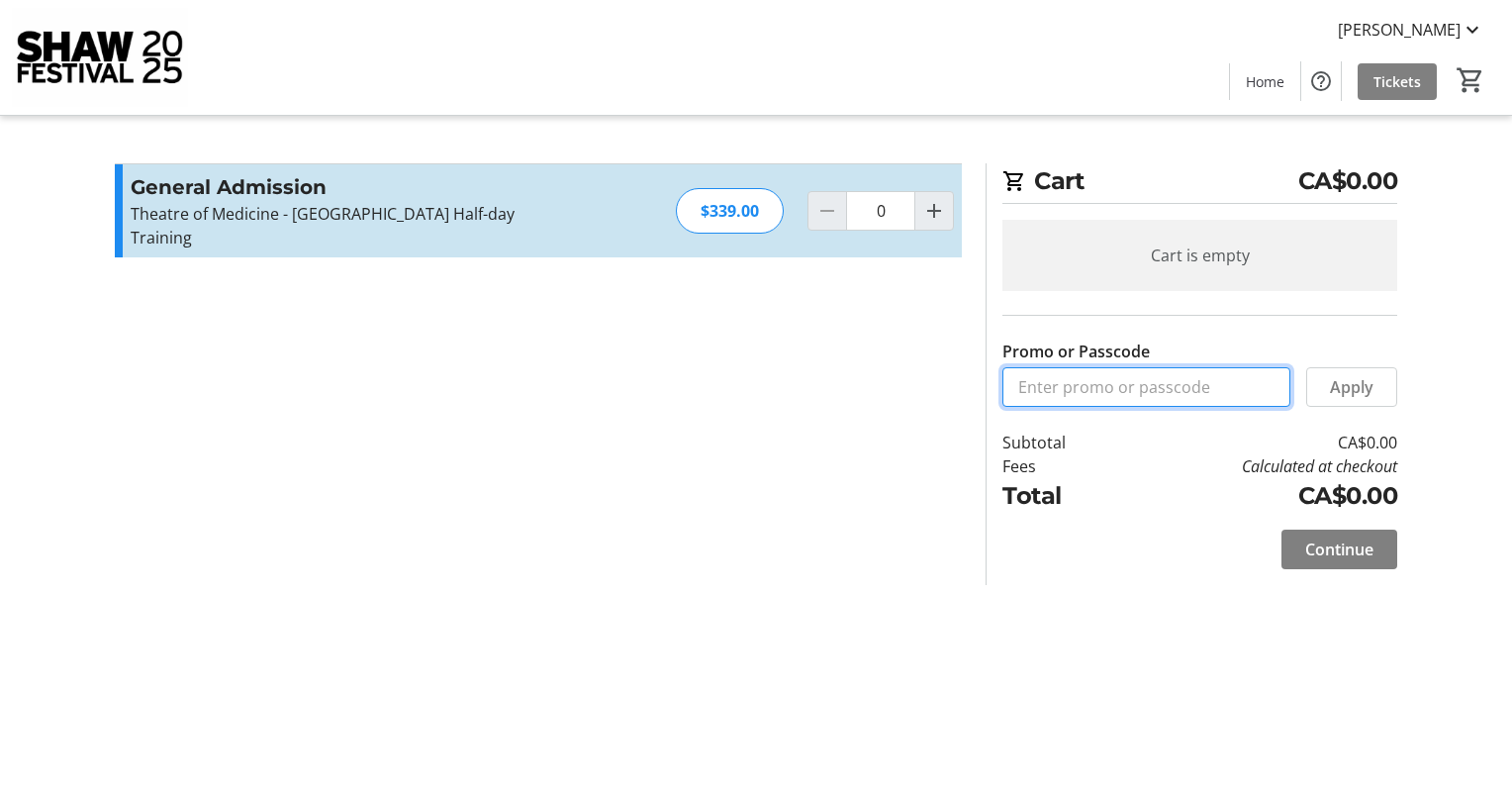 click on "Promo or Passcode" at bounding box center (1146, 387) 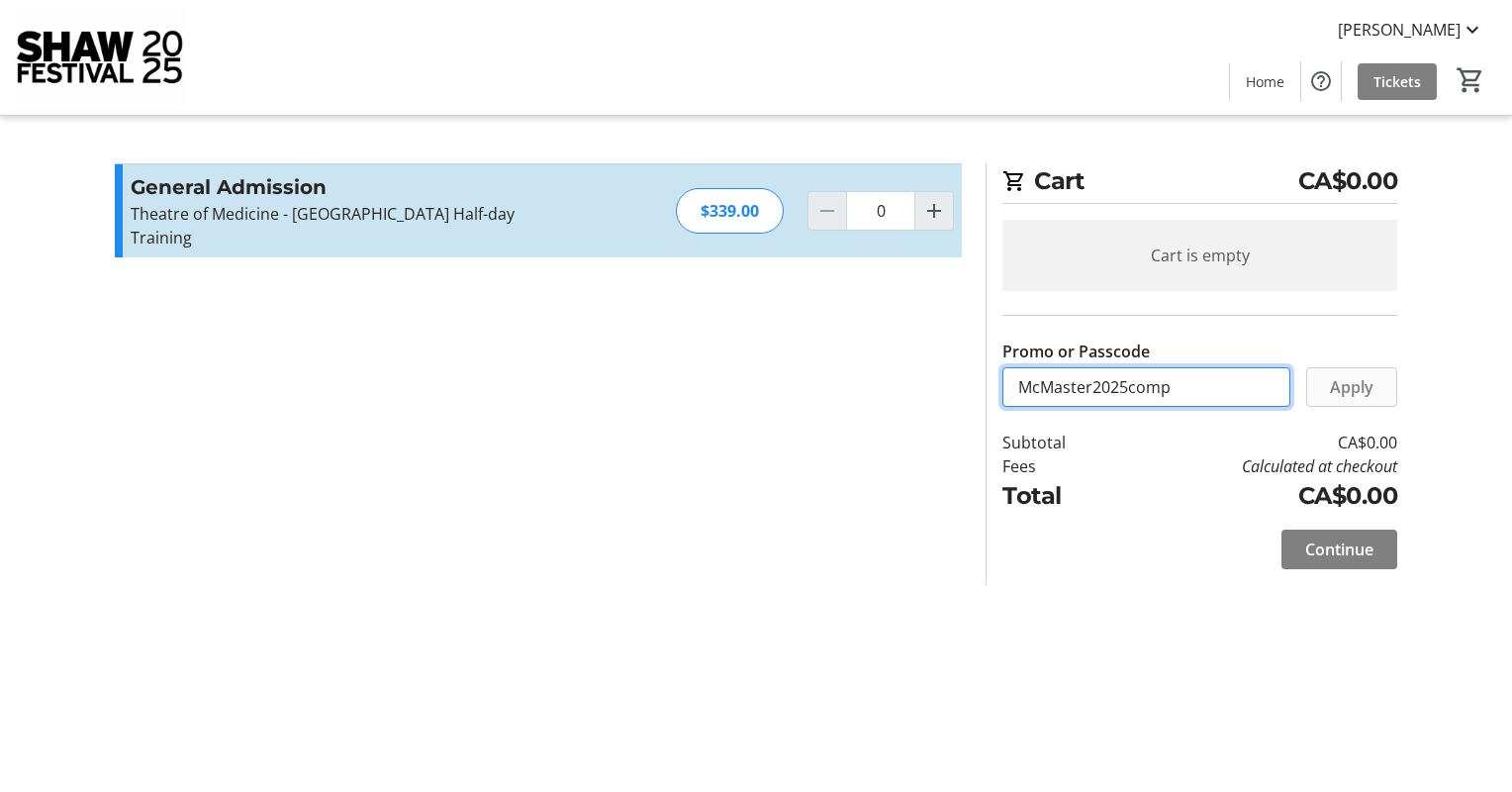 type on "McMaster2025comp" 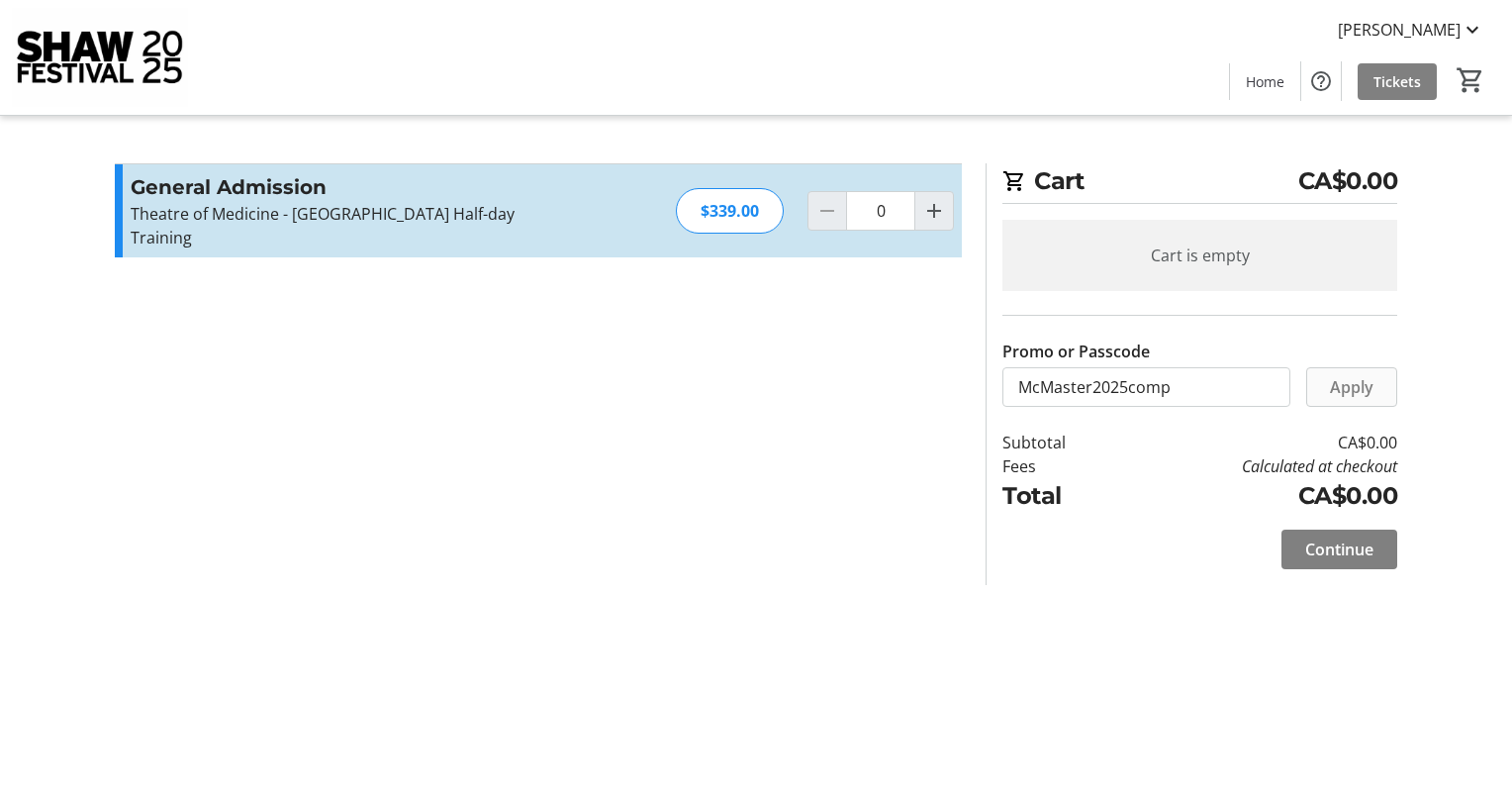 click 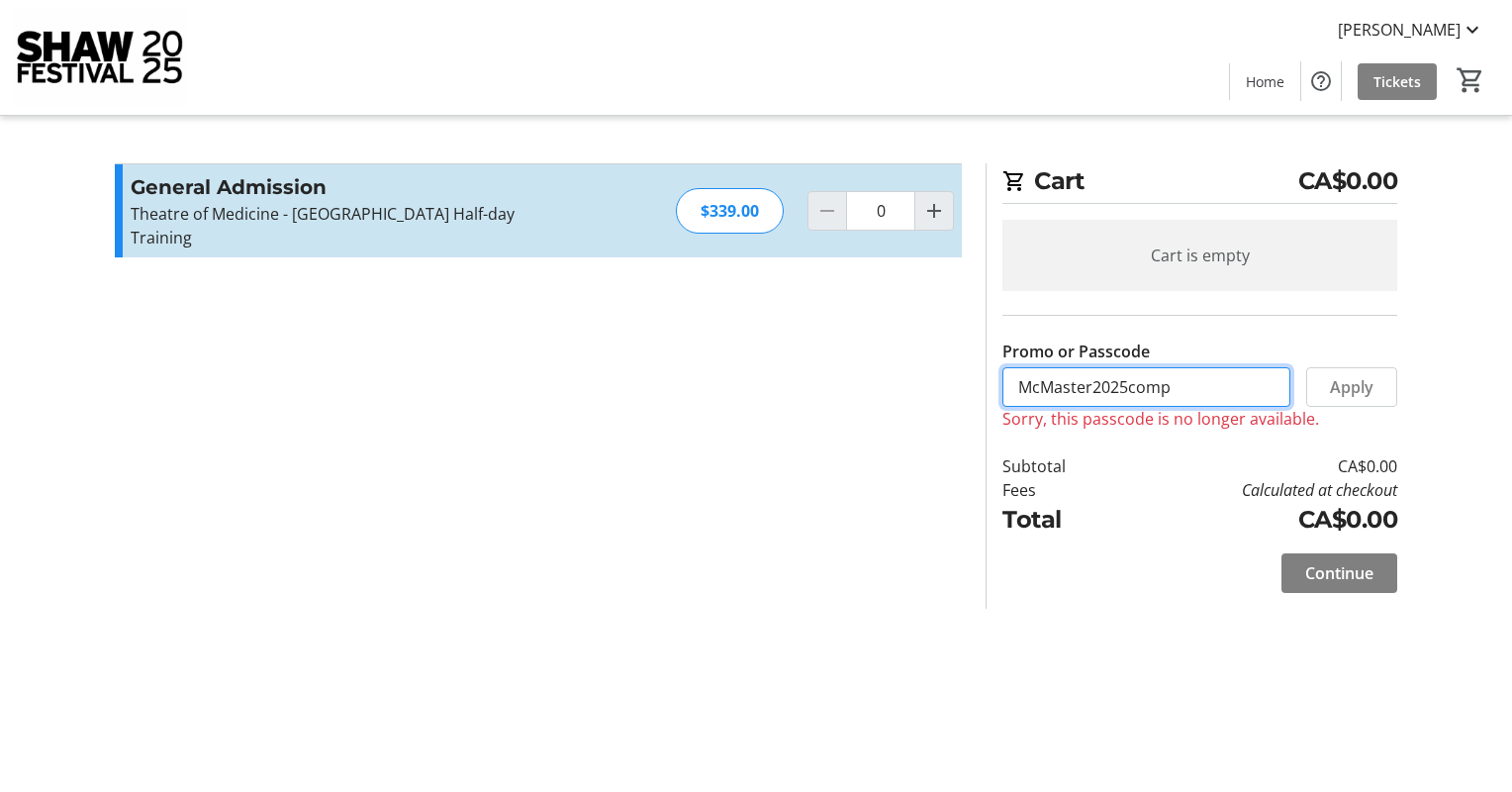 click on "McMaster2025comp" at bounding box center [1146, 387] 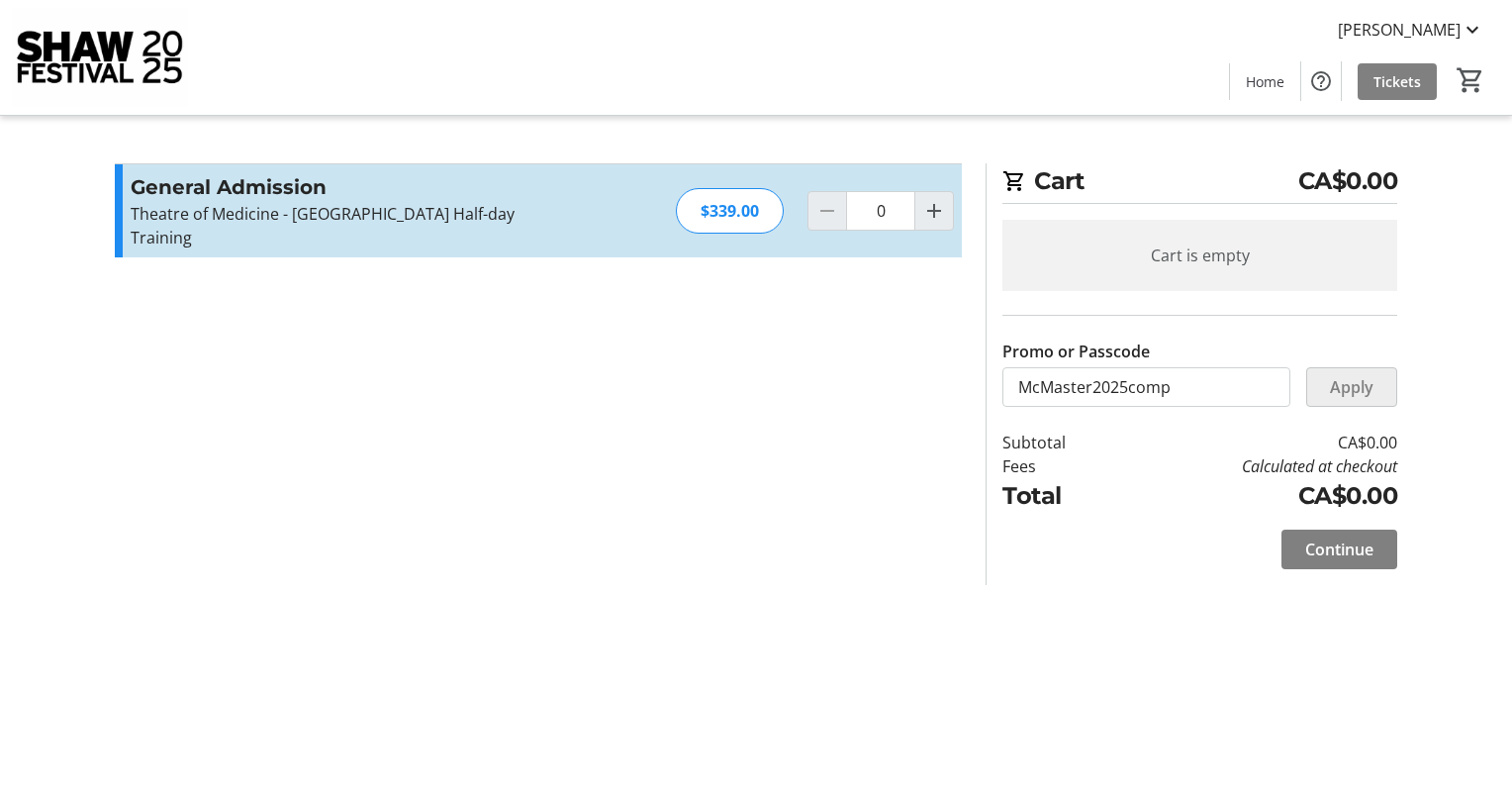 click on "Apply" 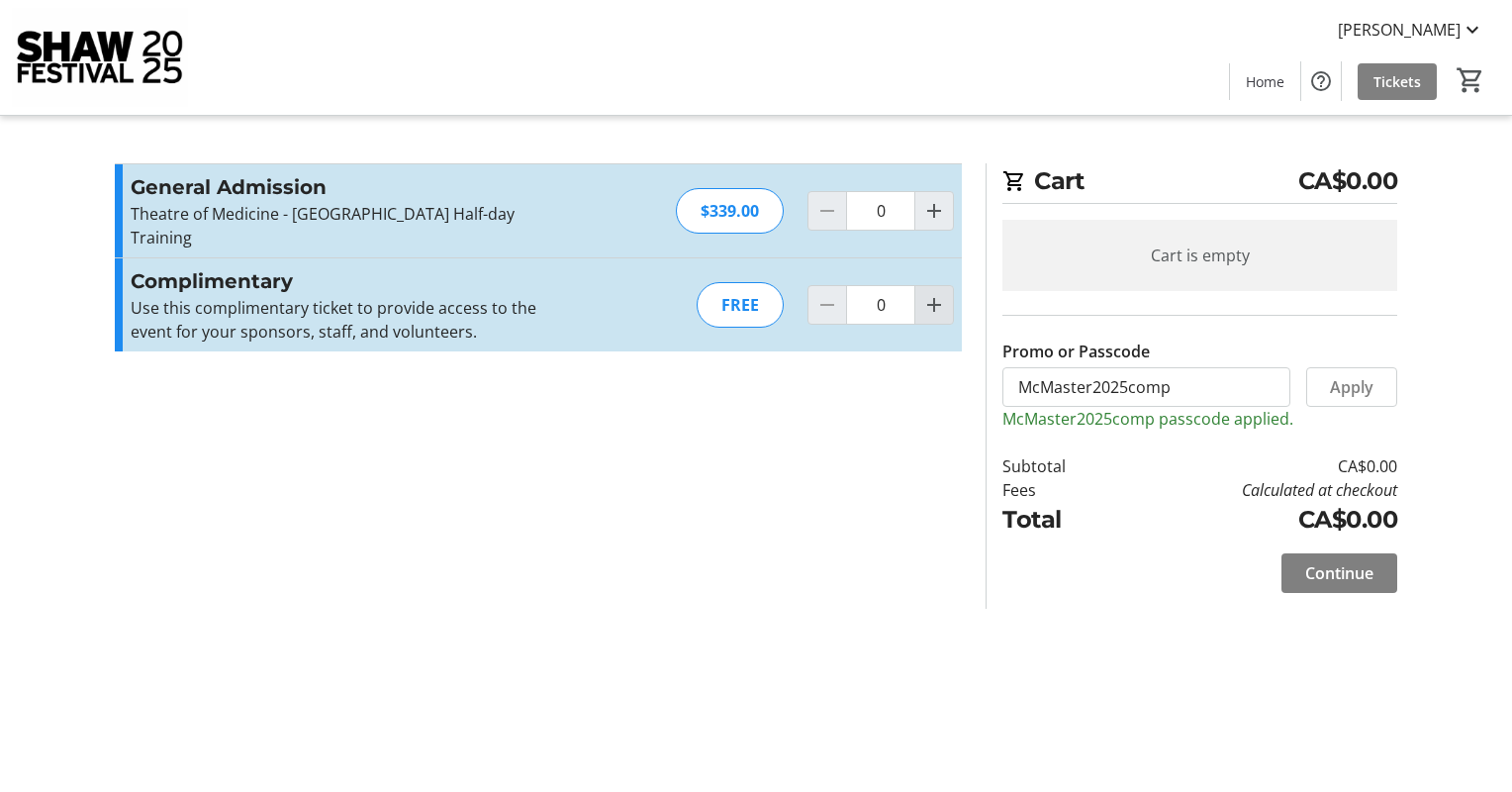 click 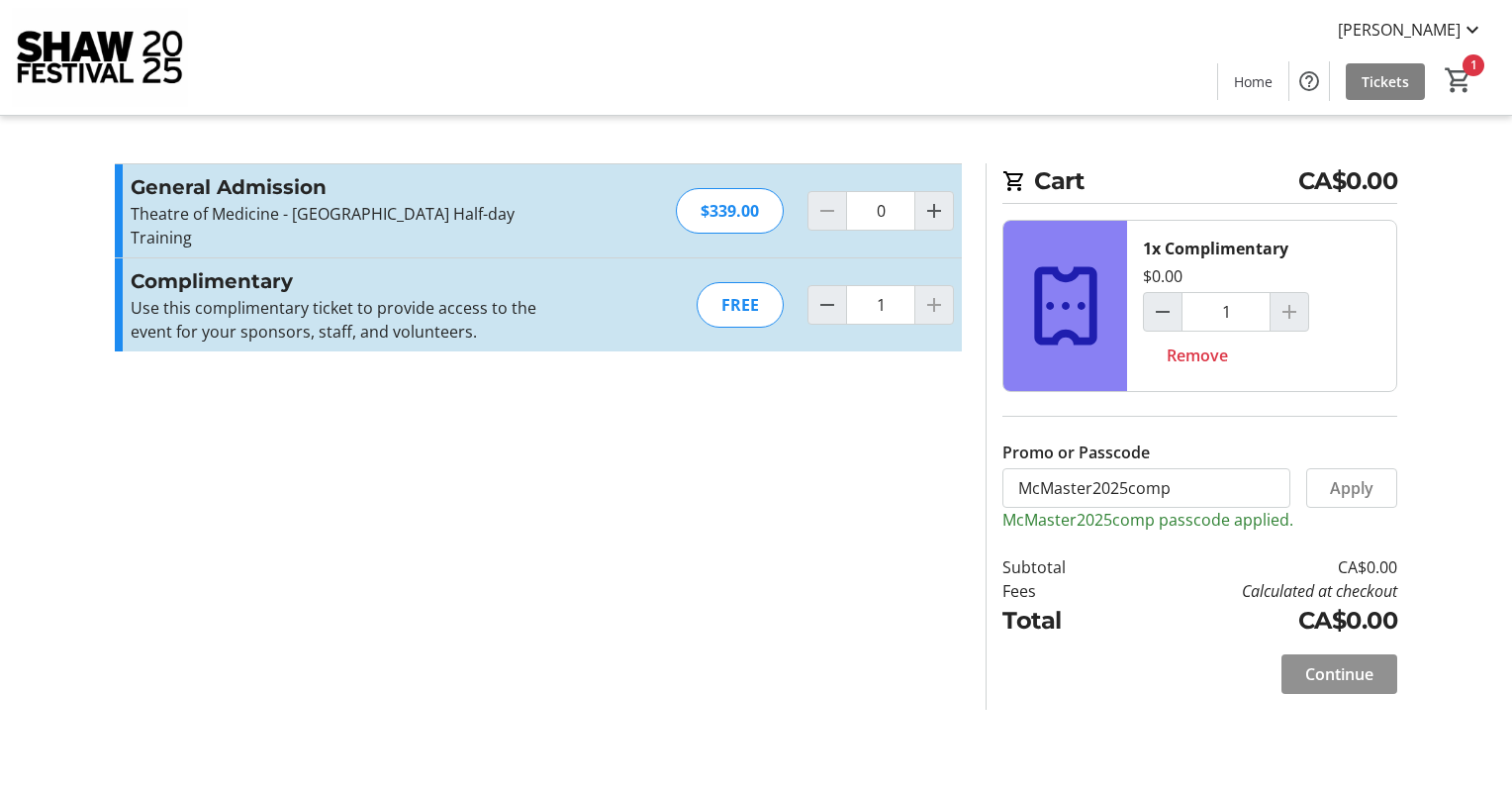 click on "Continue" 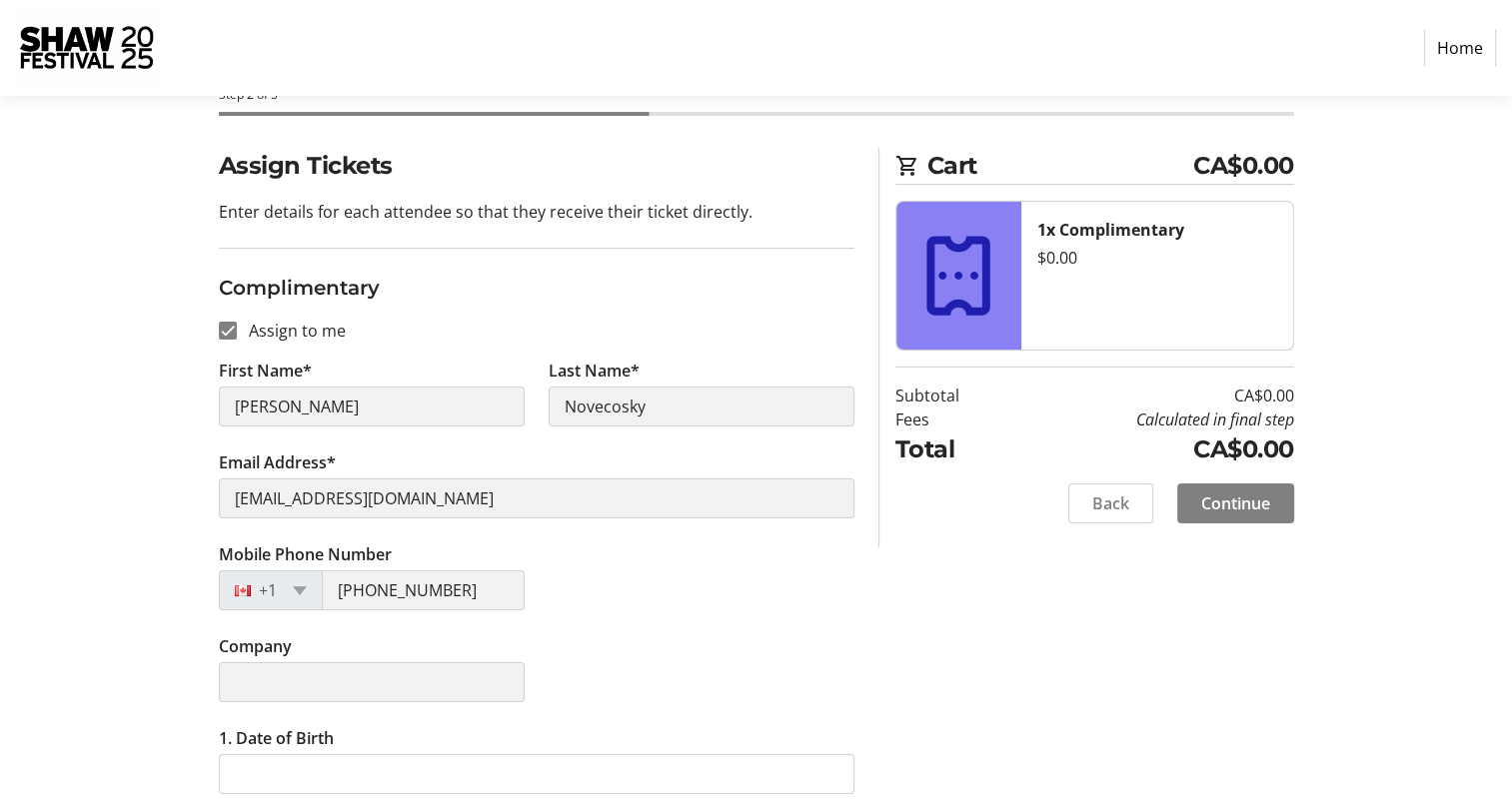 scroll, scrollTop: 0, scrollLeft: 0, axis: both 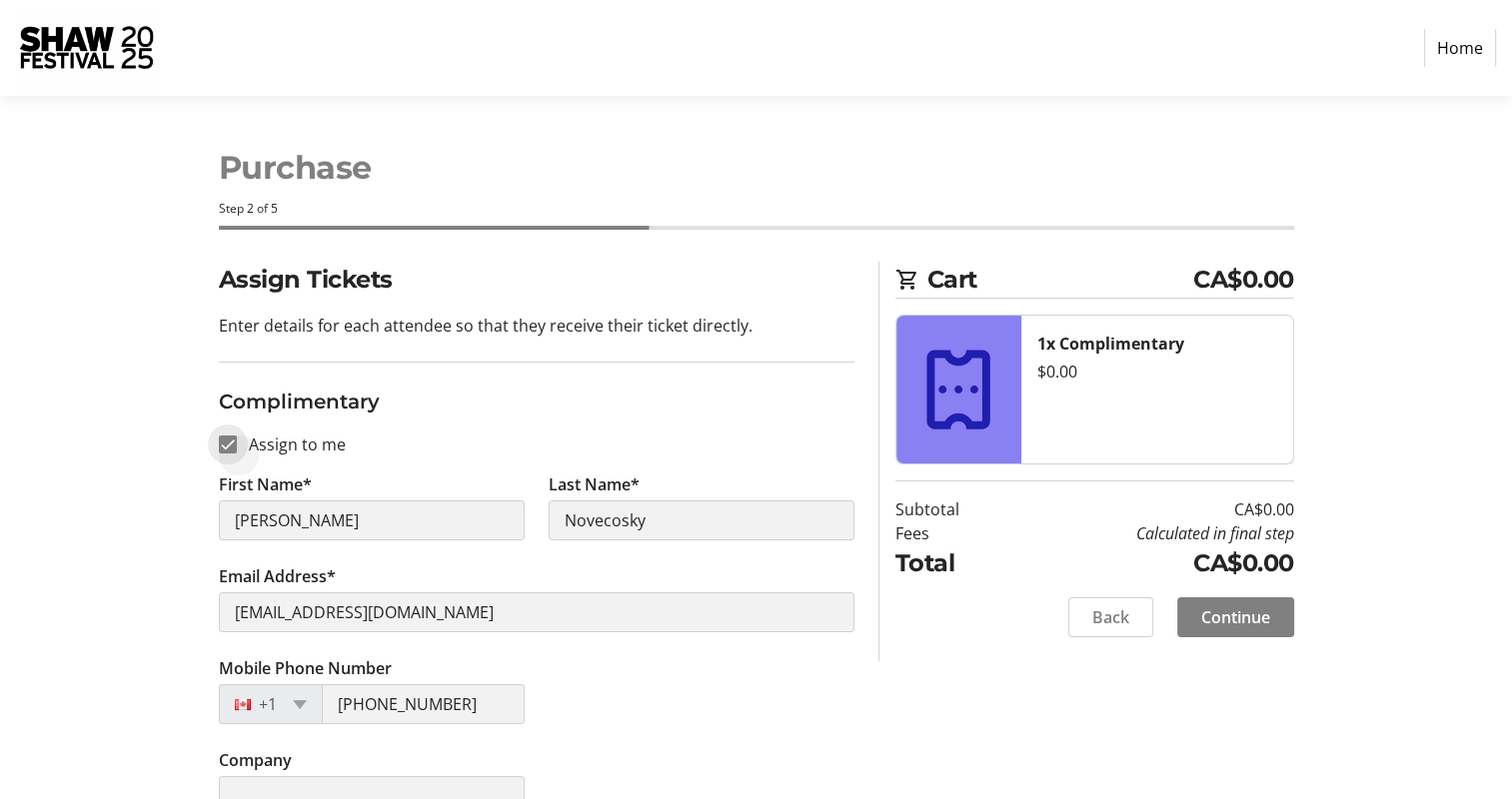 click on "Assign to me" at bounding box center [228, 444] 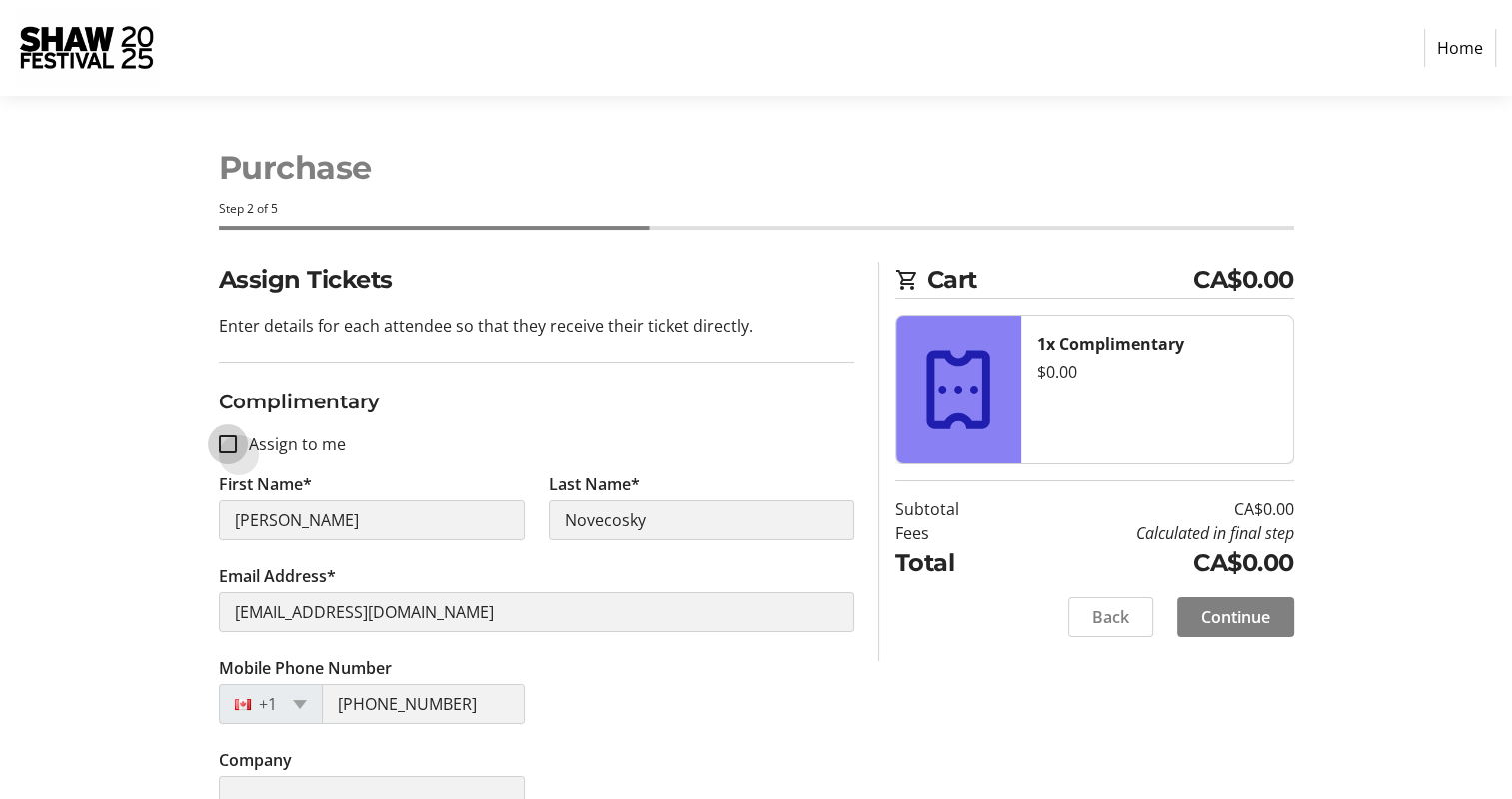 checkbox on "false" 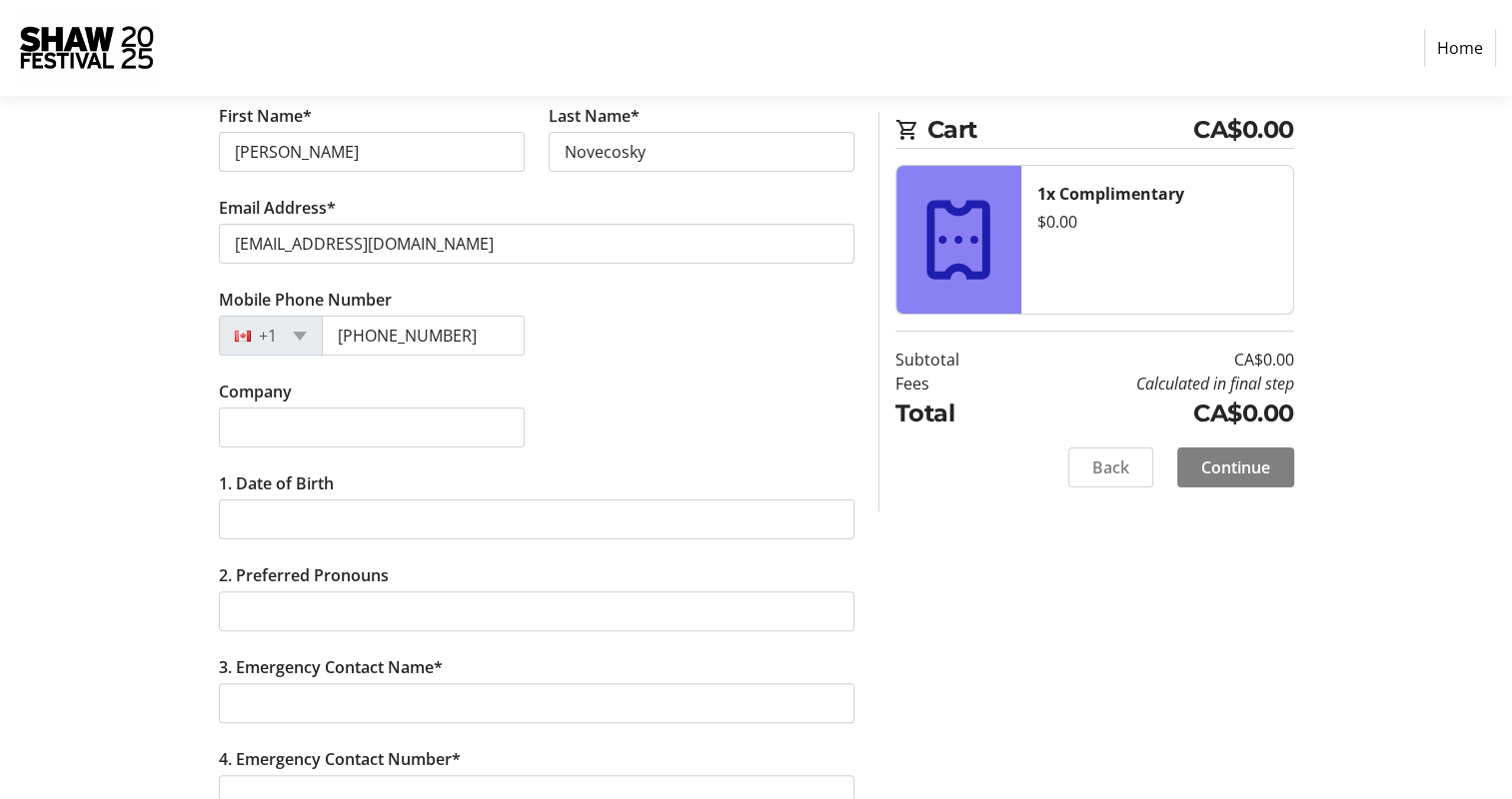 type 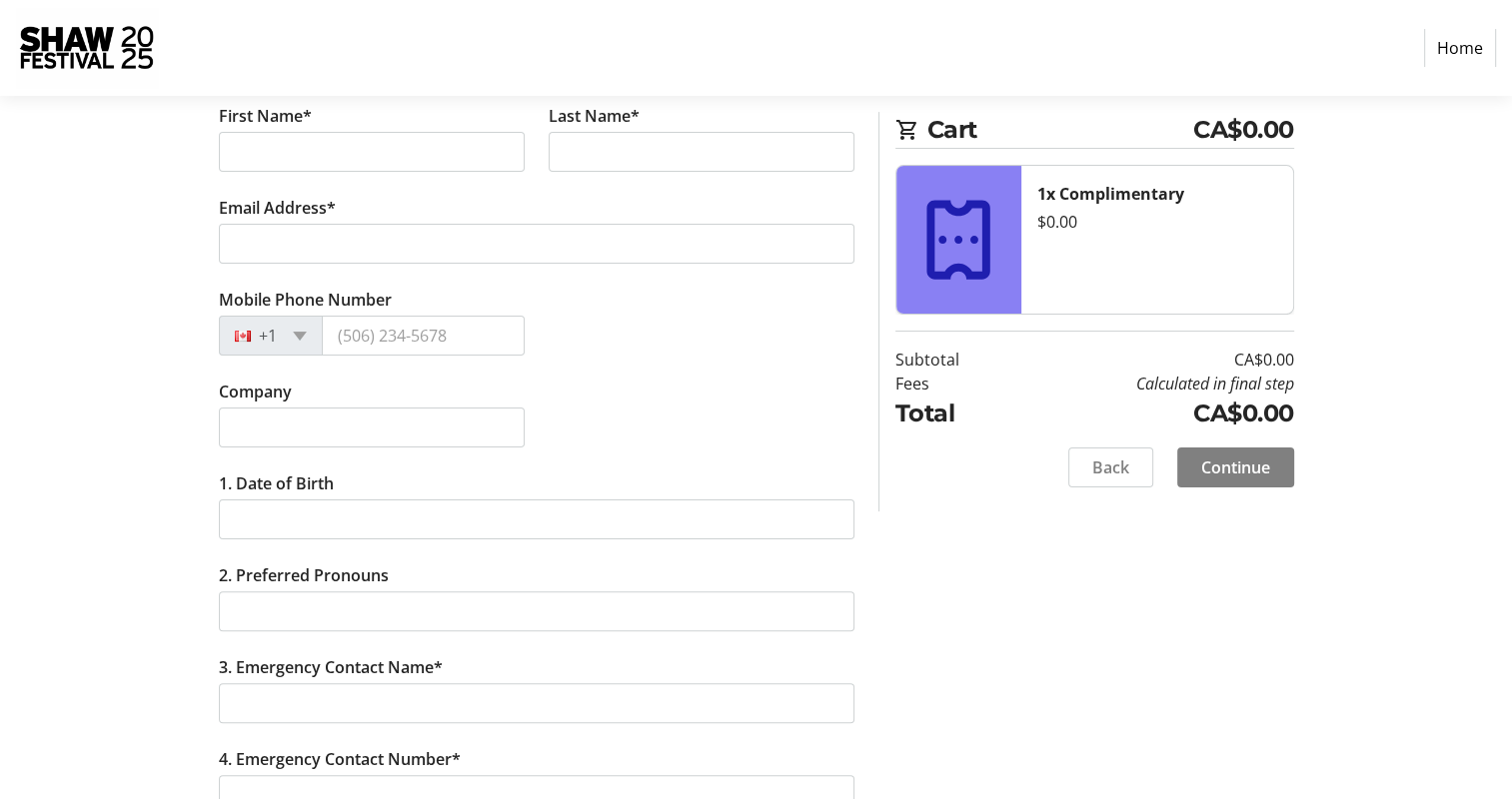 scroll, scrollTop: 400, scrollLeft: 0, axis: vertical 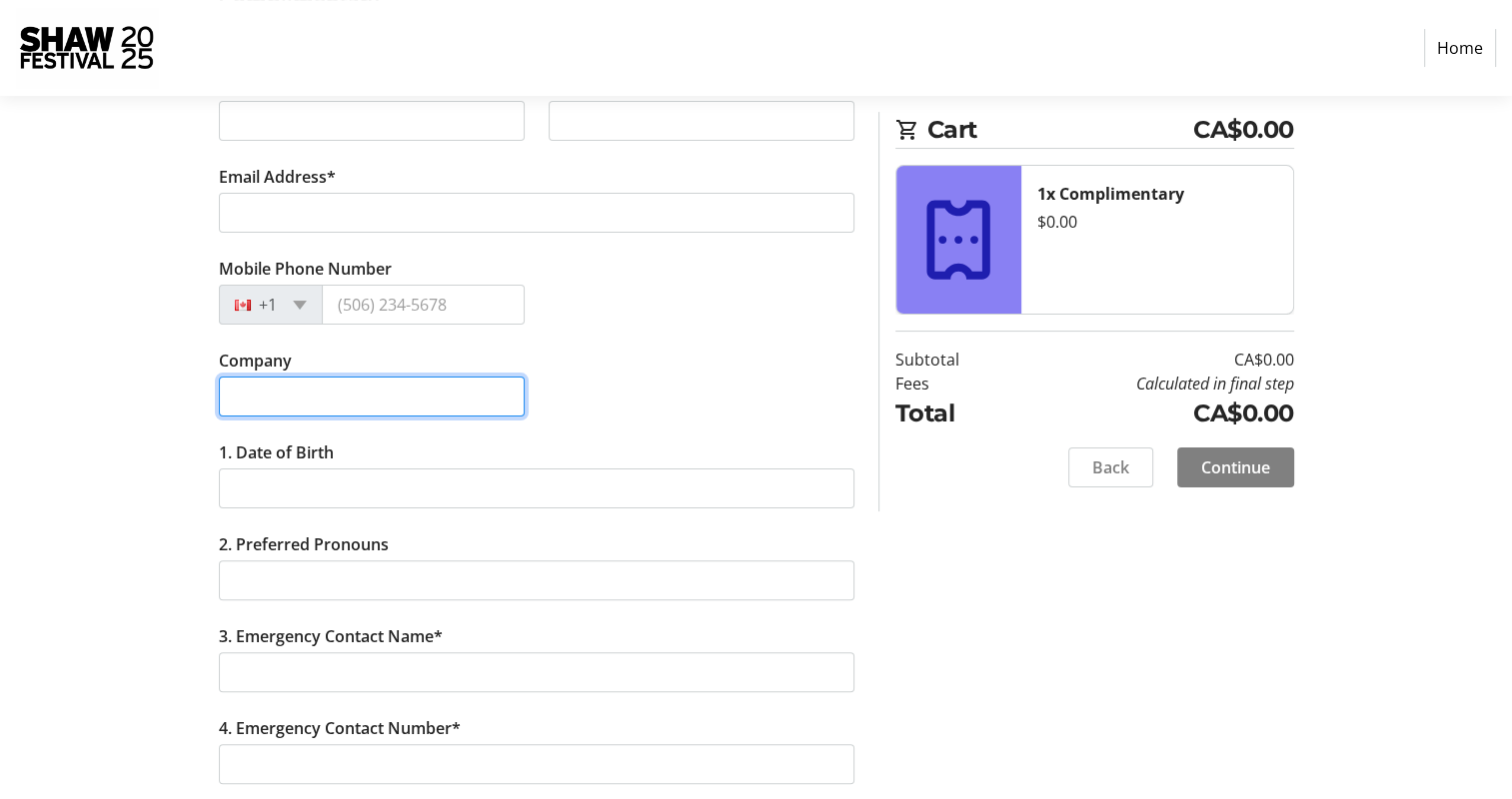 drag, startPoint x: 361, startPoint y: 397, endPoint x: 380, endPoint y: 401, distance: 19.416488 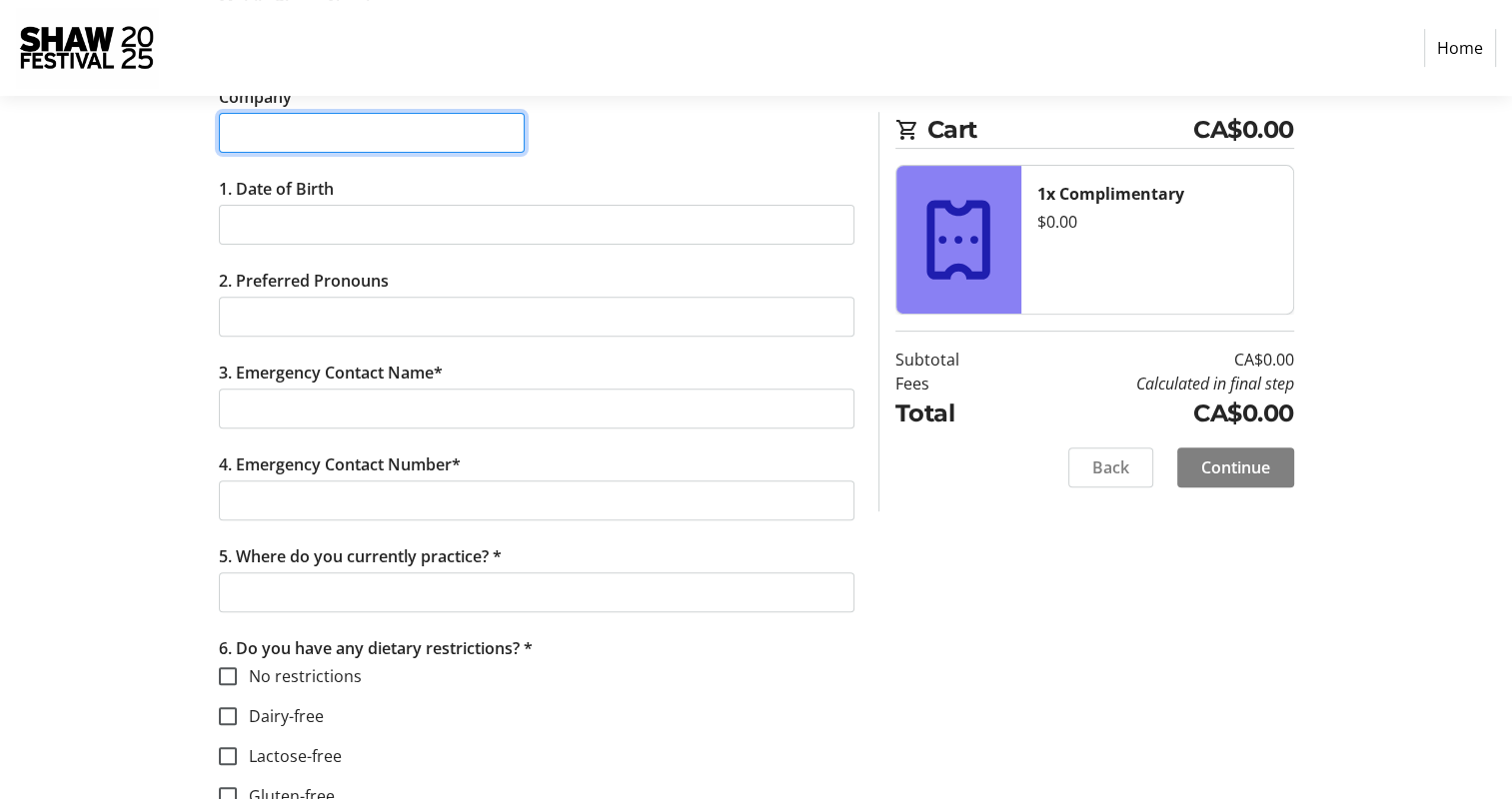 scroll, scrollTop: 499, scrollLeft: 0, axis: vertical 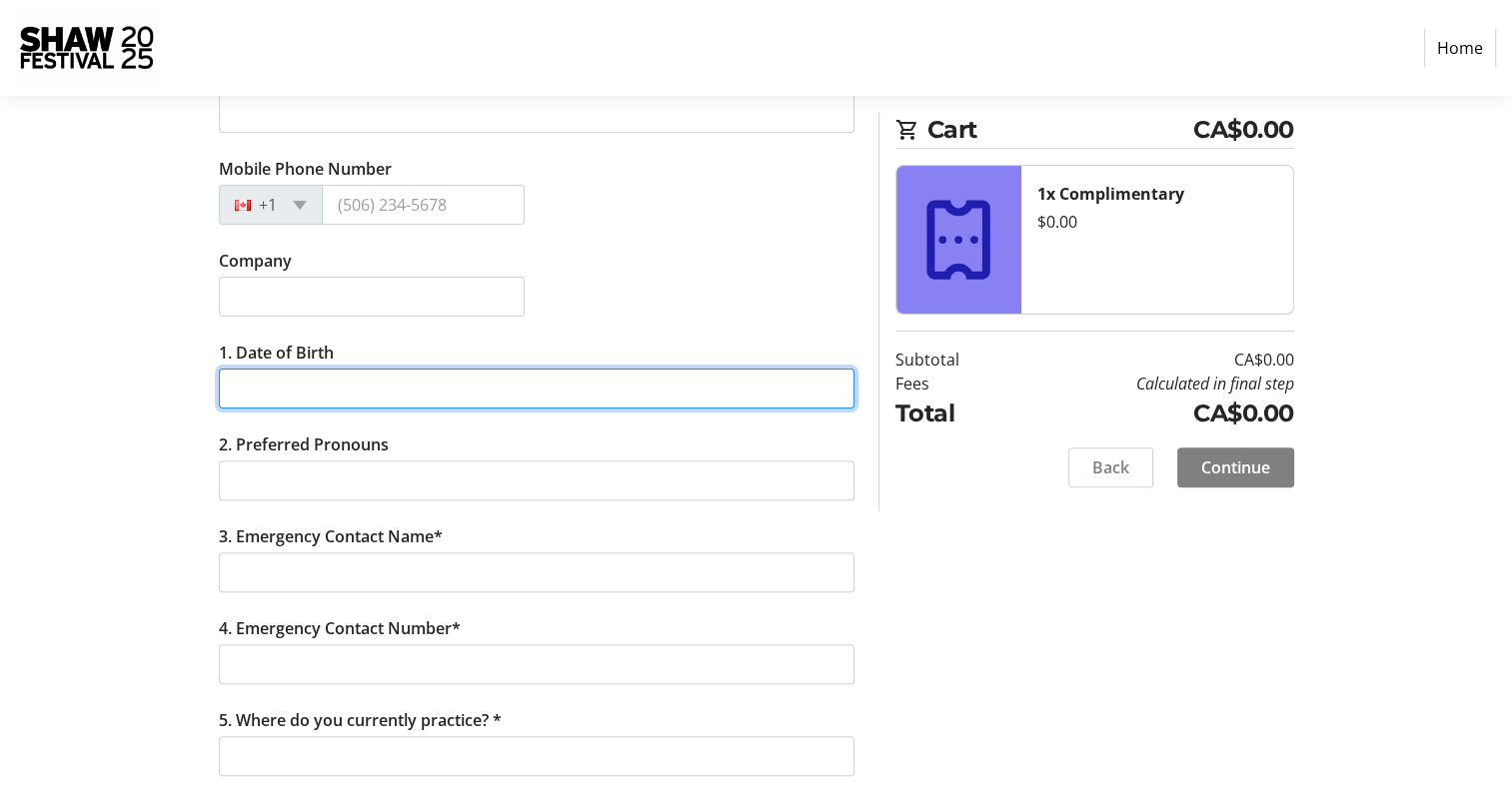 click on "1. Date of Birth" at bounding box center (537, 389) 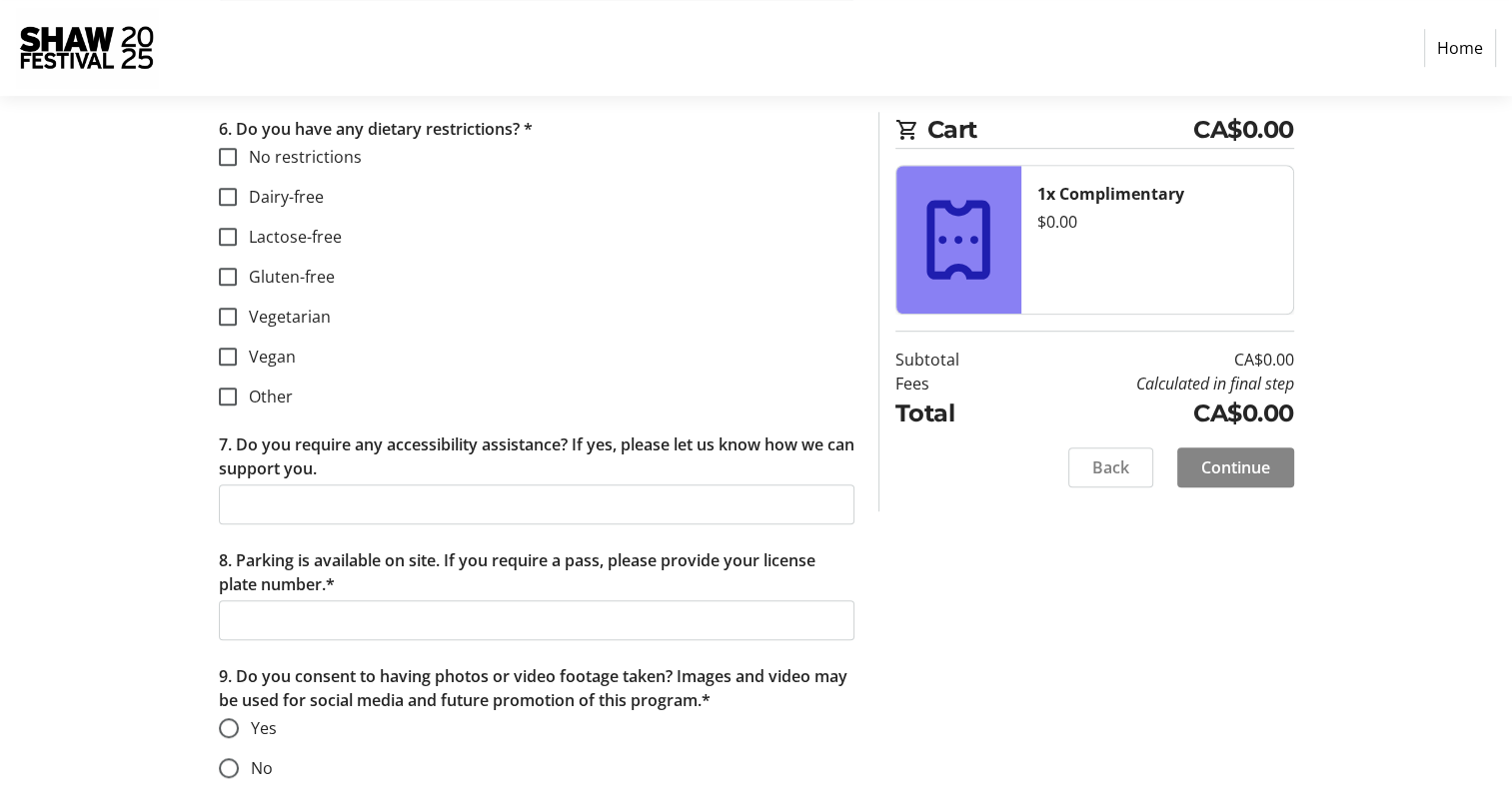 click on "Continue" 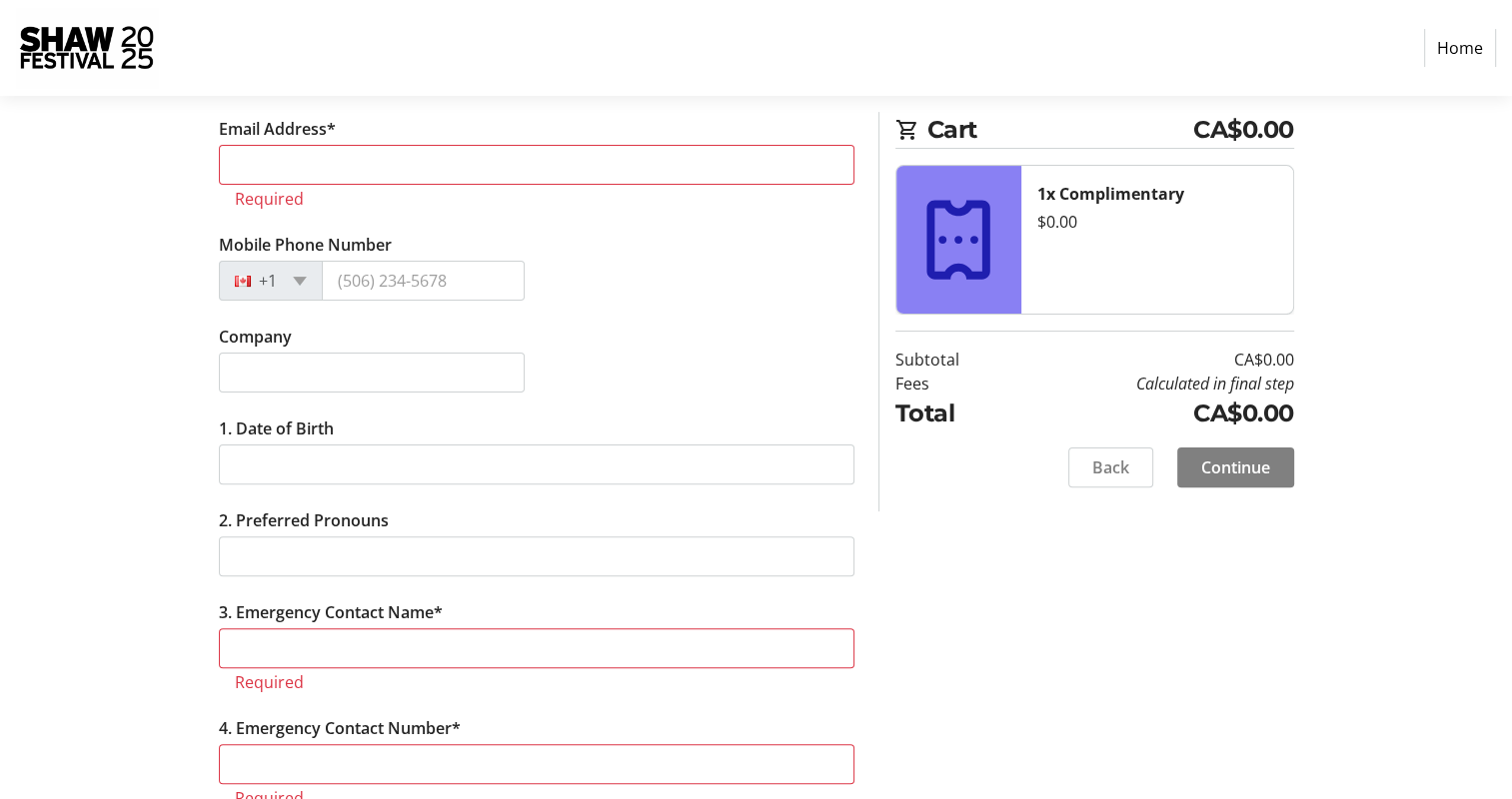scroll, scrollTop: 344, scrollLeft: 0, axis: vertical 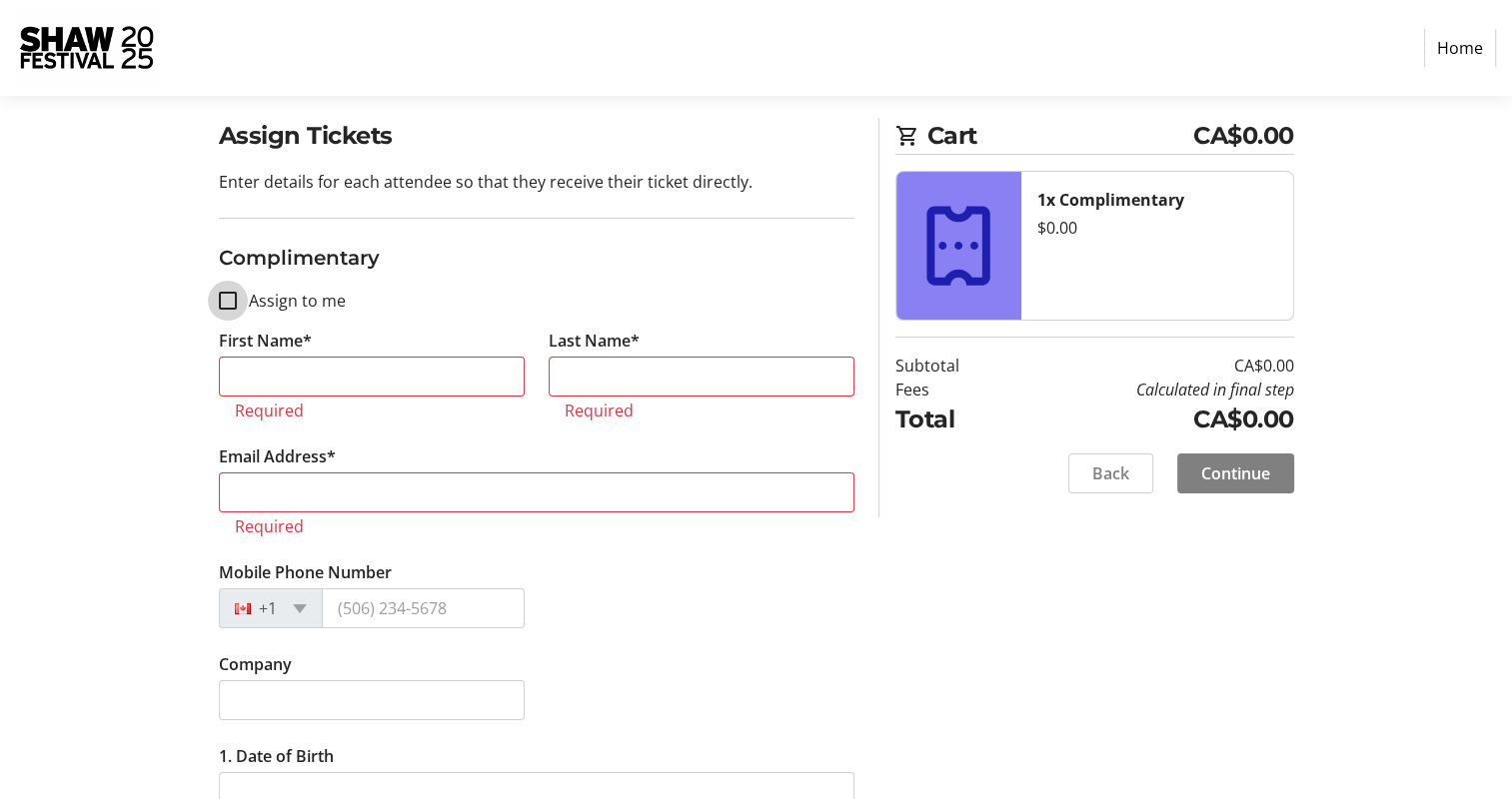 click on "Assign to me" at bounding box center [228, 301] 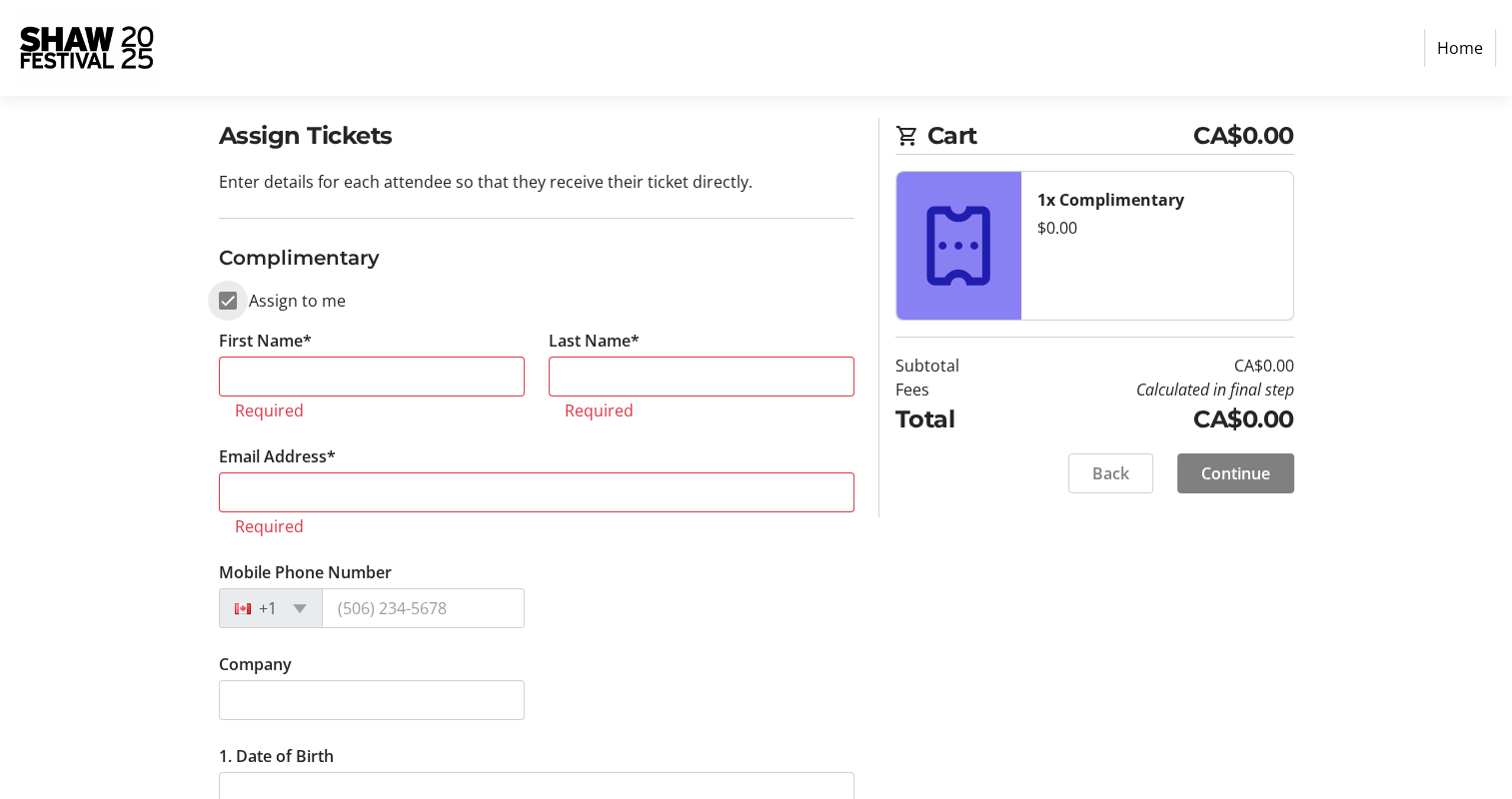checkbox on "true" 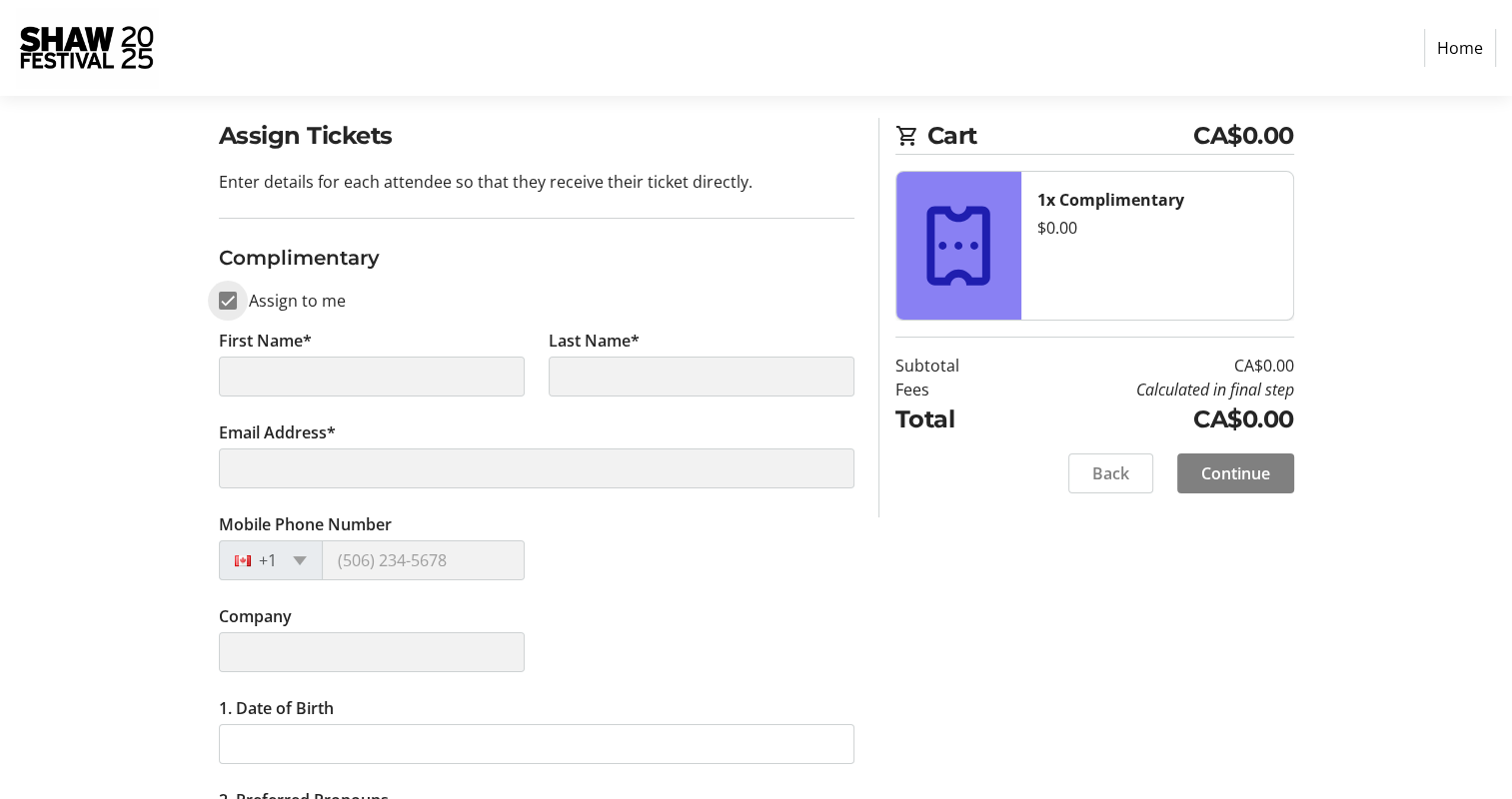 type on "Melissa" 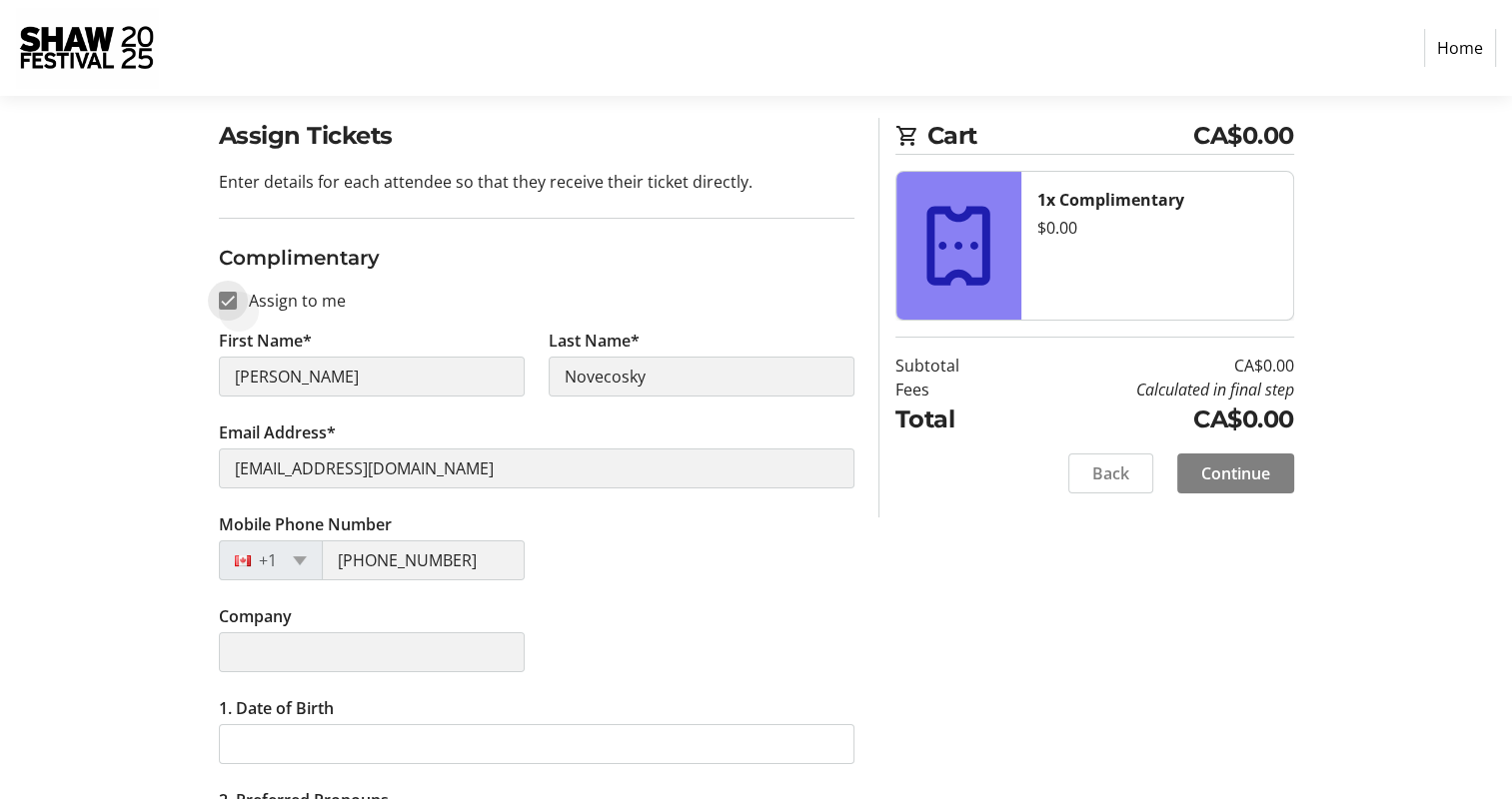 click on "Assign to me" at bounding box center [228, 301] 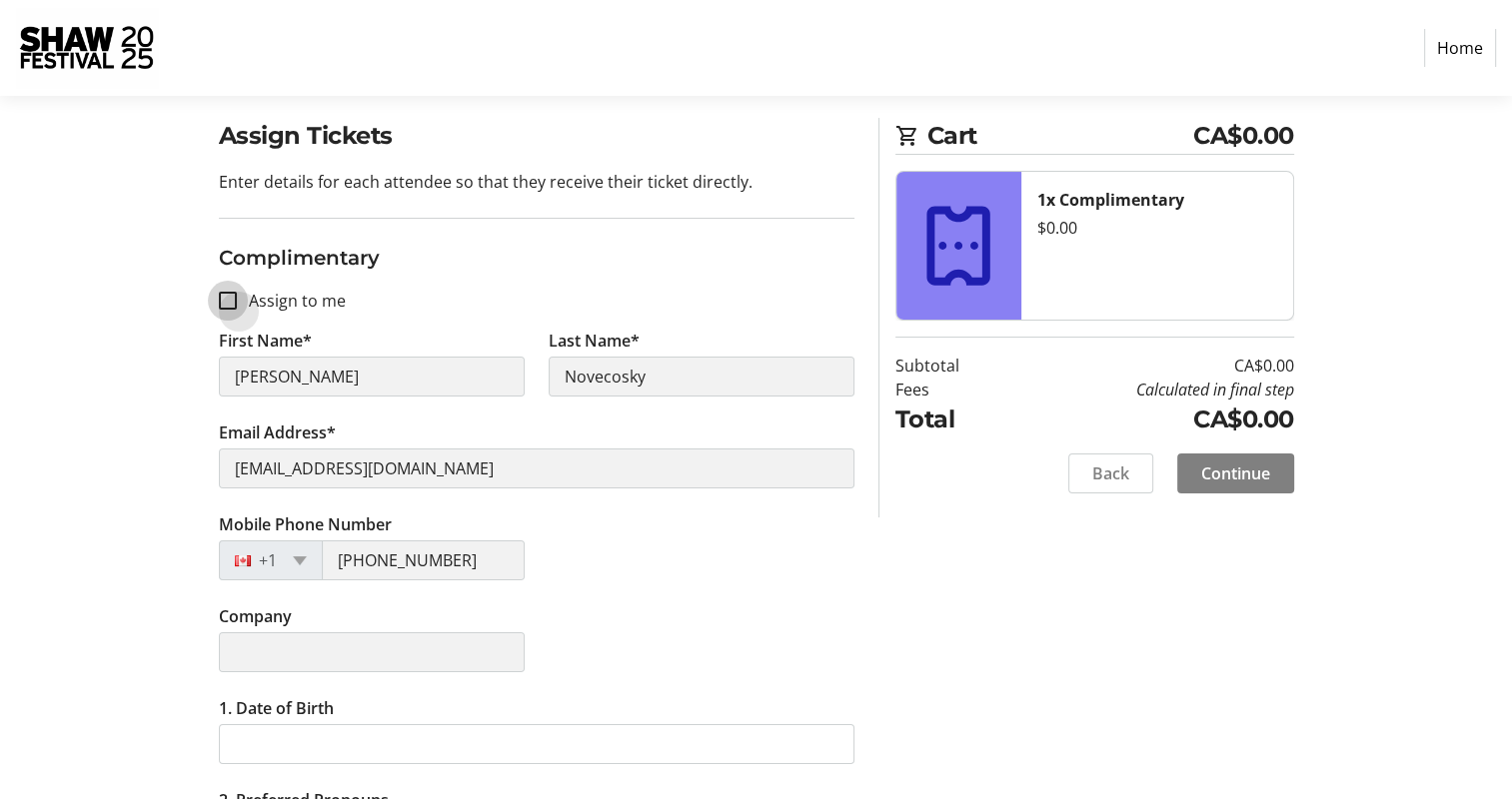 checkbox on "false" 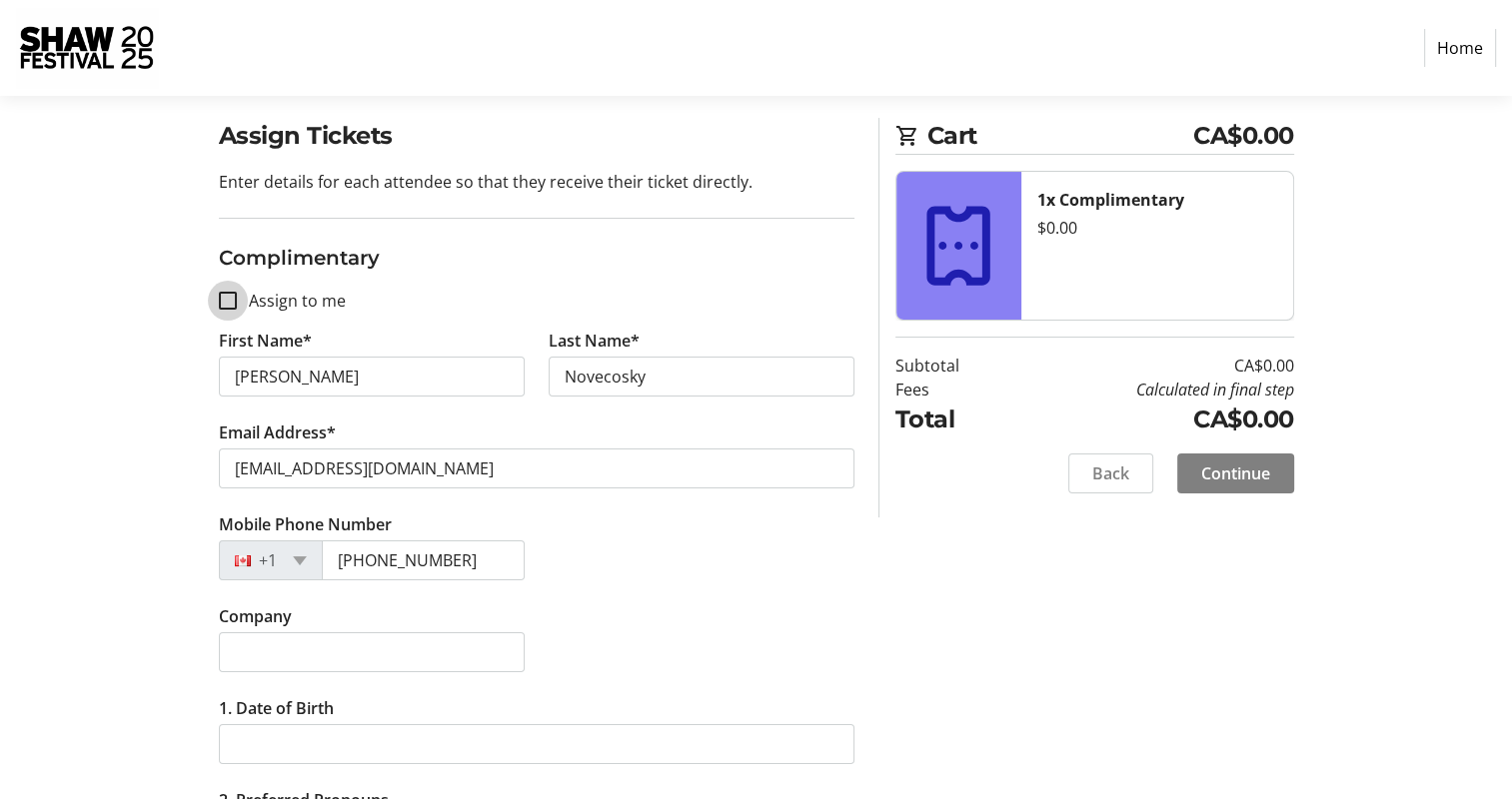 type 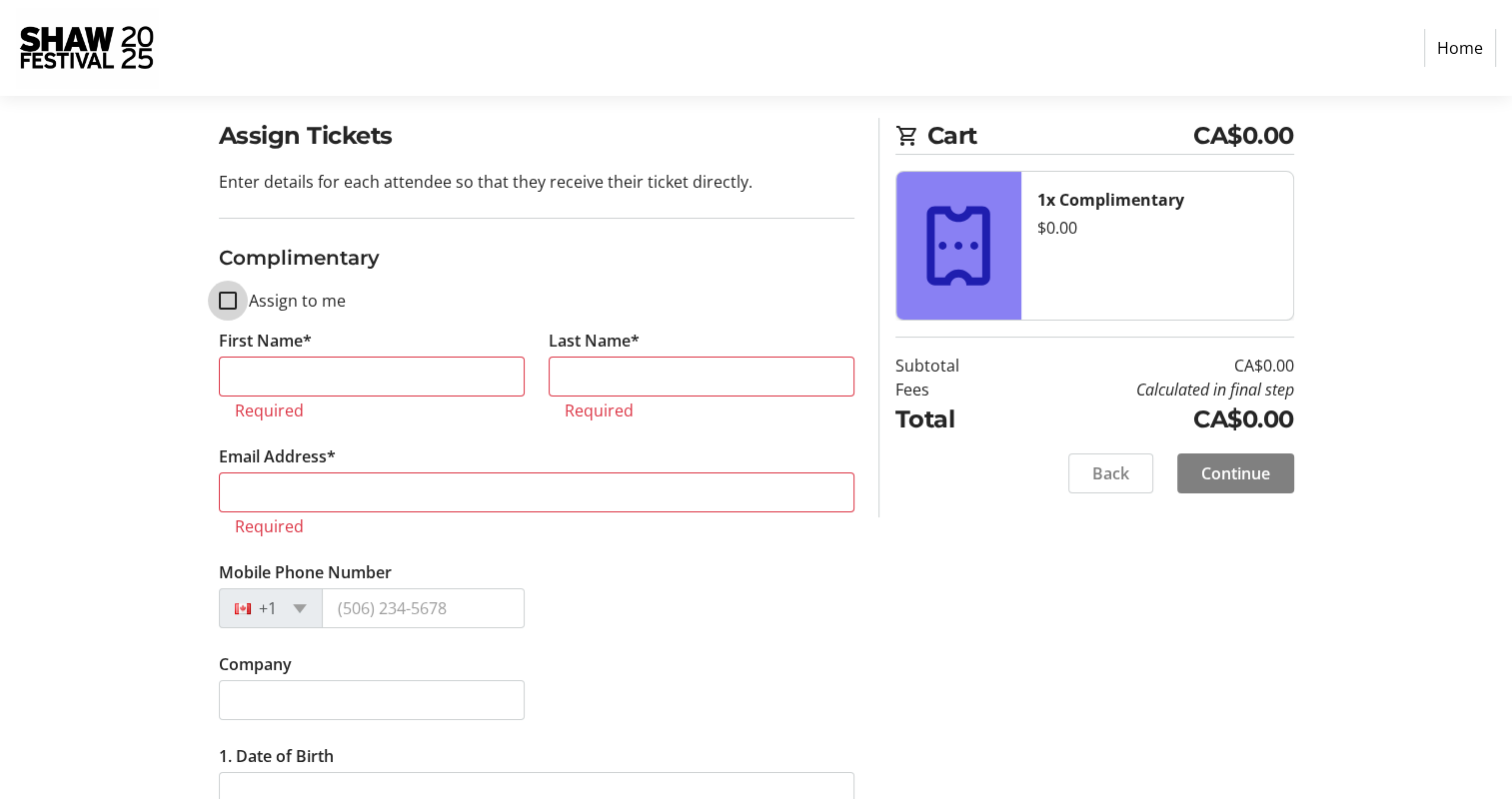 click on "Assign to me" at bounding box center [228, 301] 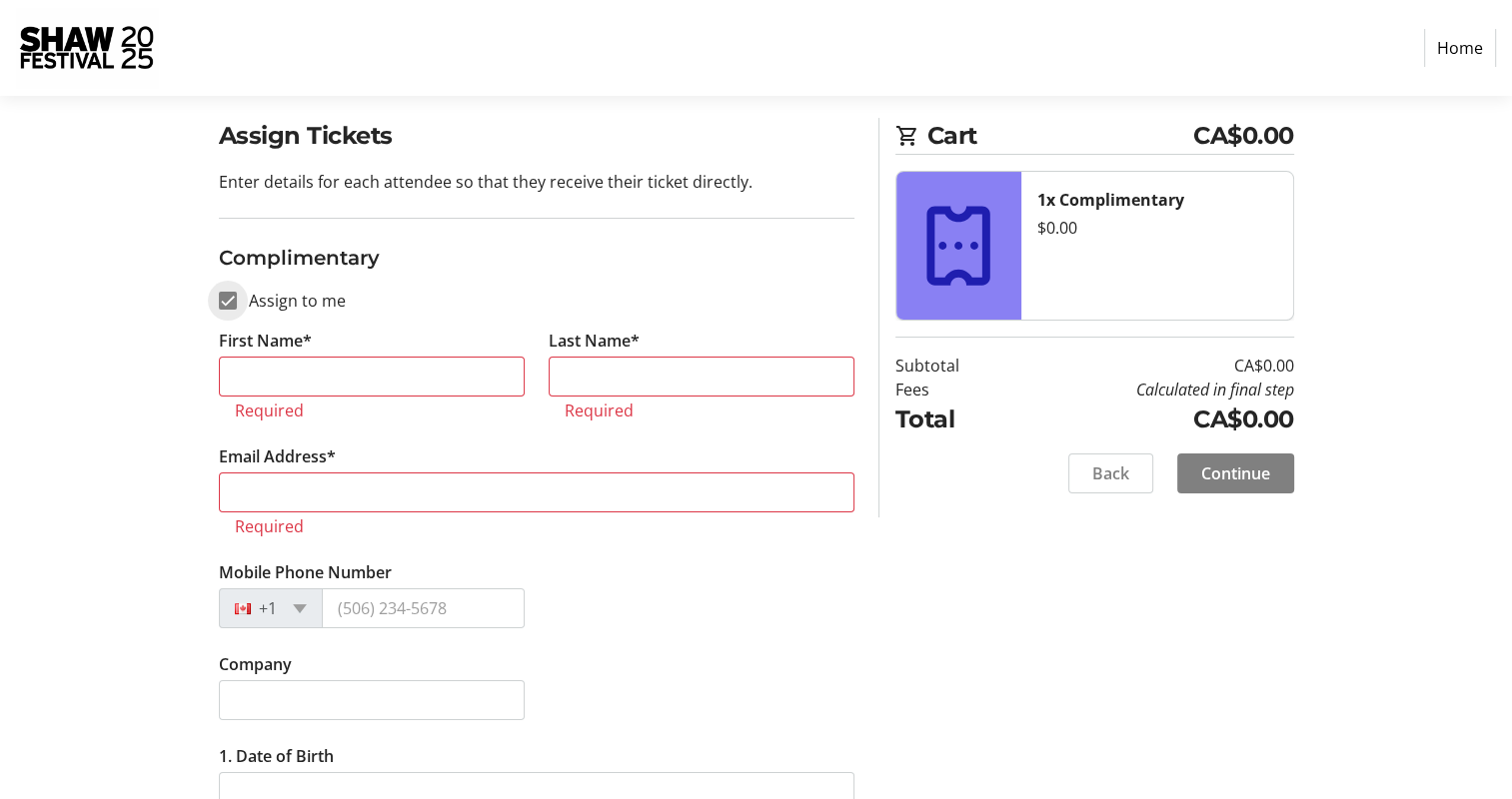 checkbox on "true" 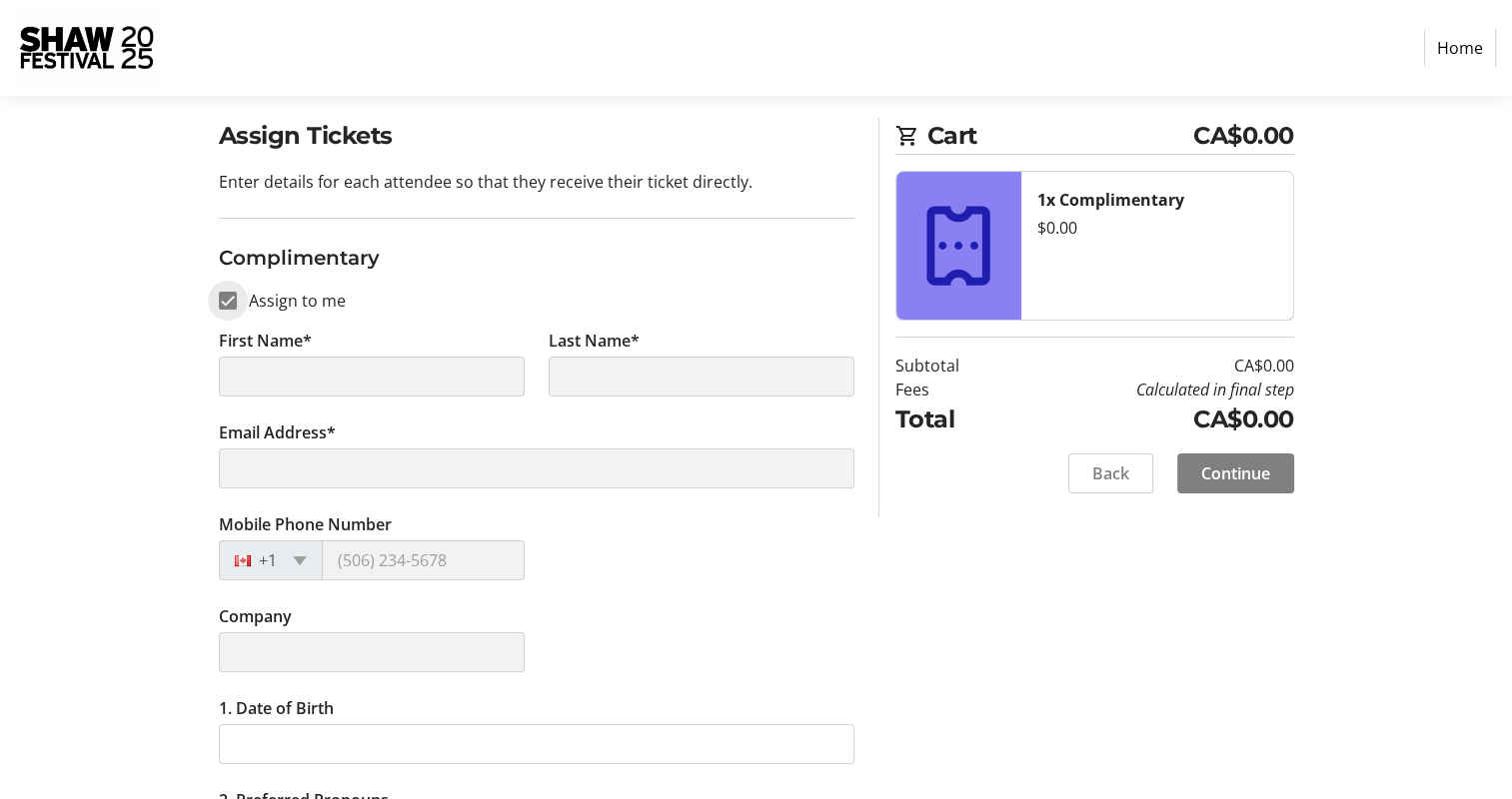 type on "Melissa" 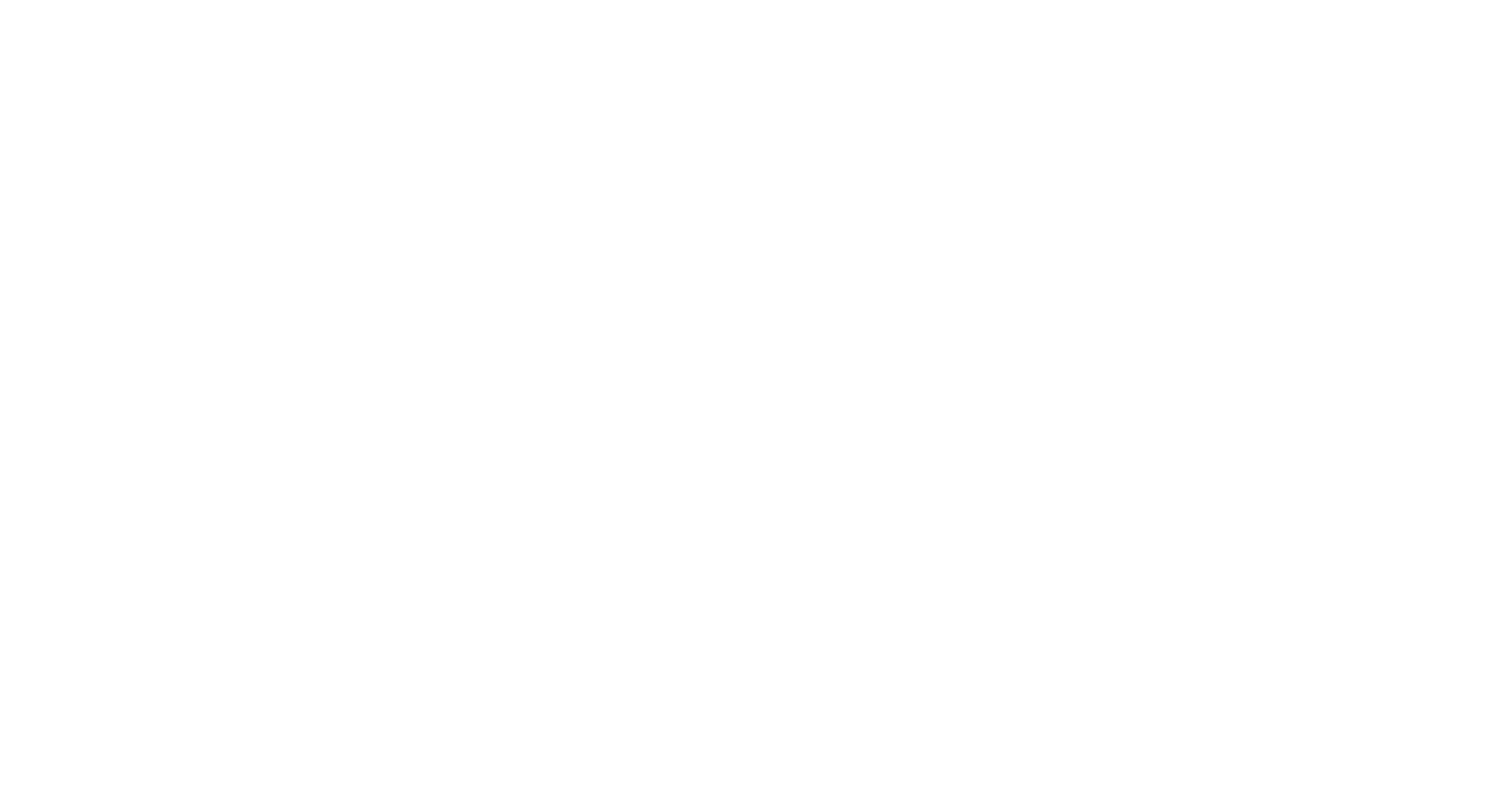 scroll, scrollTop: 0, scrollLeft: 0, axis: both 